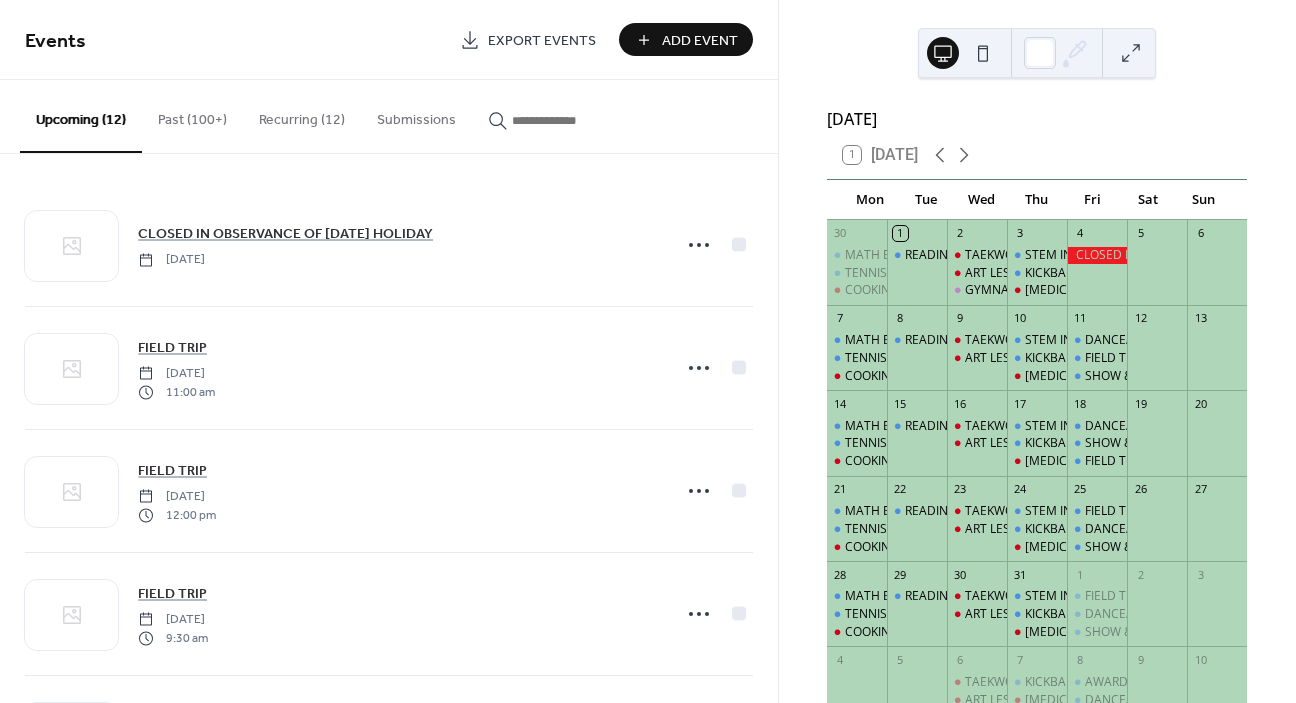 scroll, scrollTop: 0, scrollLeft: 0, axis: both 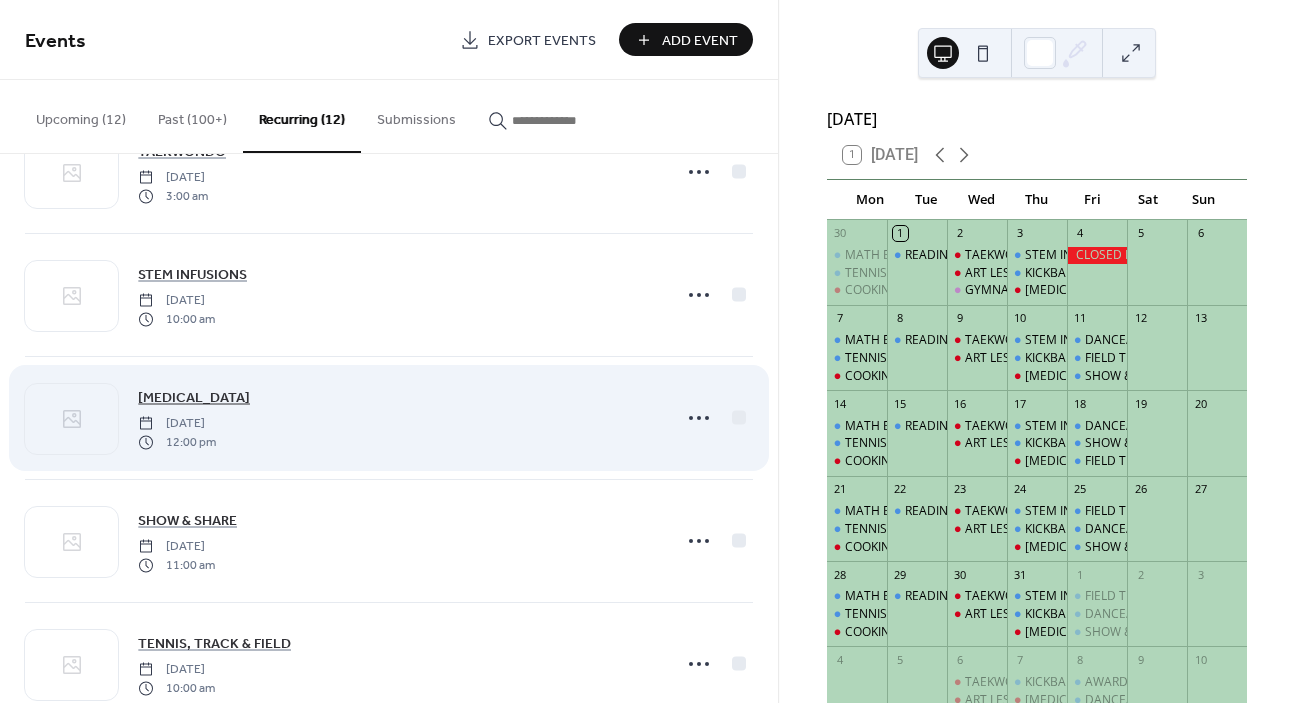 click on "[MEDICAL_DATA]" at bounding box center [194, 398] 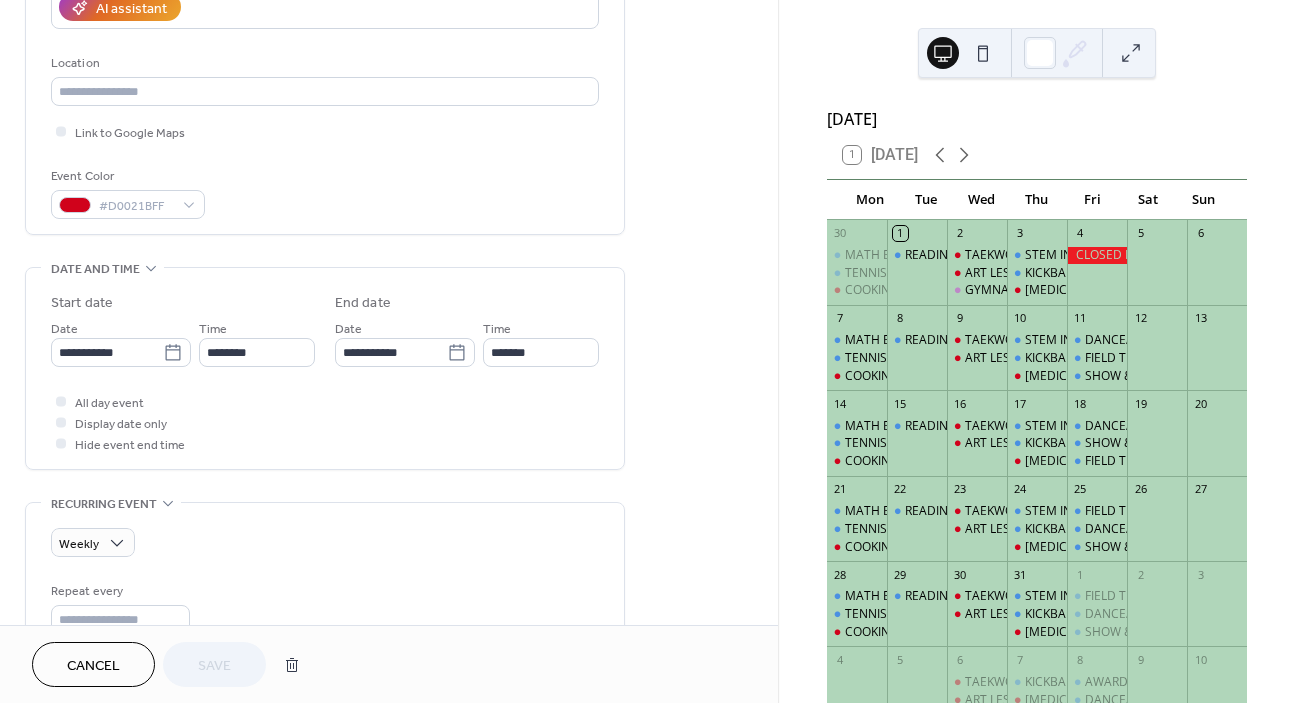 scroll, scrollTop: 416, scrollLeft: 0, axis: vertical 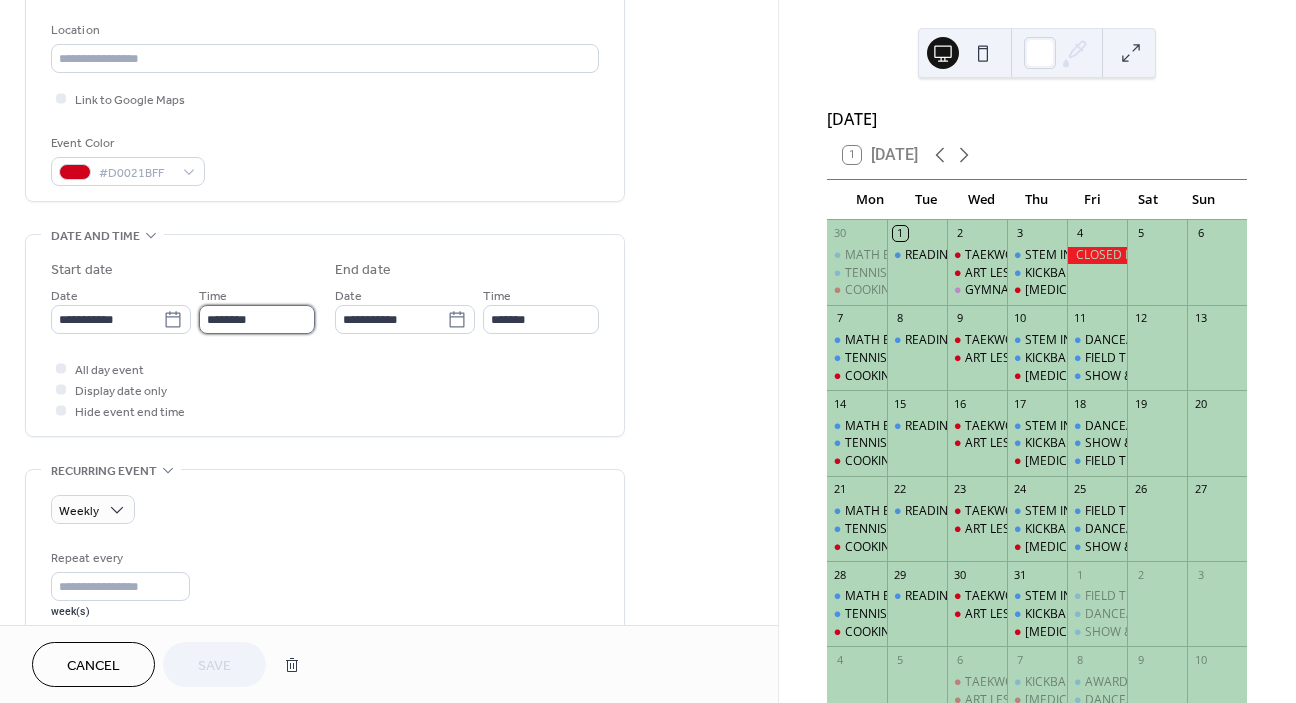 click on "********" at bounding box center [257, 319] 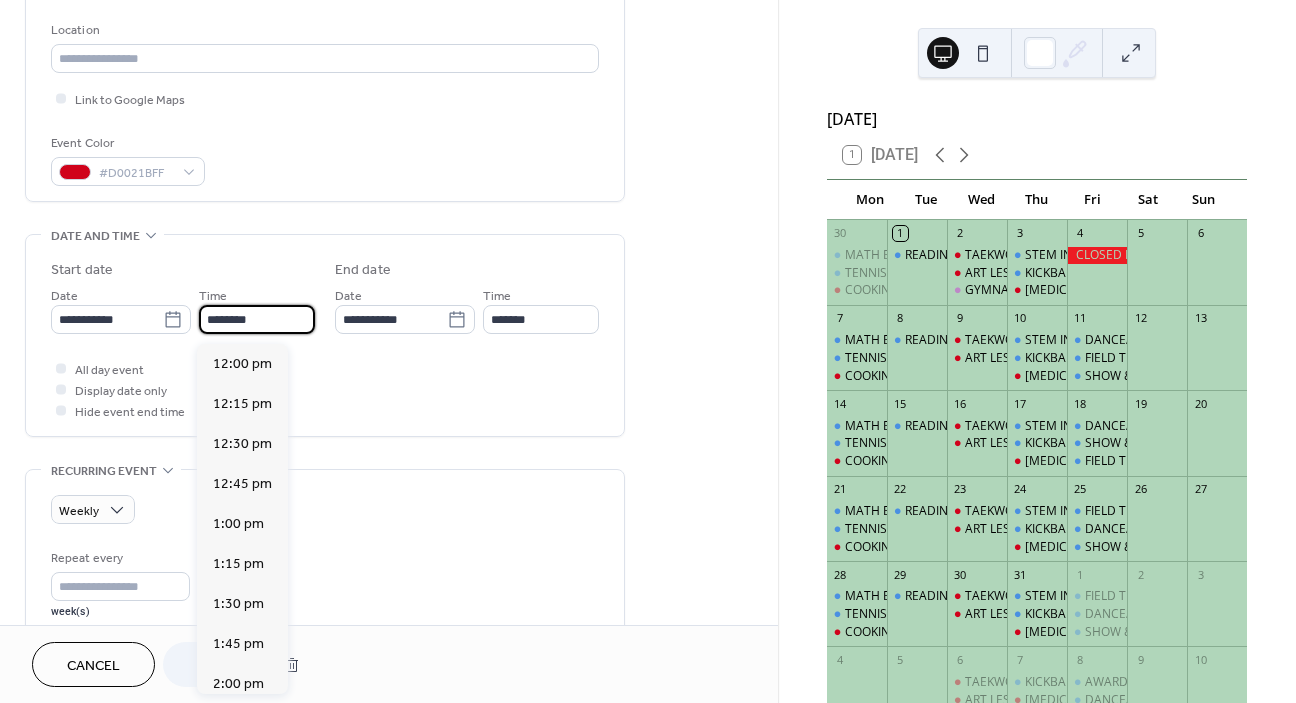 scroll, scrollTop: 3490, scrollLeft: 0, axis: vertical 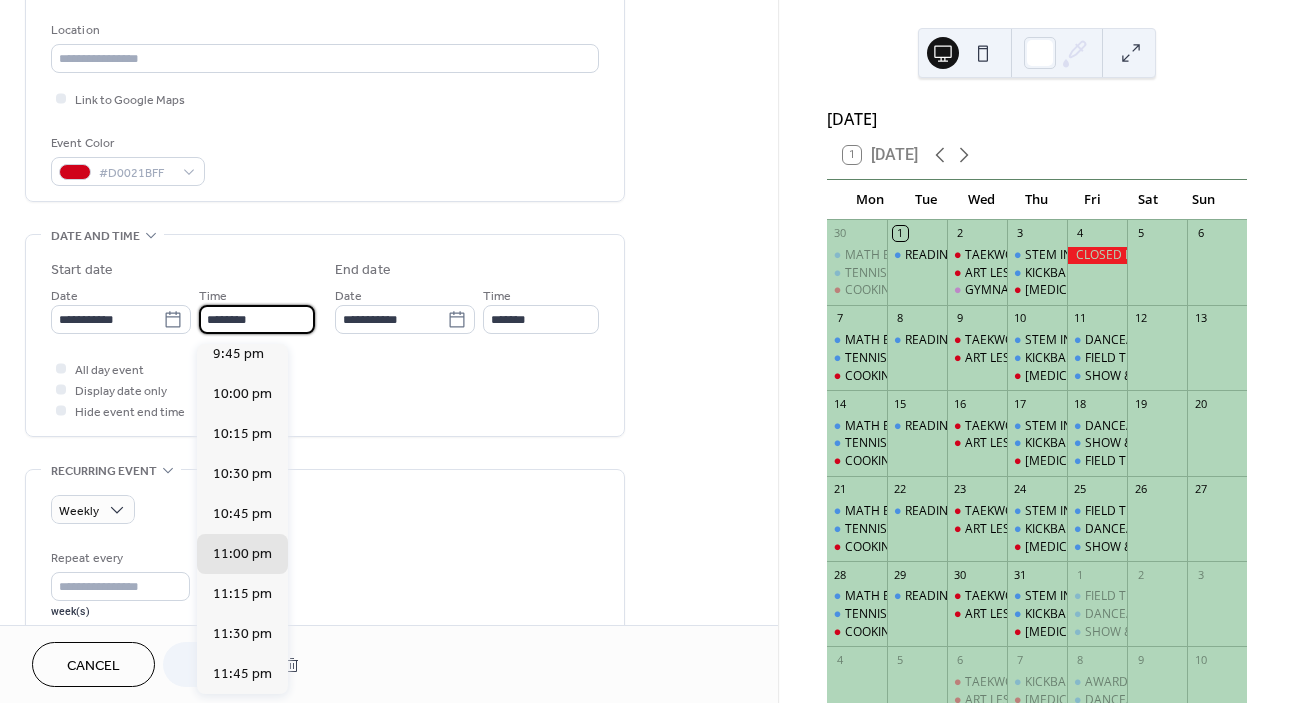 click on "********" at bounding box center [257, 319] 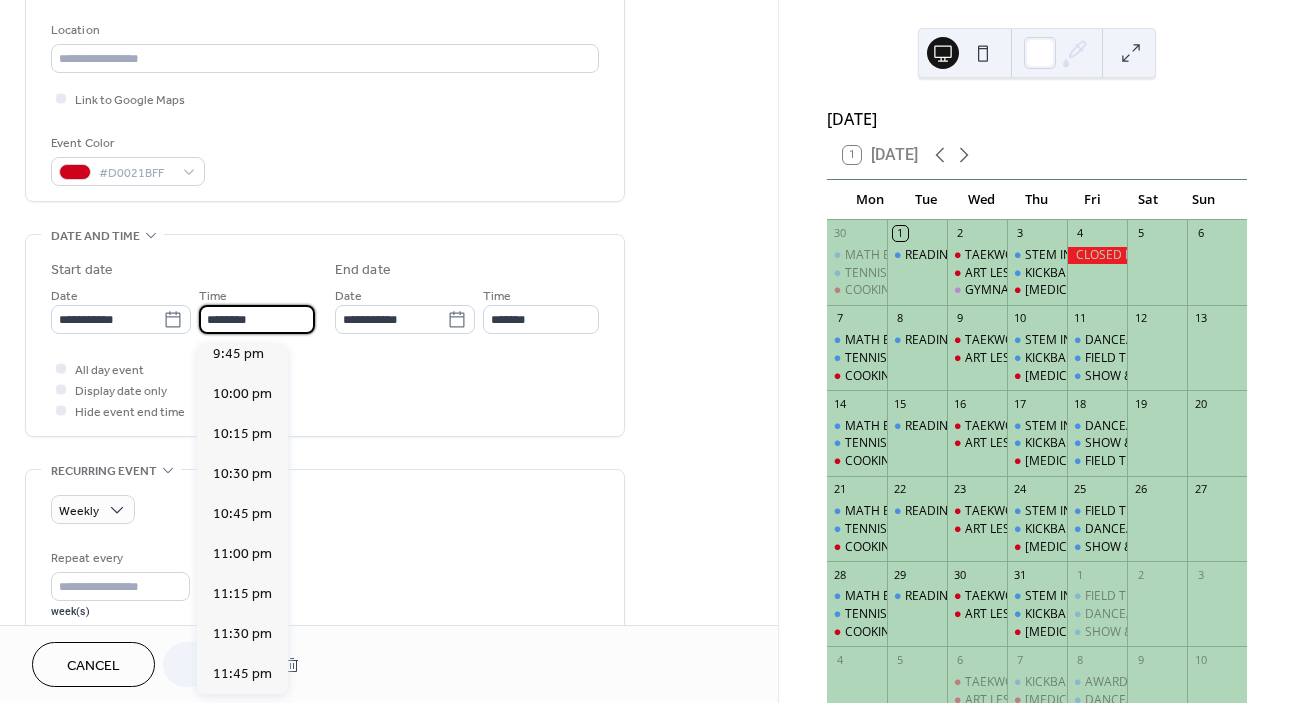 scroll, scrollTop: 1760, scrollLeft: 0, axis: vertical 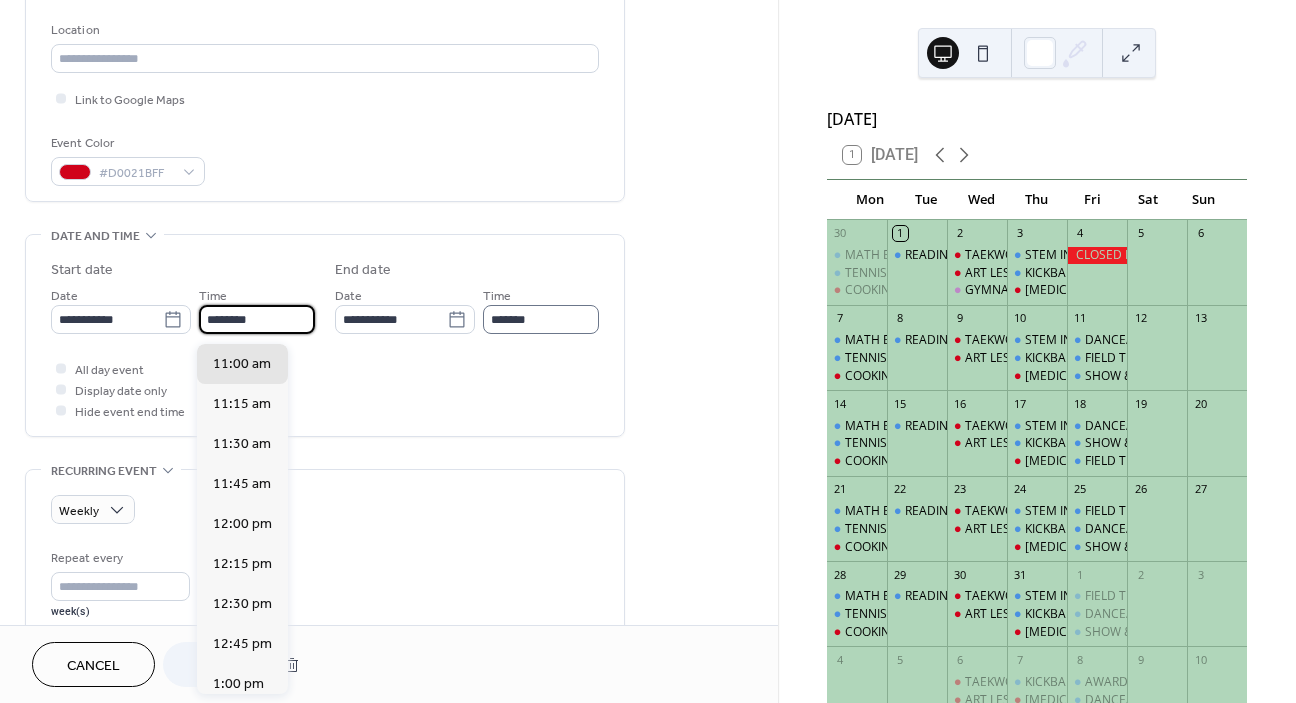type on "********" 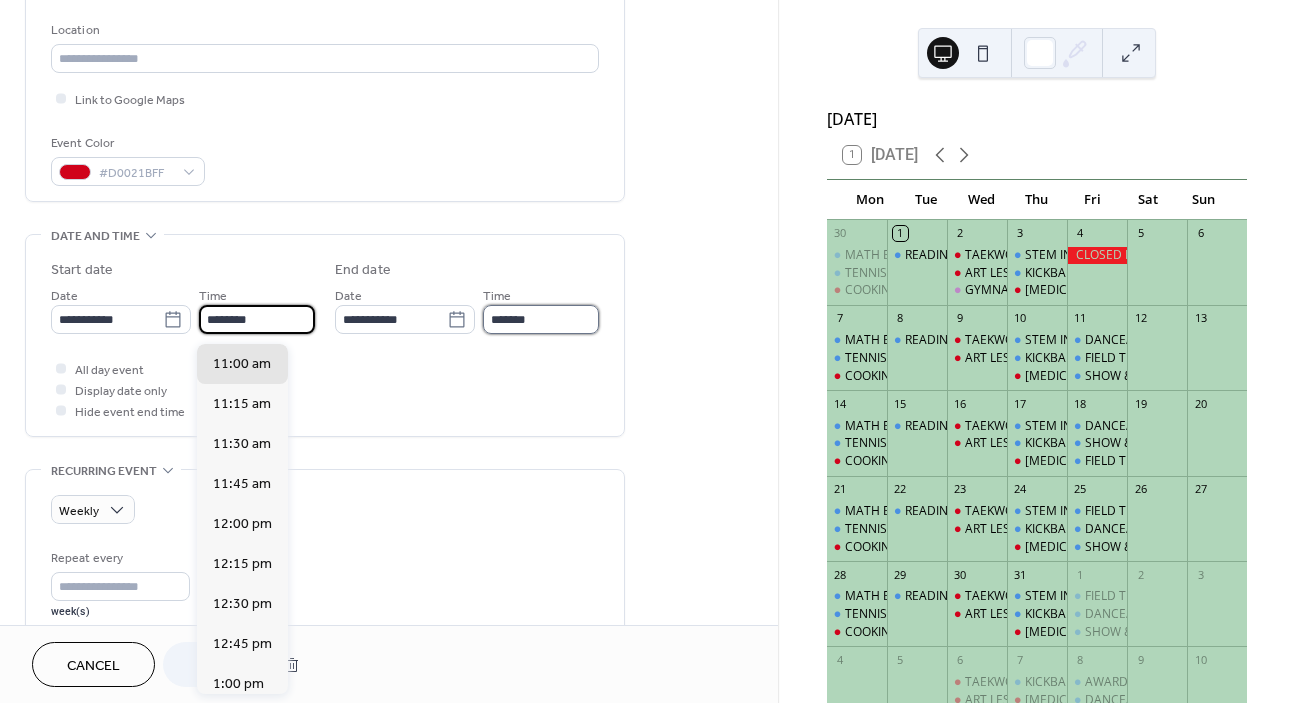 click on "*******" at bounding box center [541, 319] 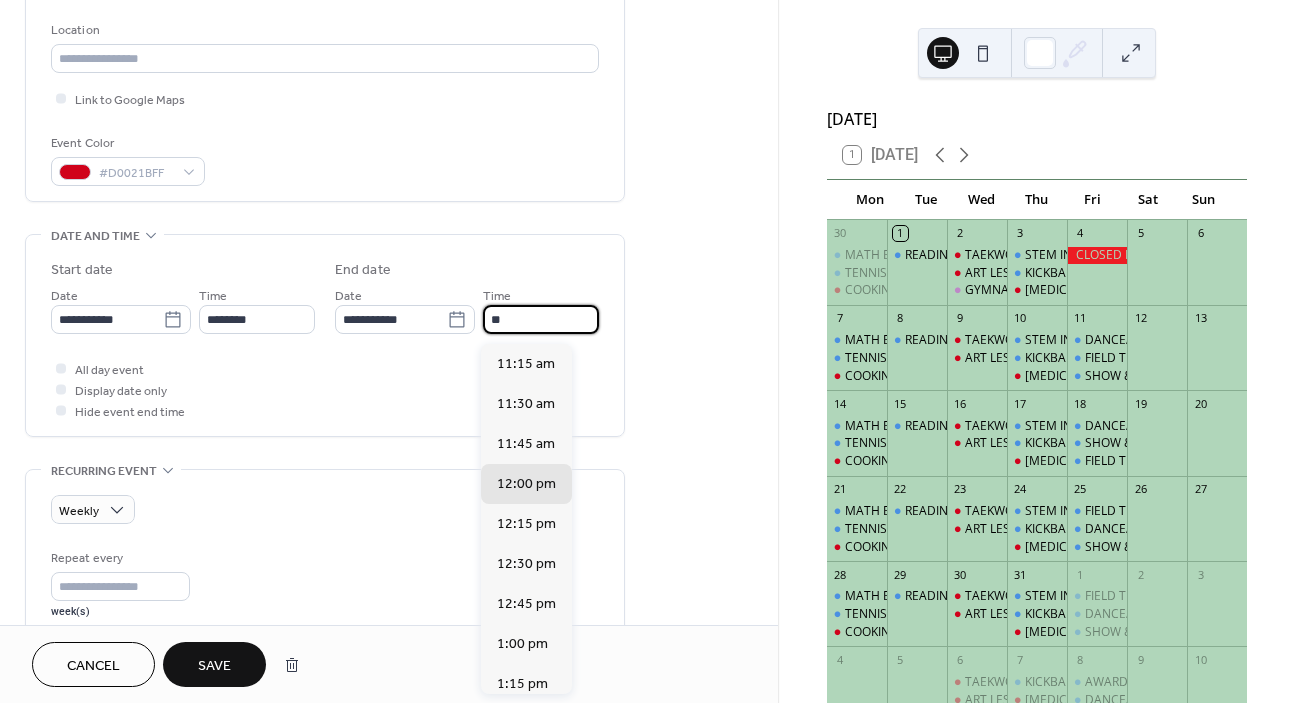 type on "*" 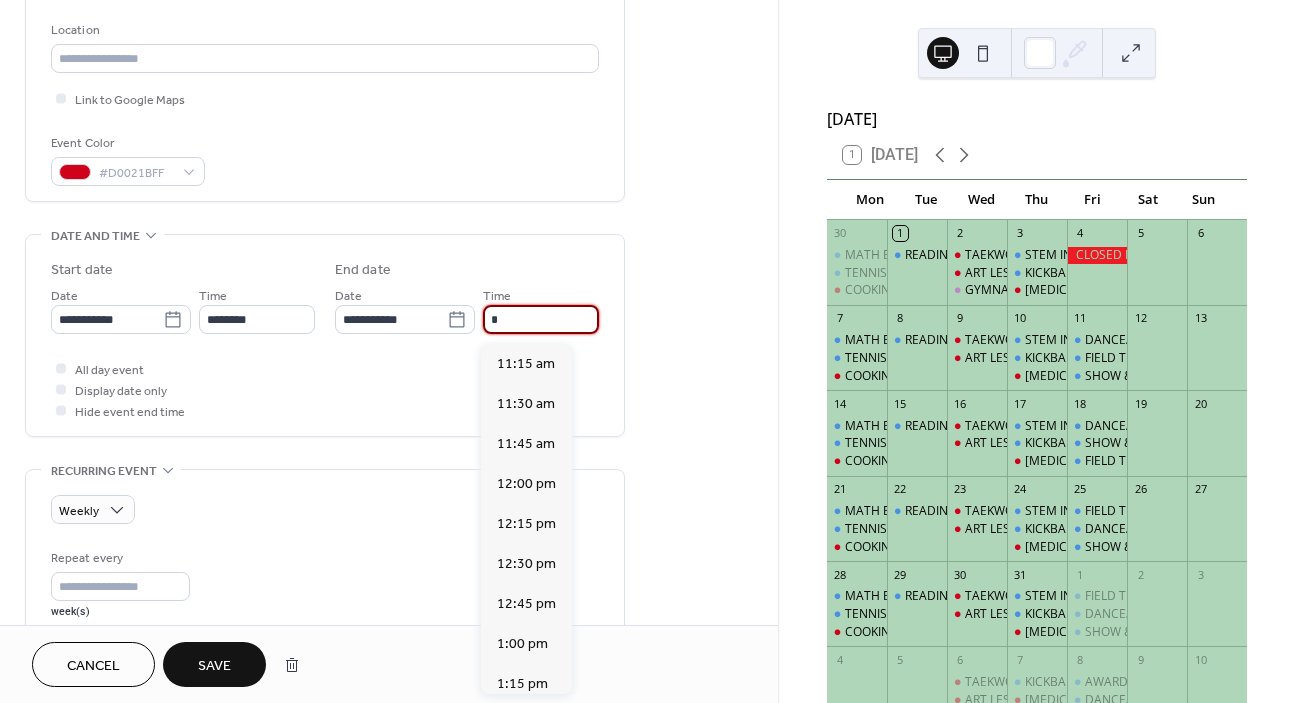 scroll, scrollTop: 600, scrollLeft: 0, axis: vertical 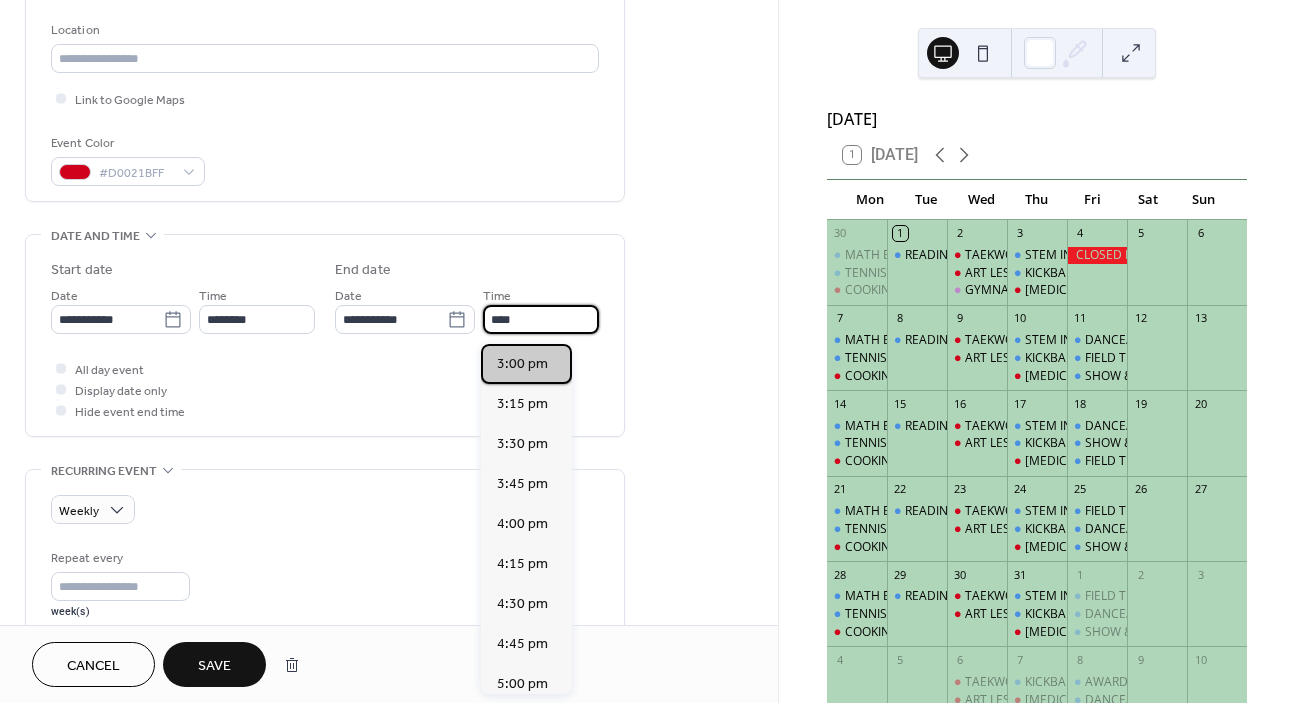 click on "3:00 pm" at bounding box center [522, 364] 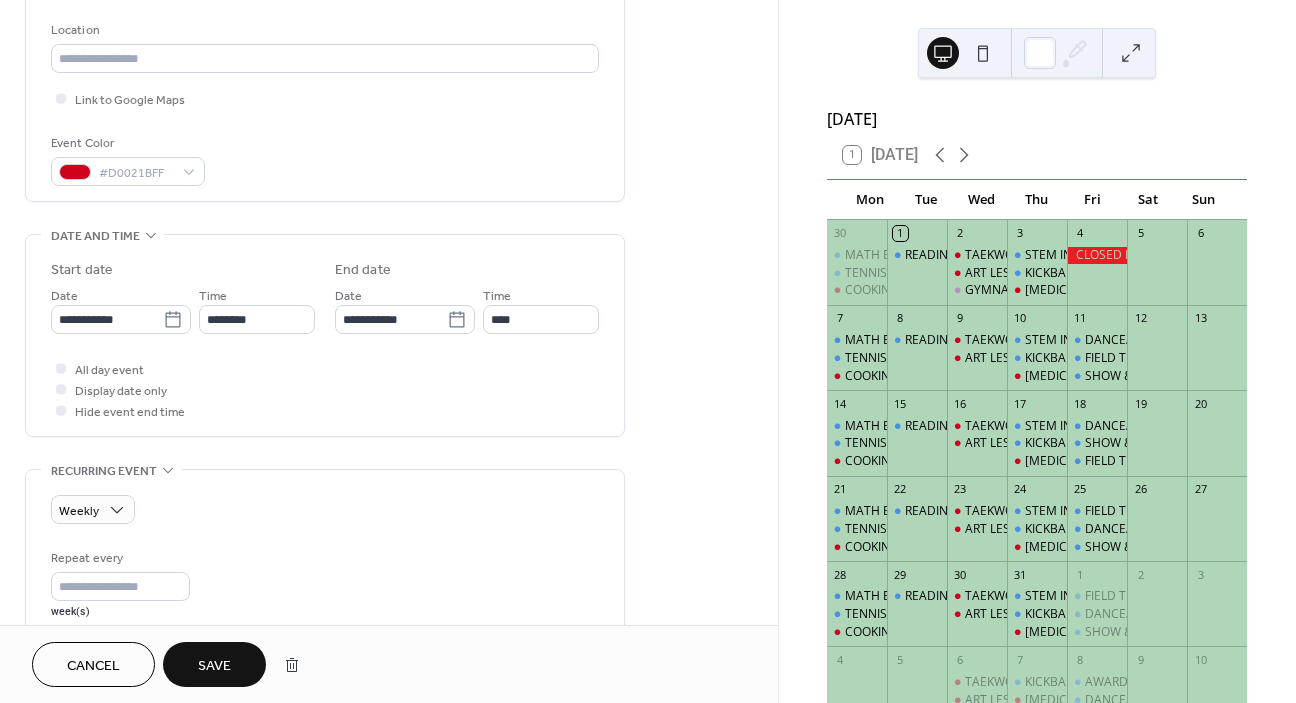 type on "*******" 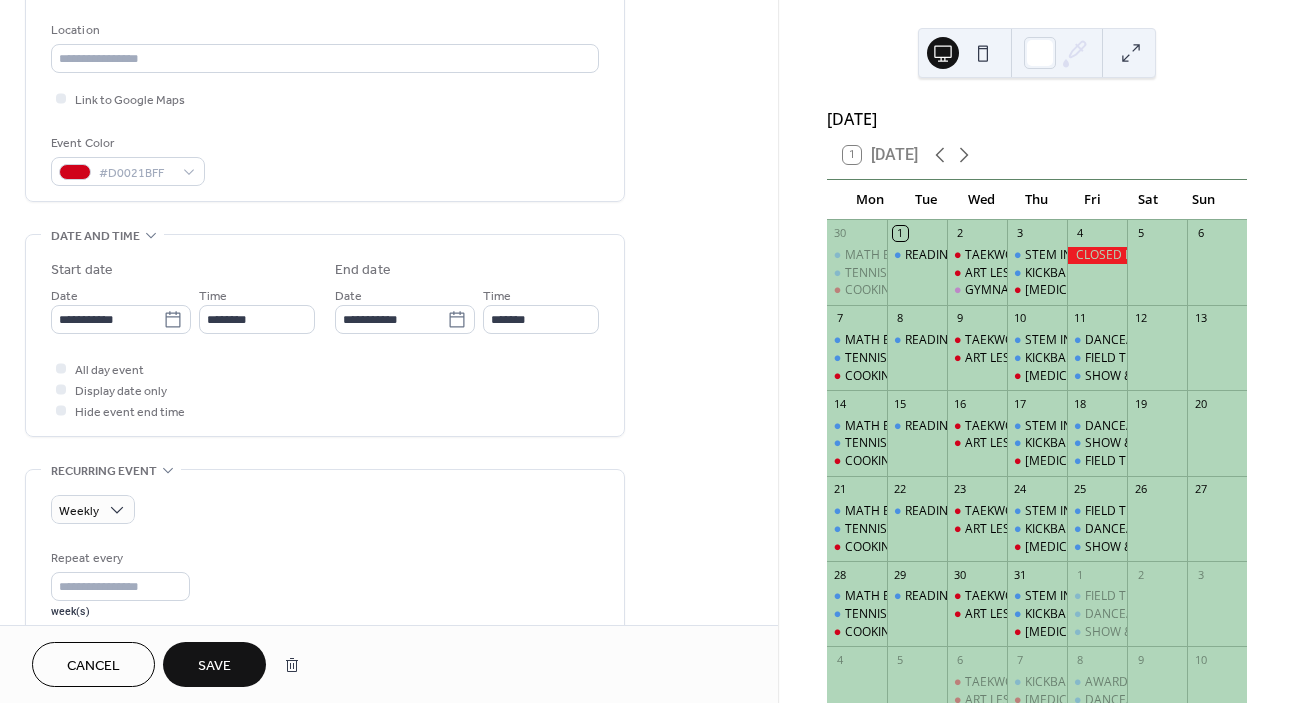 click on "Save" at bounding box center [214, 664] 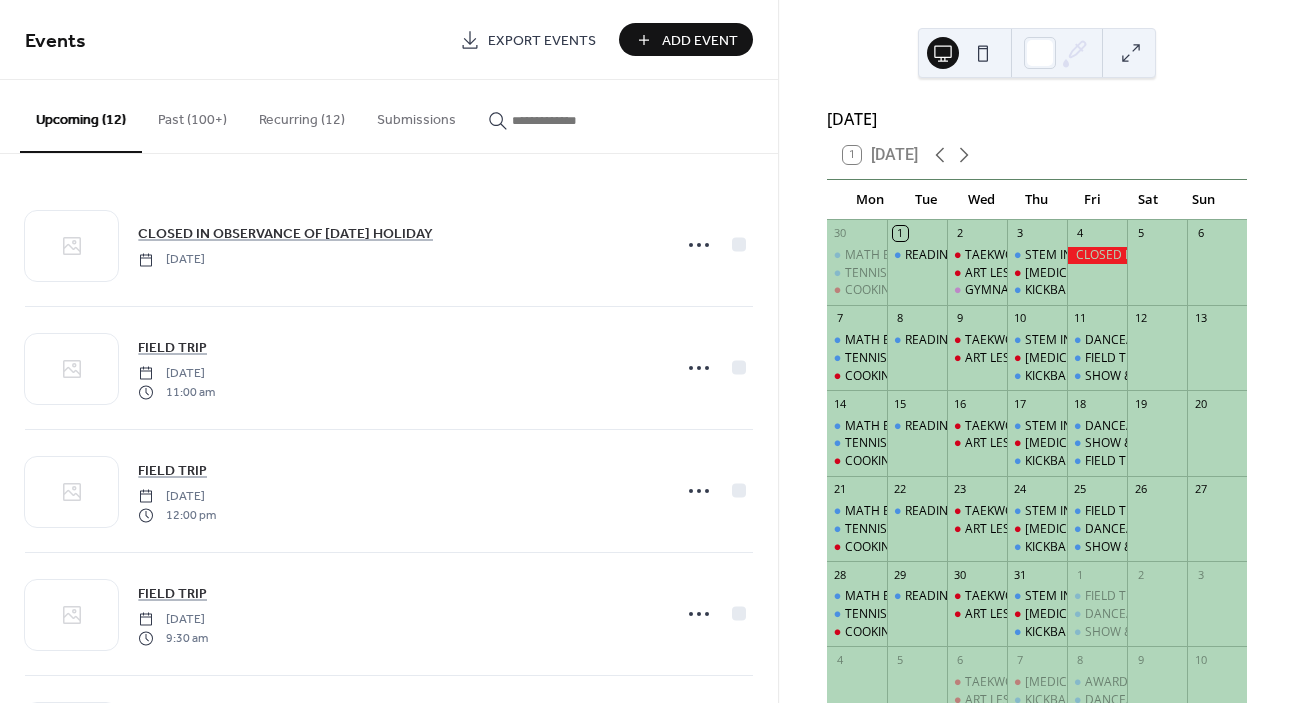 click on "Recurring  (12)" at bounding box center [302, 115] 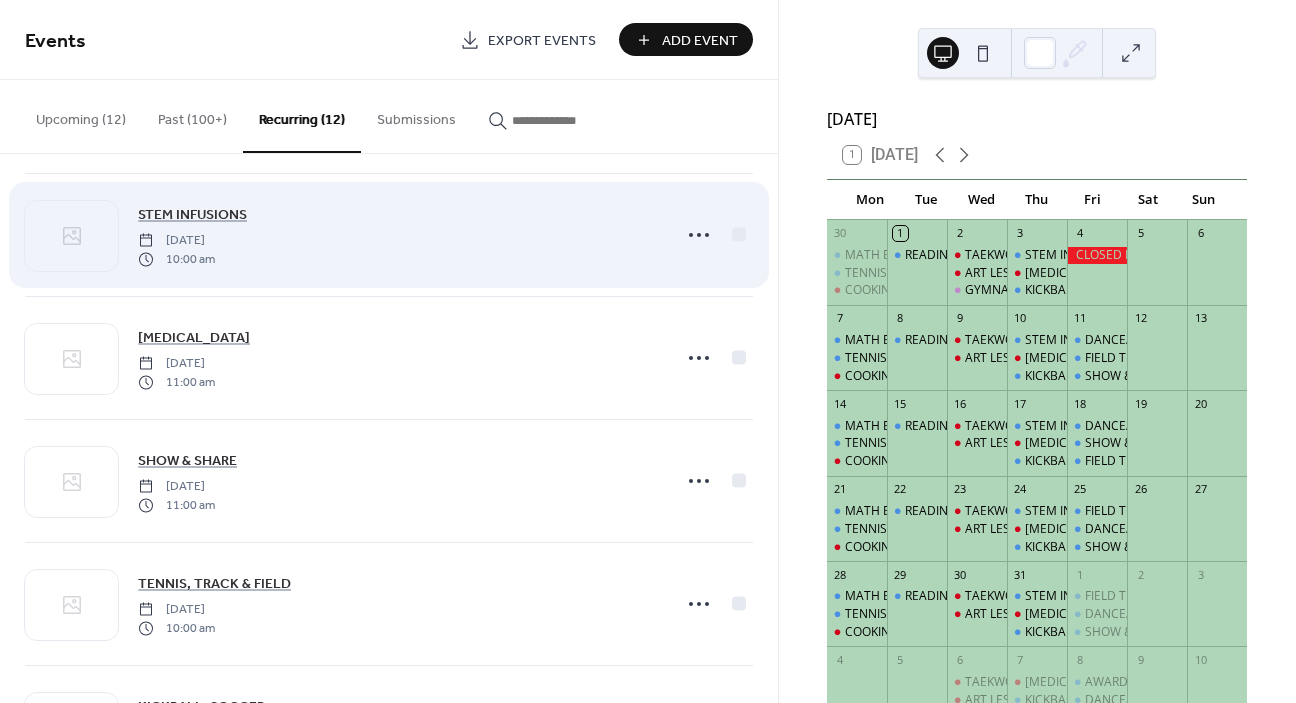 scroll, scrollTop: 629, scrollLeft: 0, axis: vertical 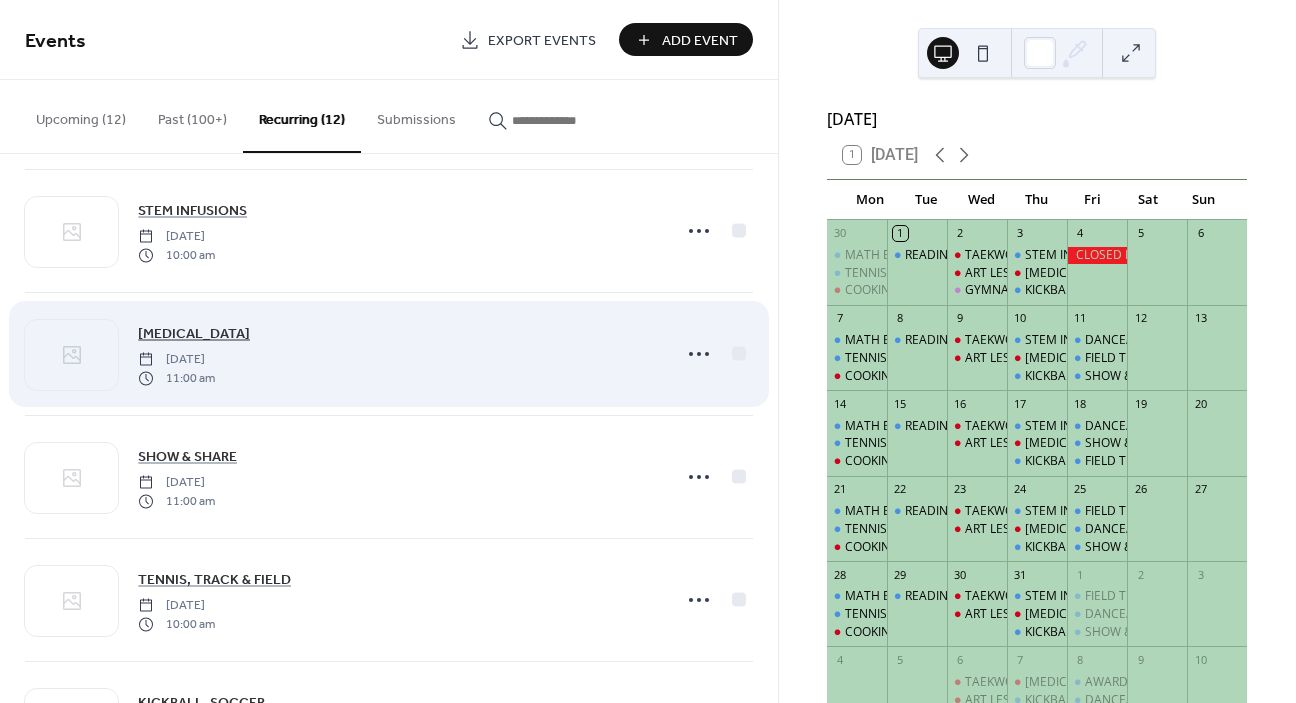click on "[MEDICAL_DATA]" at bounding box center [194, 334] 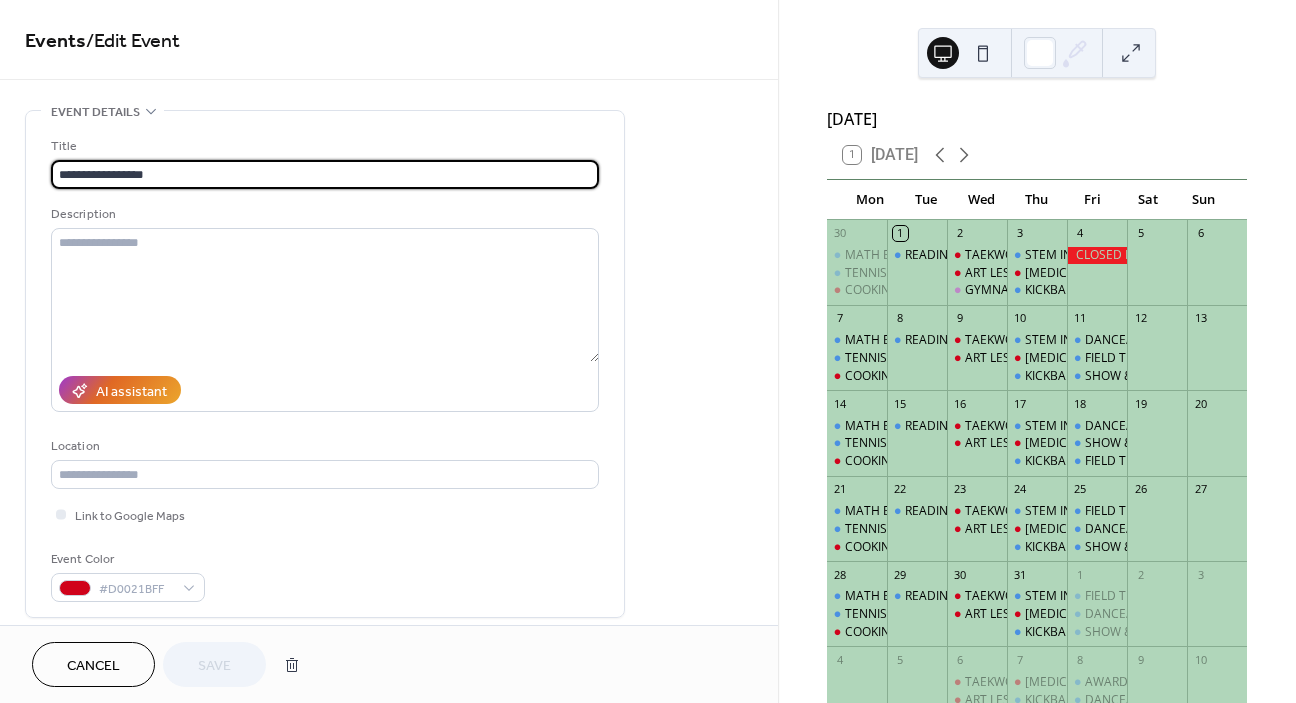 type on "**********" 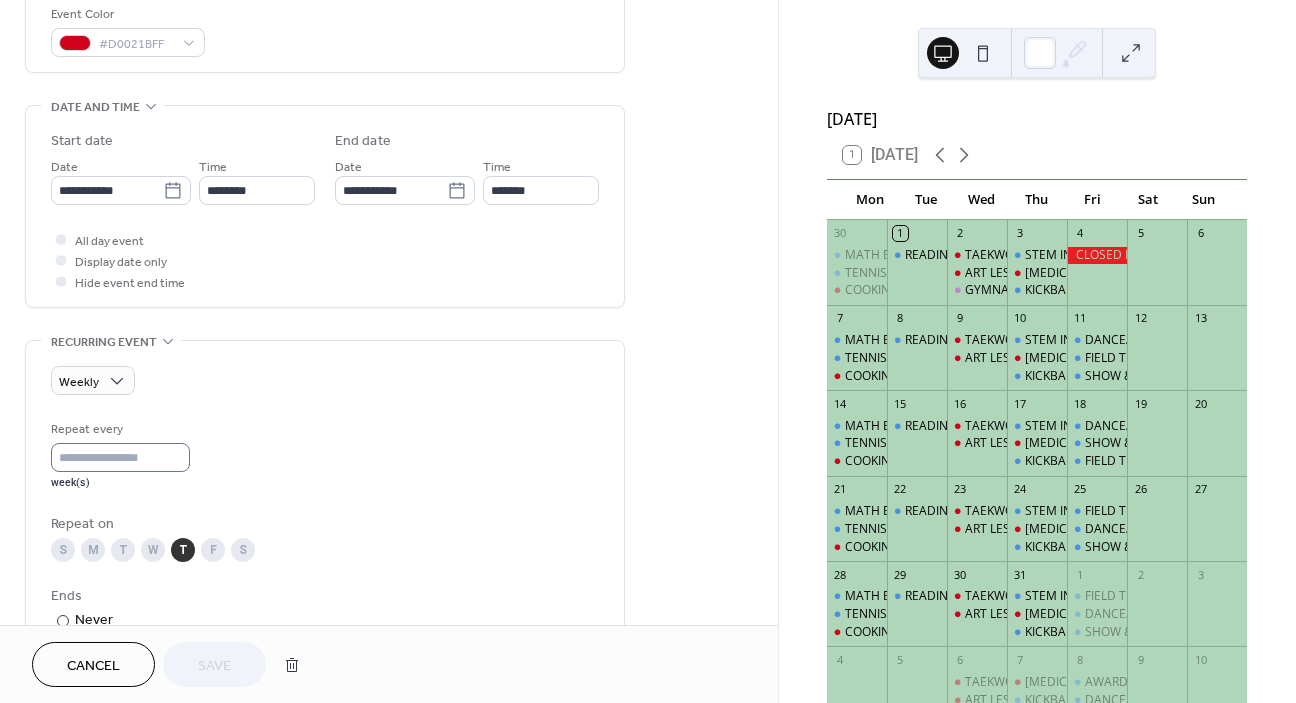 scroll, scrollTop: 547, scrollLeft: 0, axis: vertical 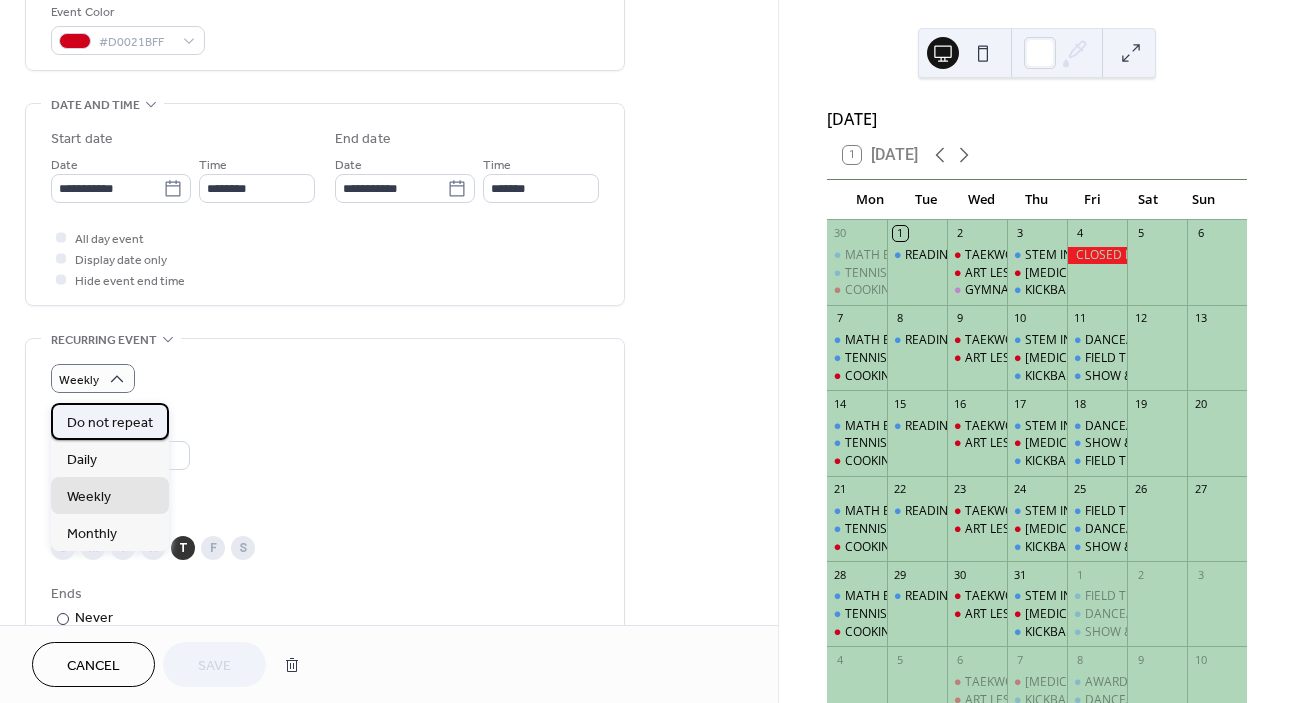 click on "Do not repeat" at bounding box center [110, 423] 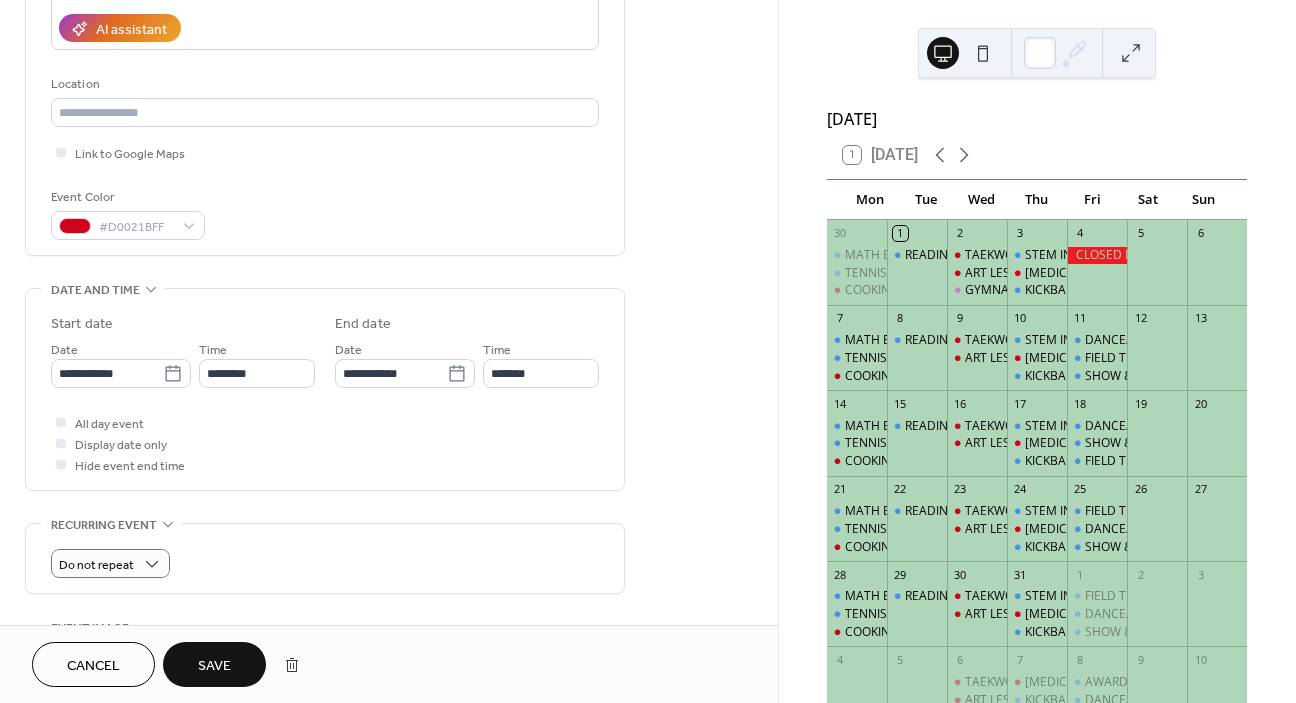 scroll, scrollTop: 370, scrollLeft: 0, axis: vertical 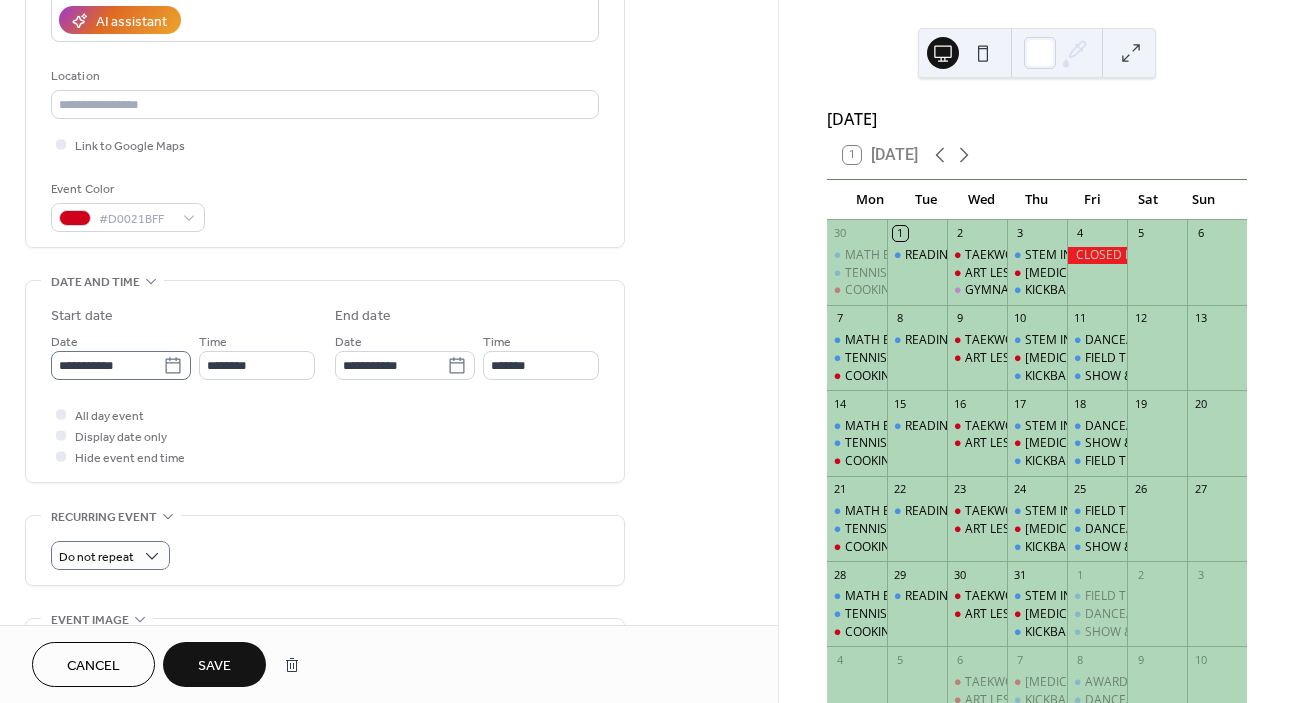 click 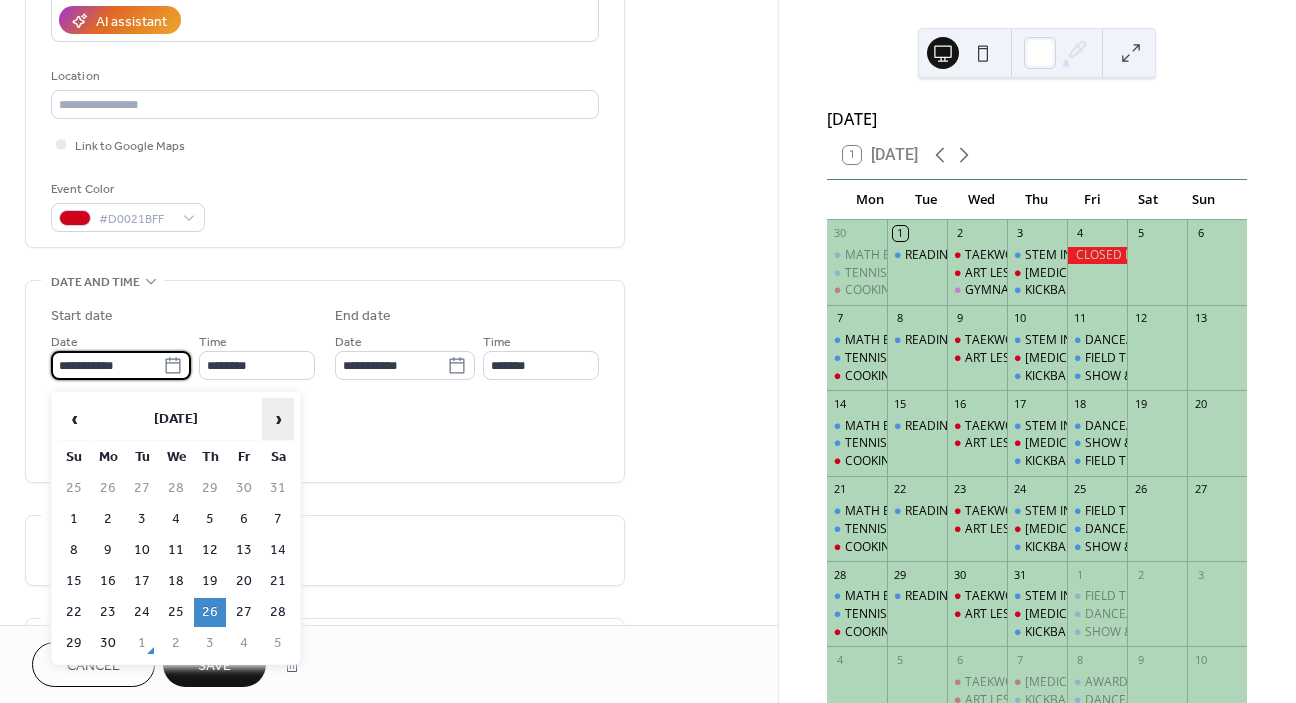 click on "›" at bounding box center (278, 419) 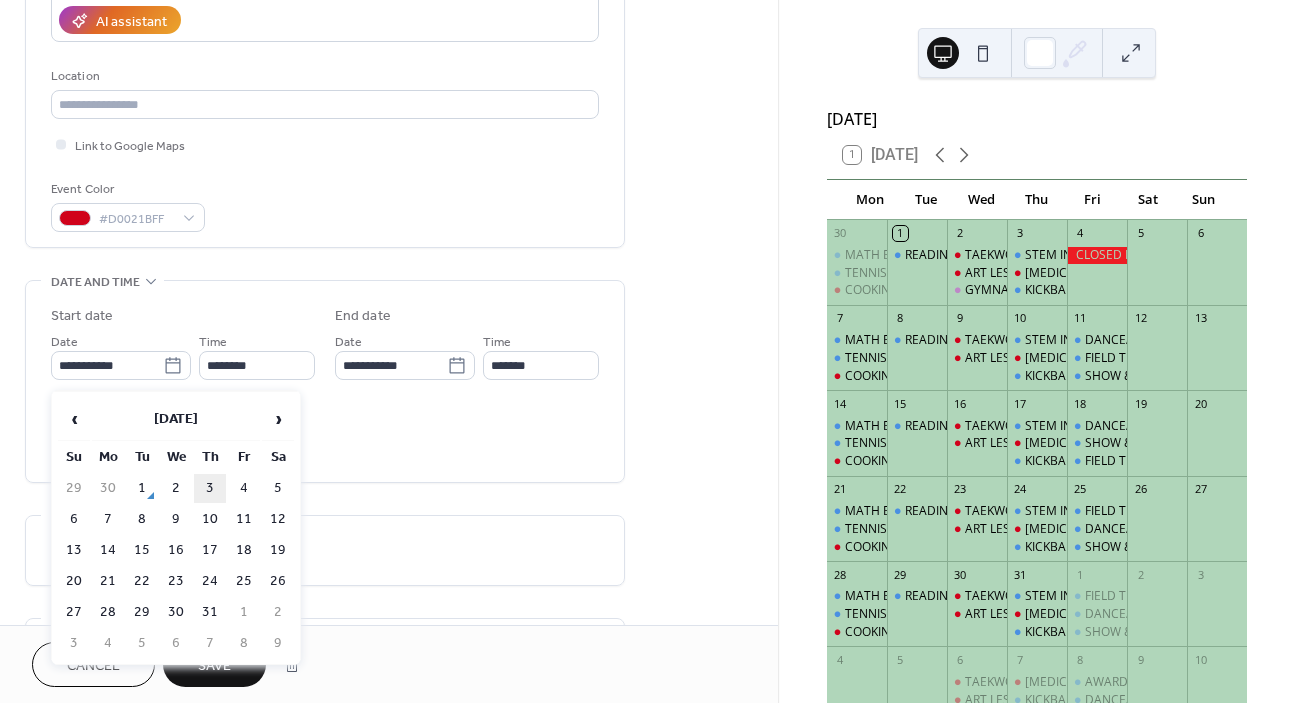 click on "3" at bounding box center (210, 488) 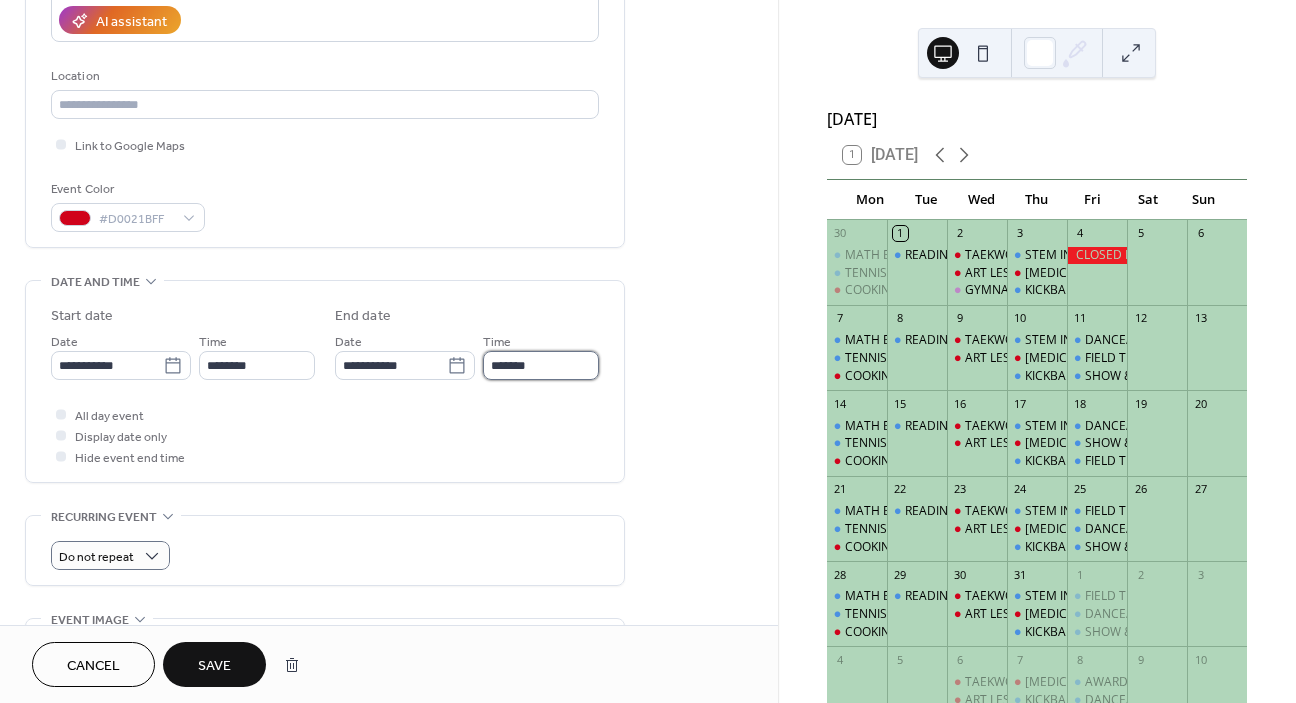 click on "*******" at bounding box center (541, 365) 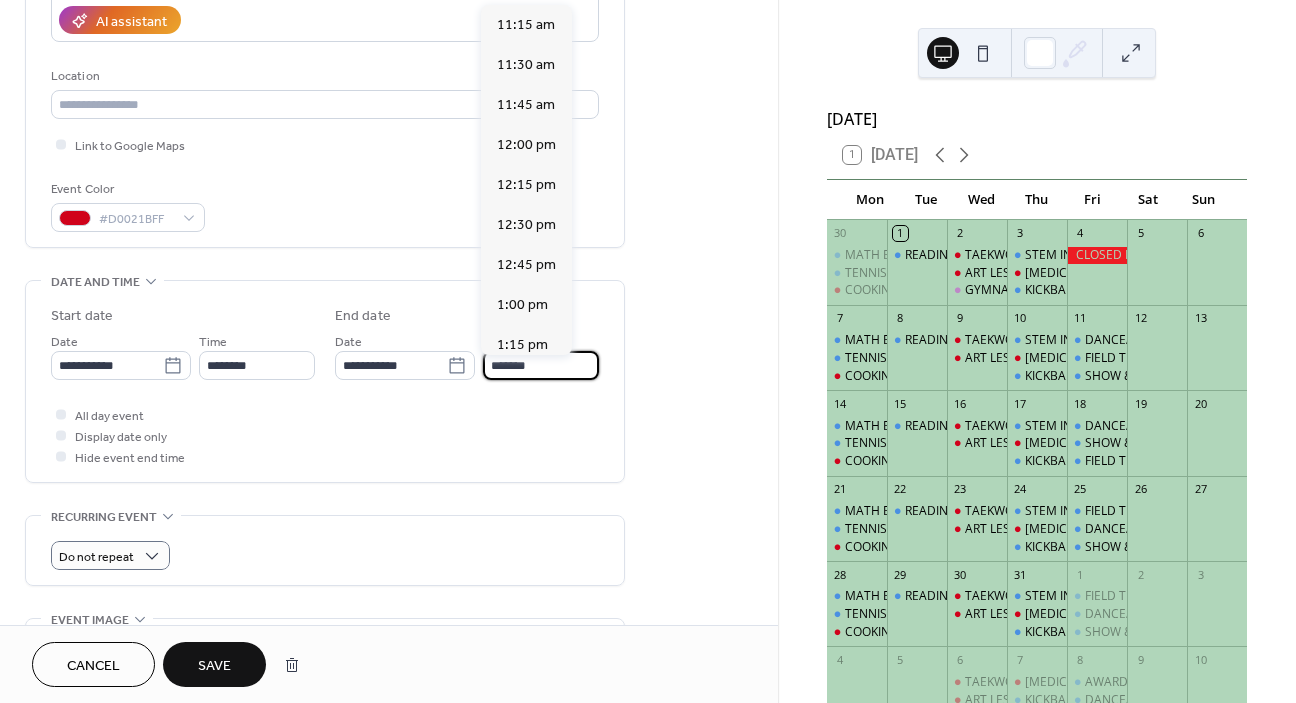 scroll, scrollTop: 600, scrollLeft: 0, axis: vertical 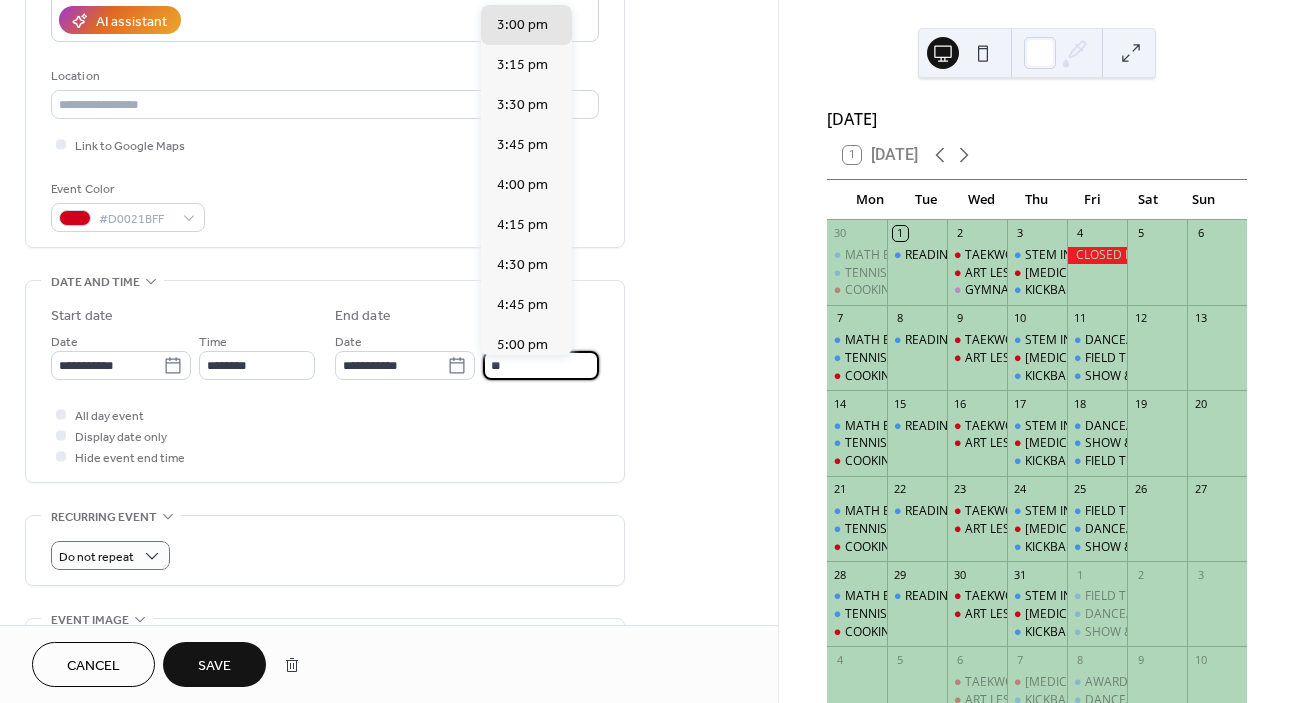 type on "*" 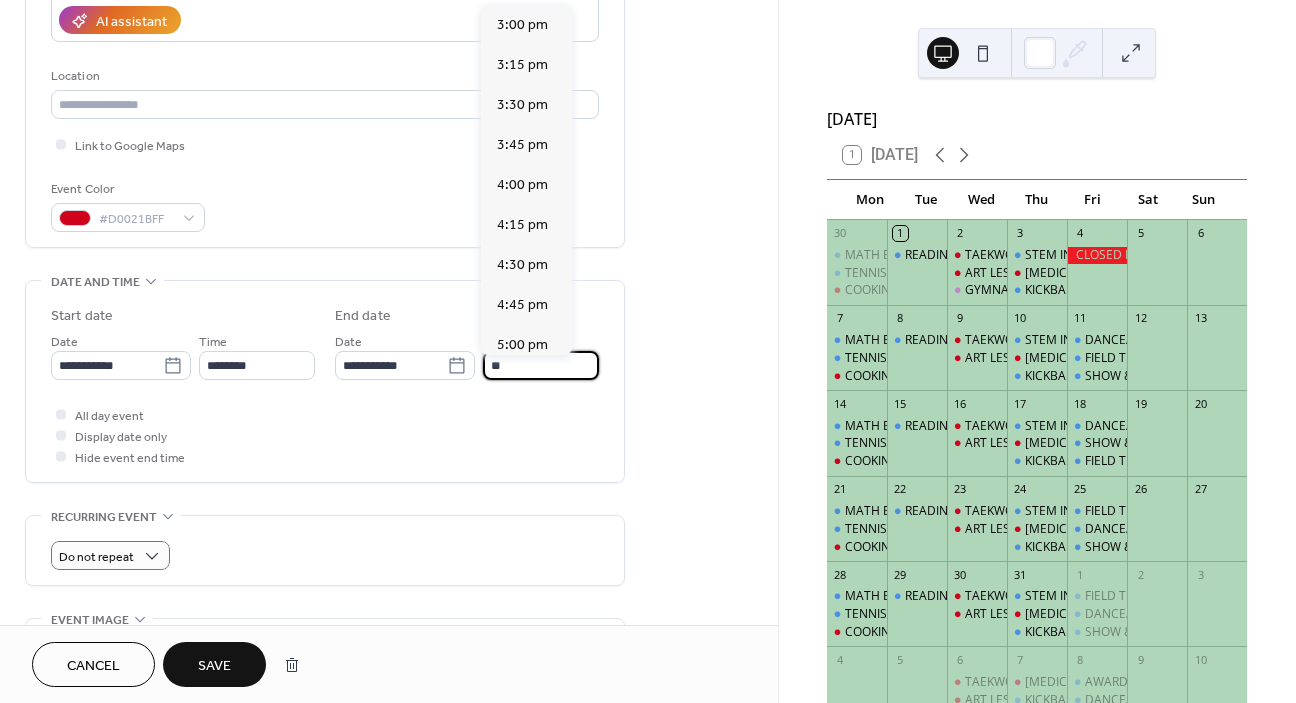 scroll, scrollTop: 0, scrollLeft: 0, axis: both 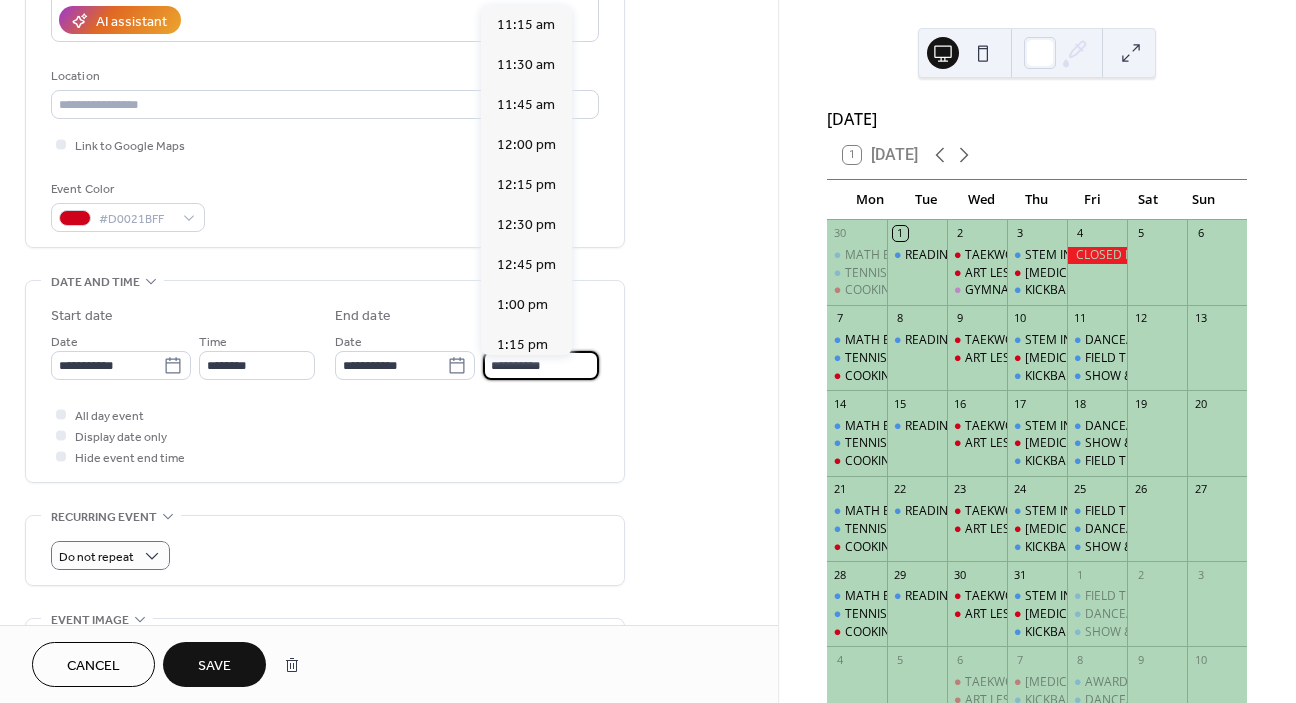 type on "********" 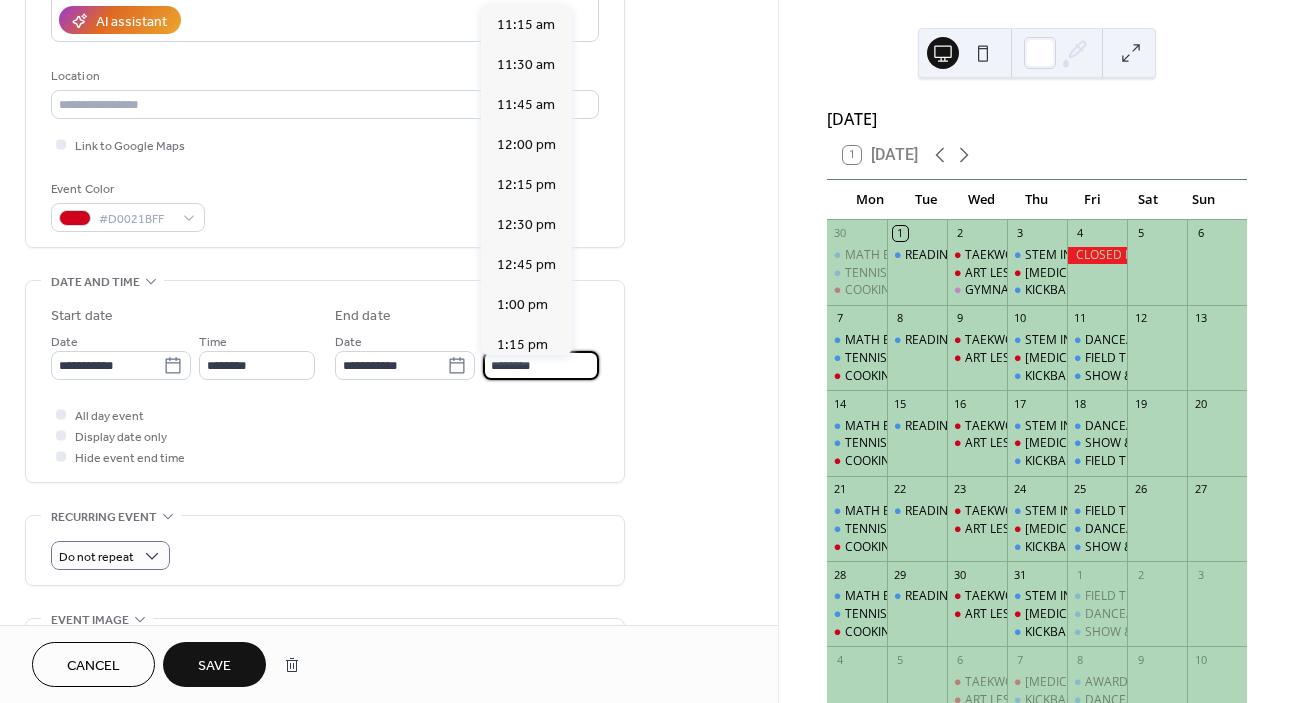 click on "All day event Display date only Hide event end time" at bounding box center [325, 435] 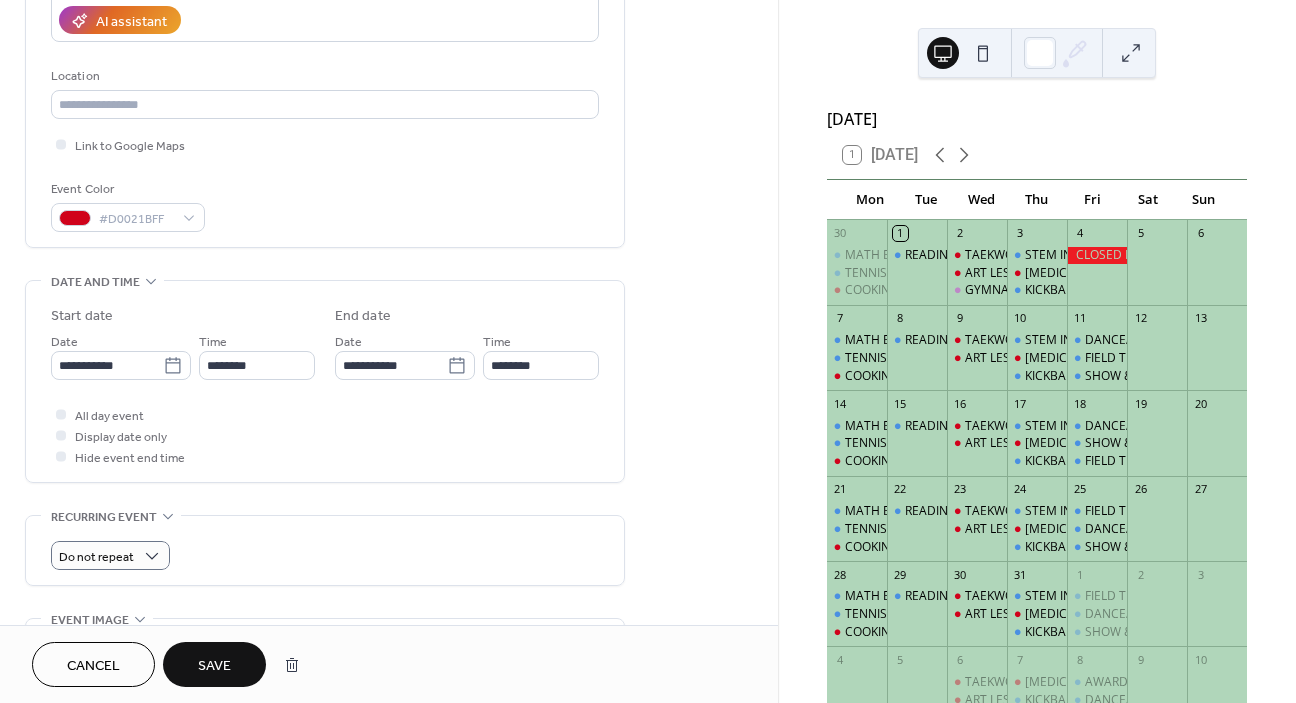 click on "Save" at bounding box center (214, 666) 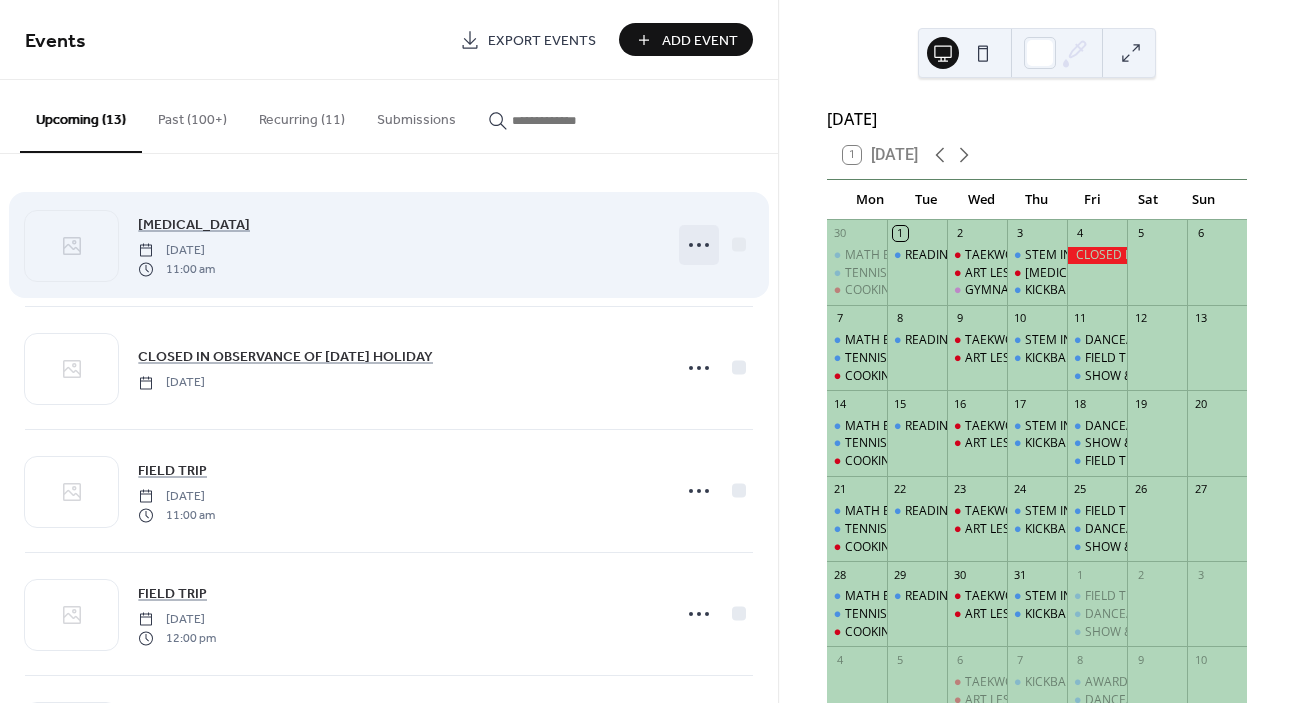 click 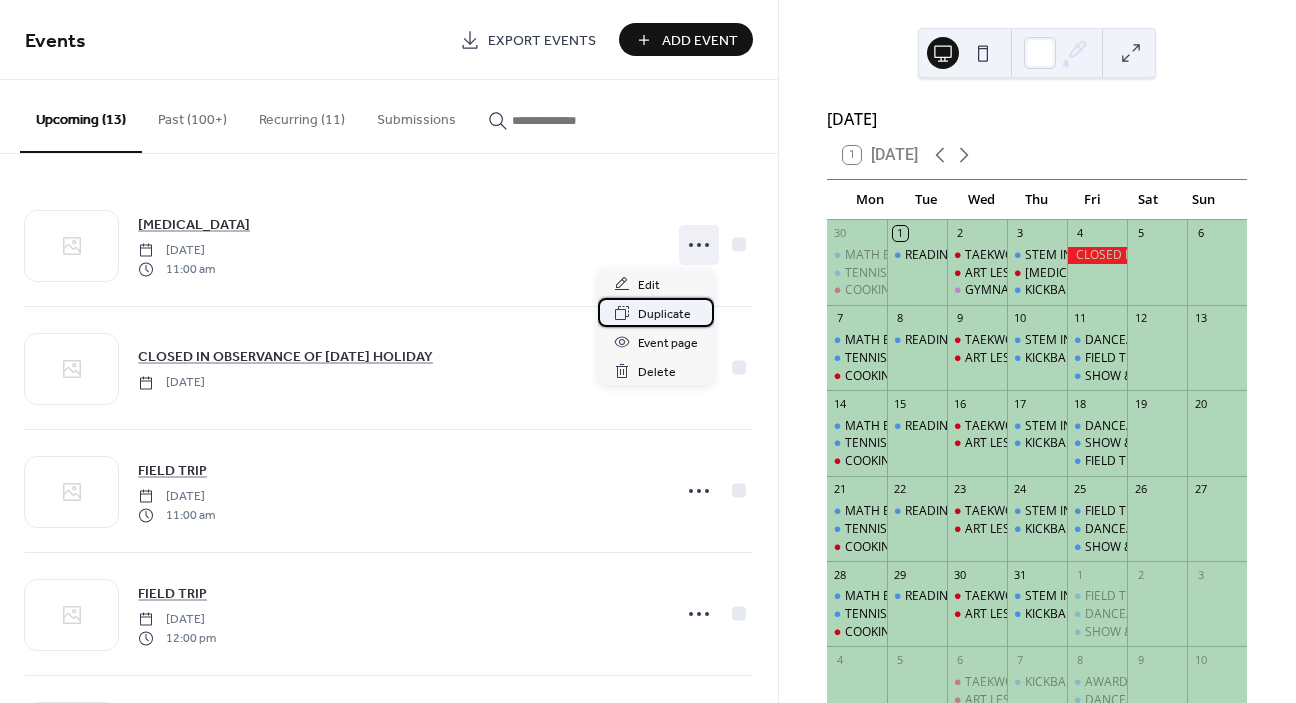 click on "Duplicate" at bounding box center [664, 314] 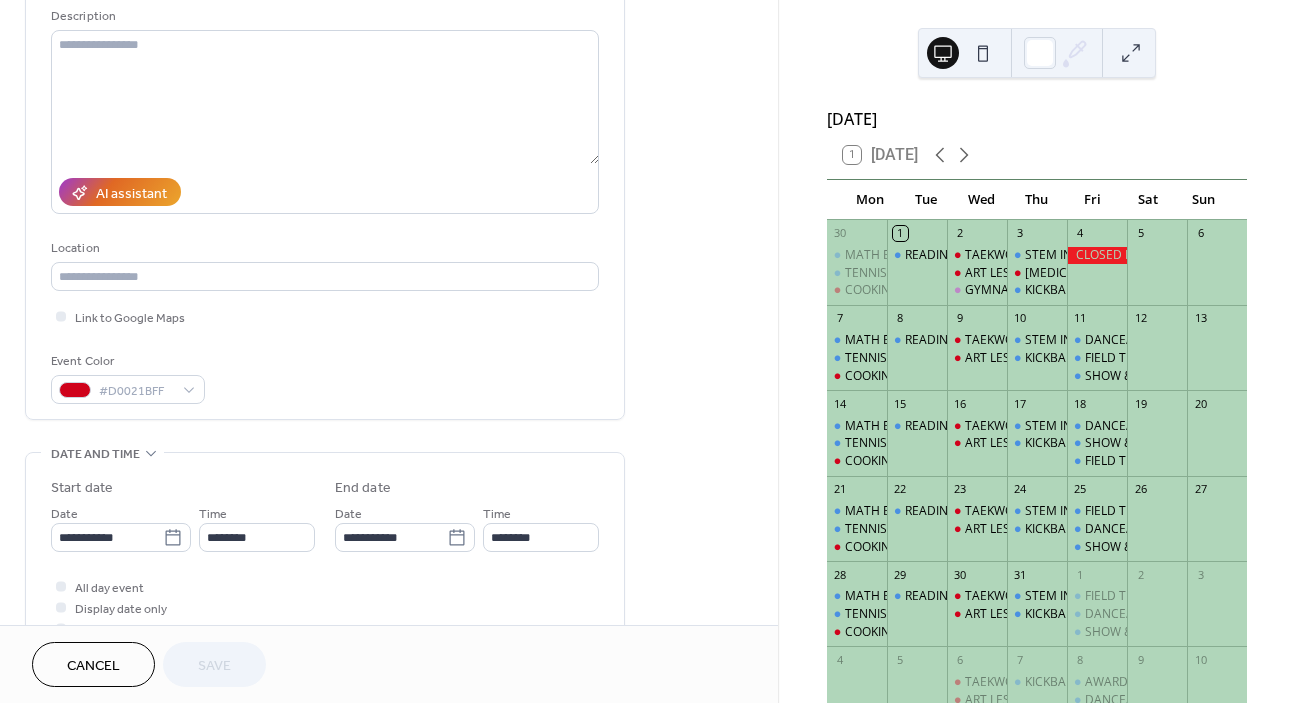scroll, scrollTop: 481, scrollLeft: 0, axis: vertical 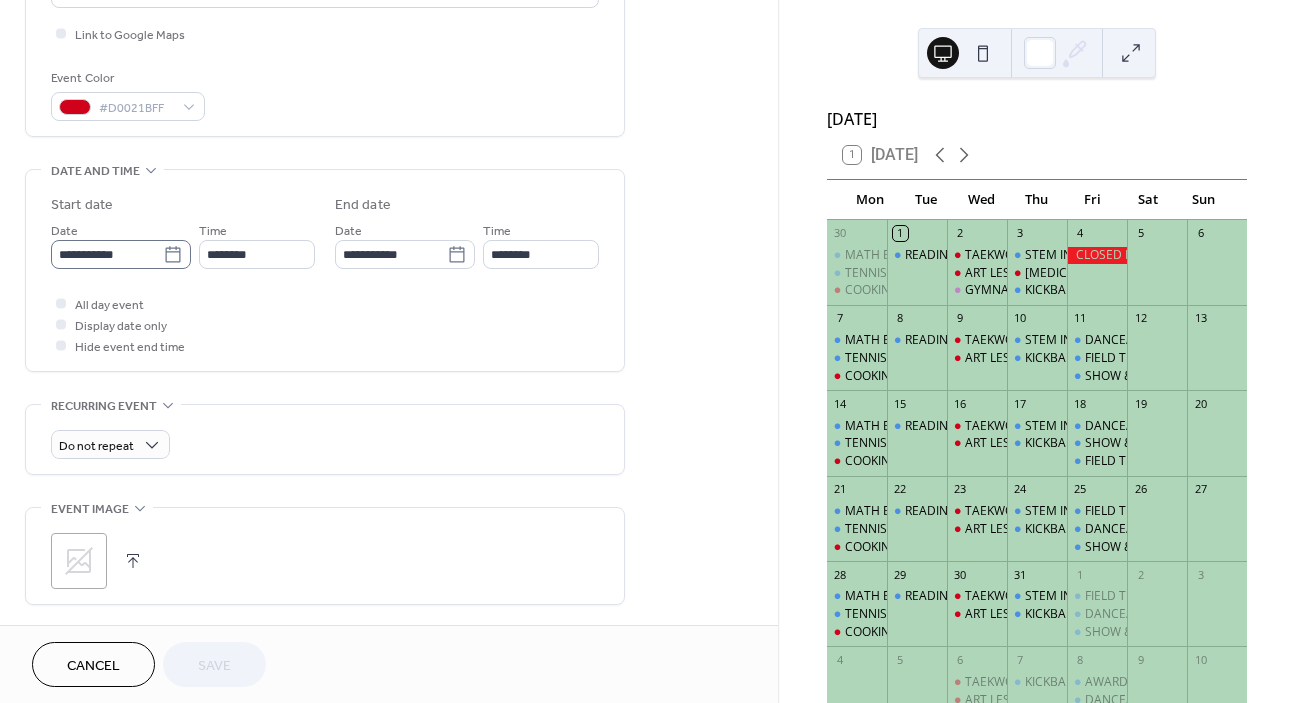 click 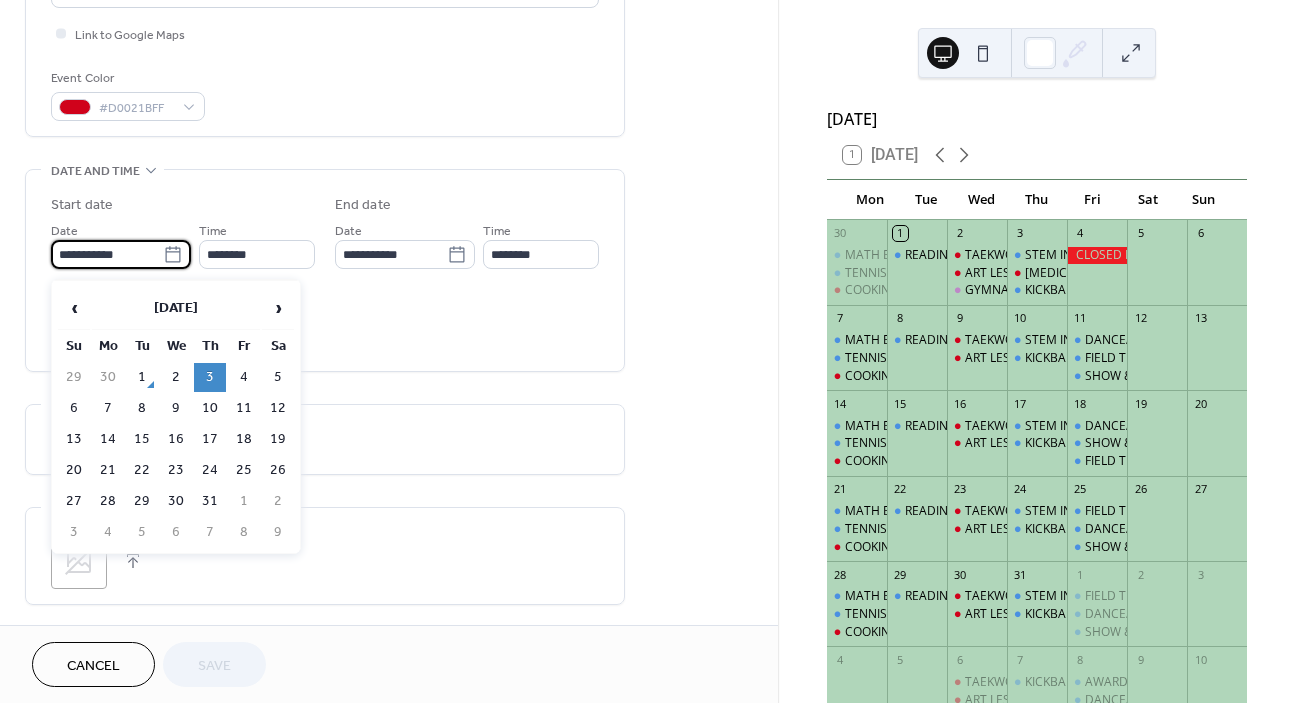 click 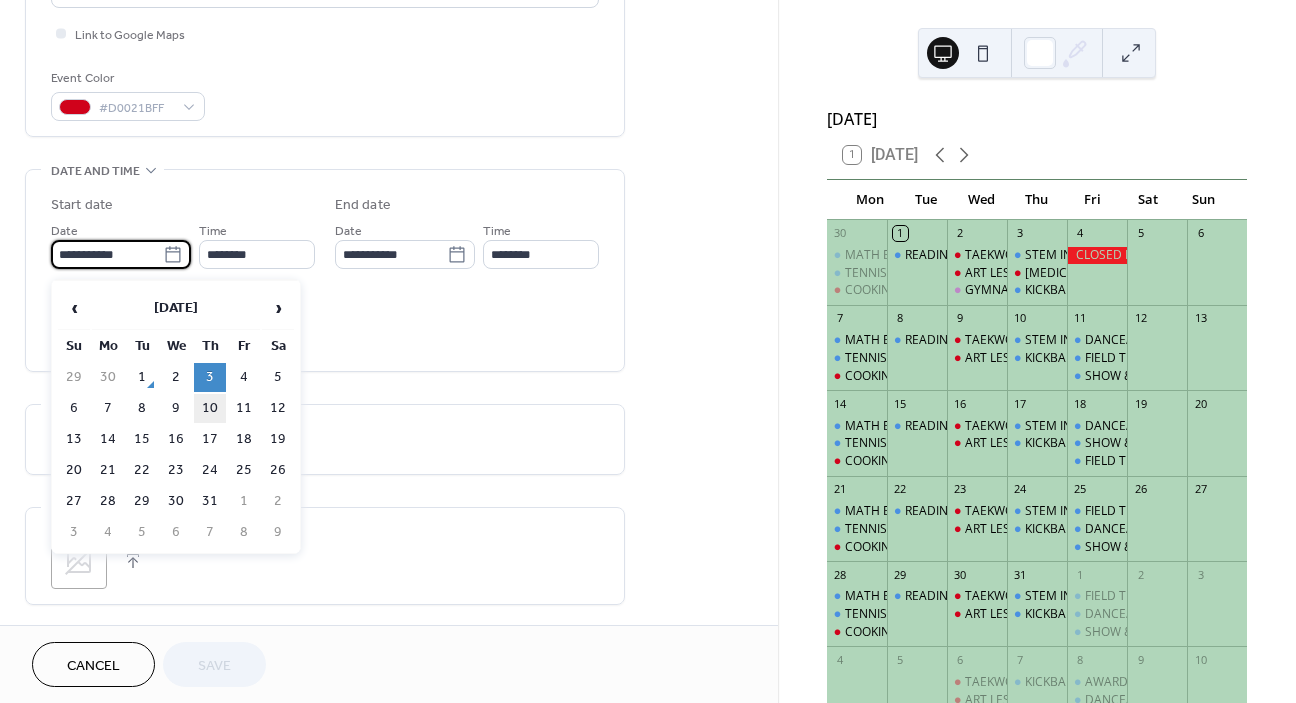 click on "10" at bounding box center [210, 408] 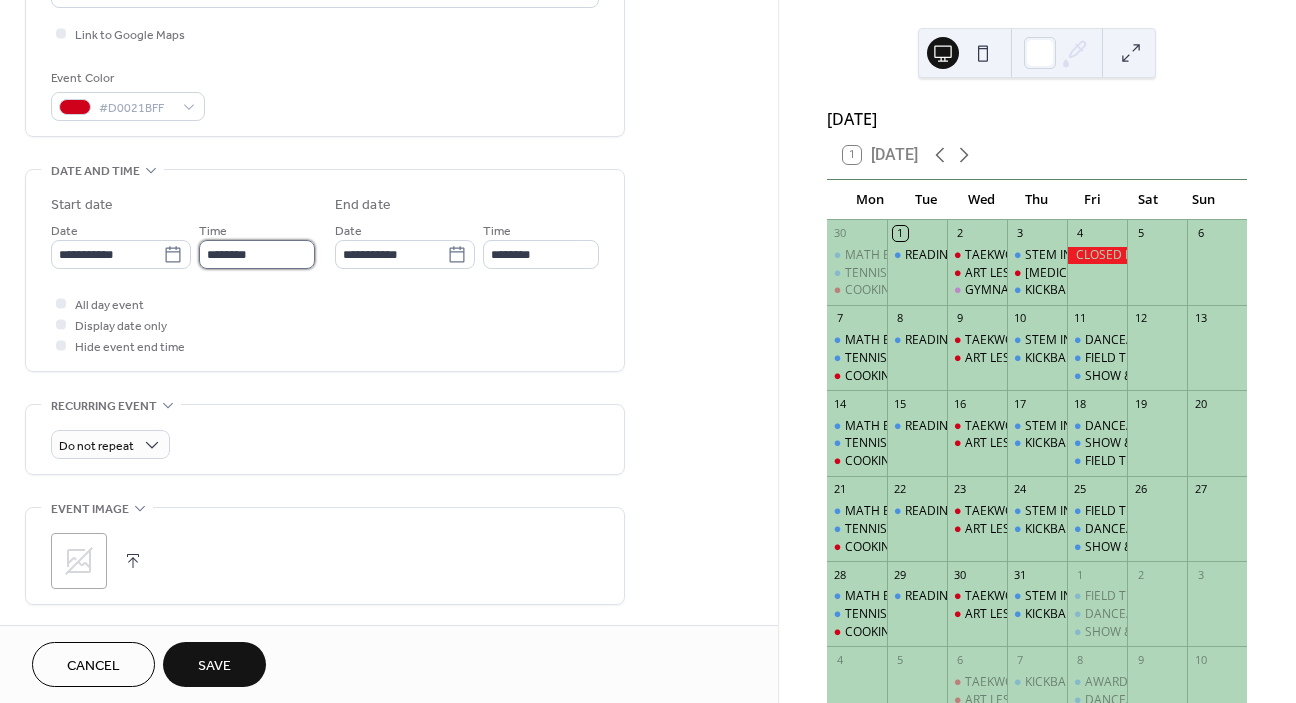 click on "********" at bounding box center (257, 254) 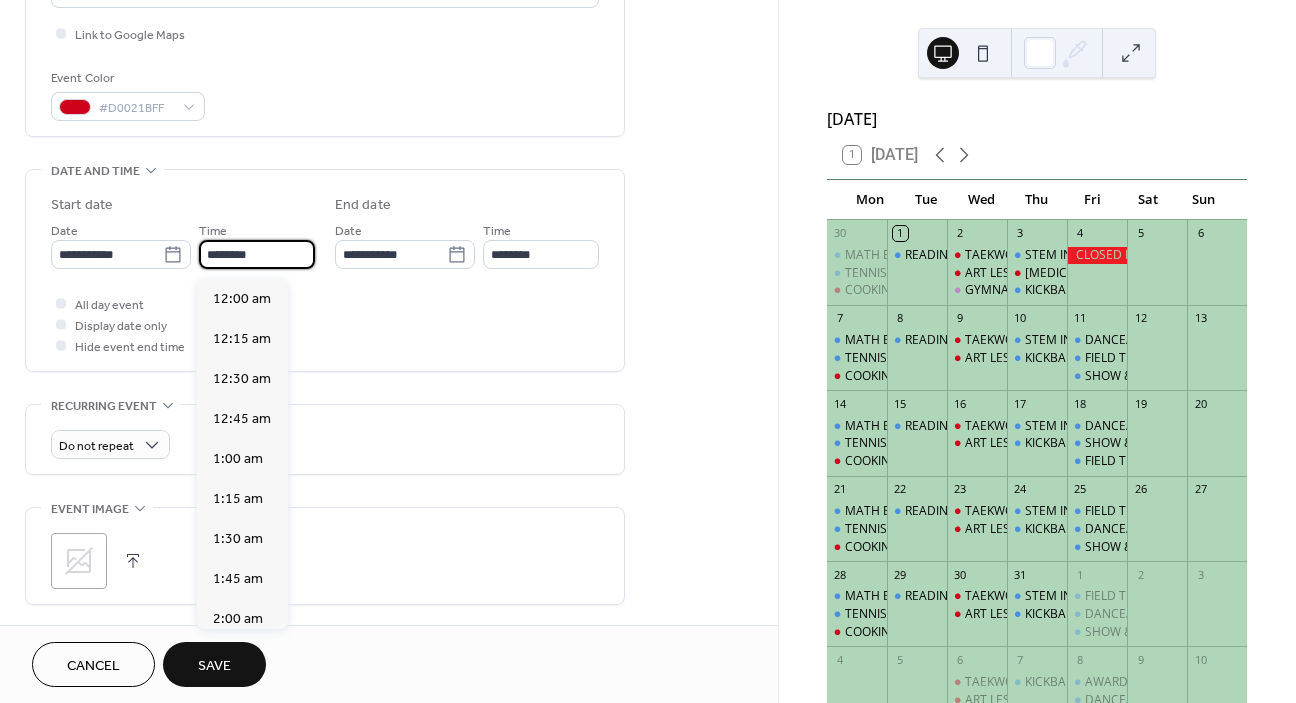 scroll, scrollTop: 1760, scrollLeft: 0, axis: vertical 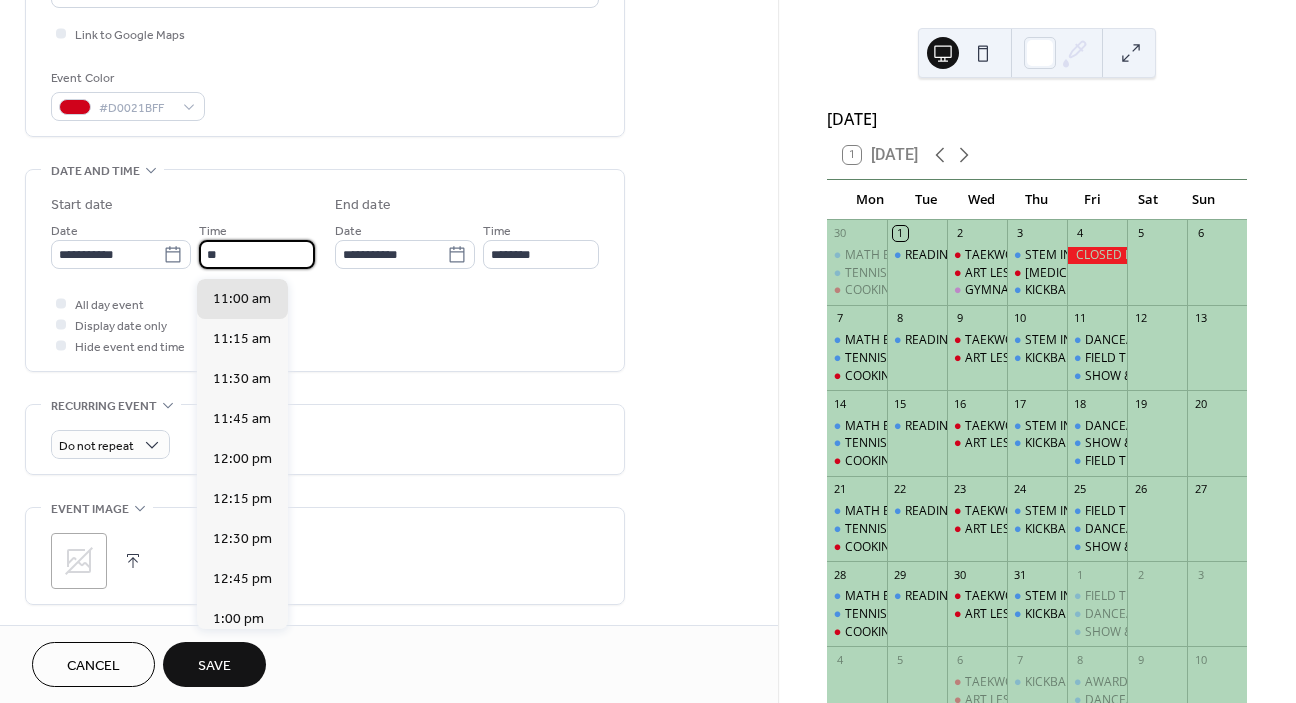 type on "*" 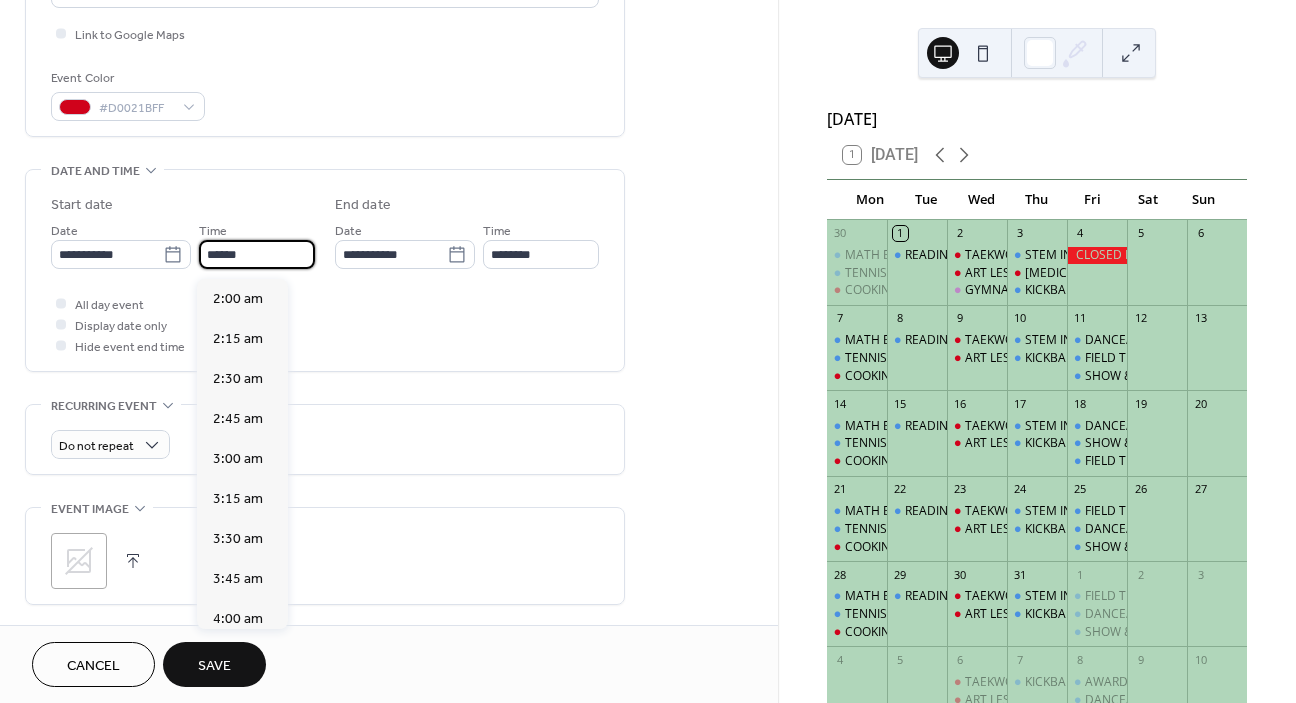 scroll, scrollTop: 2240, scrollLeft: 0, axis: vertical 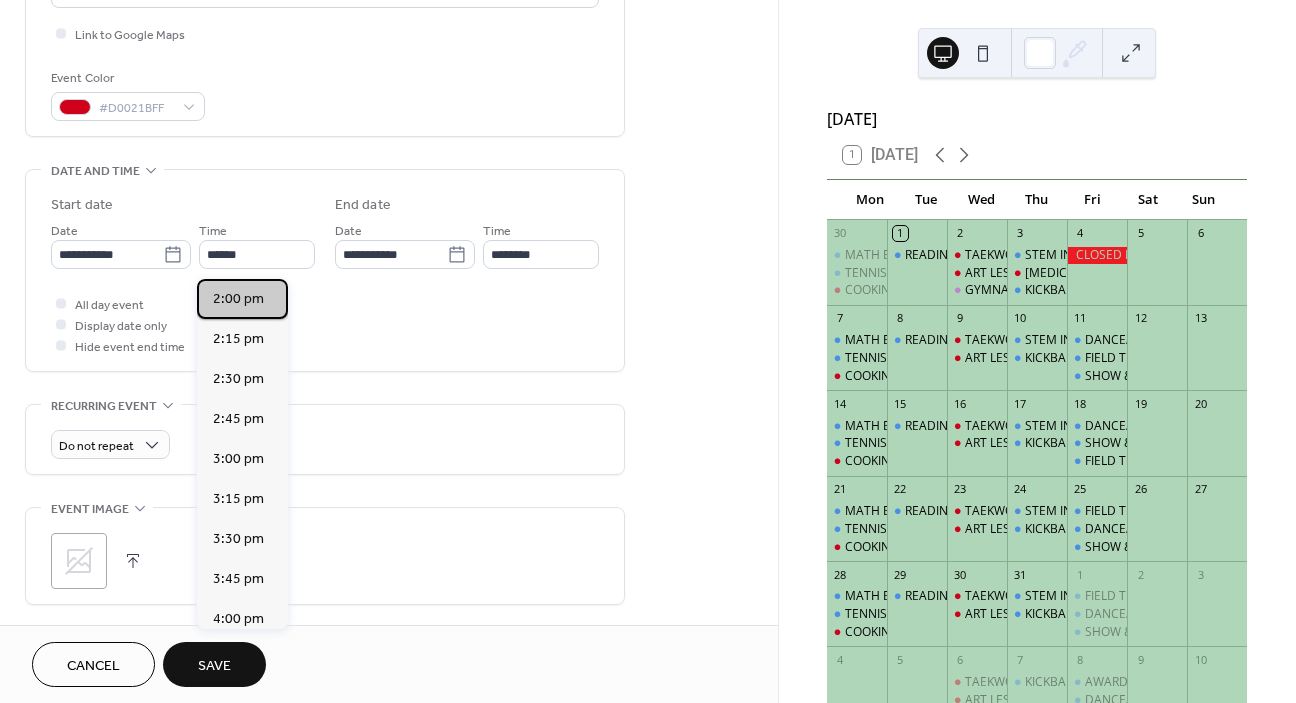 click on "2:00 pm" at bounding box center [238, 299] 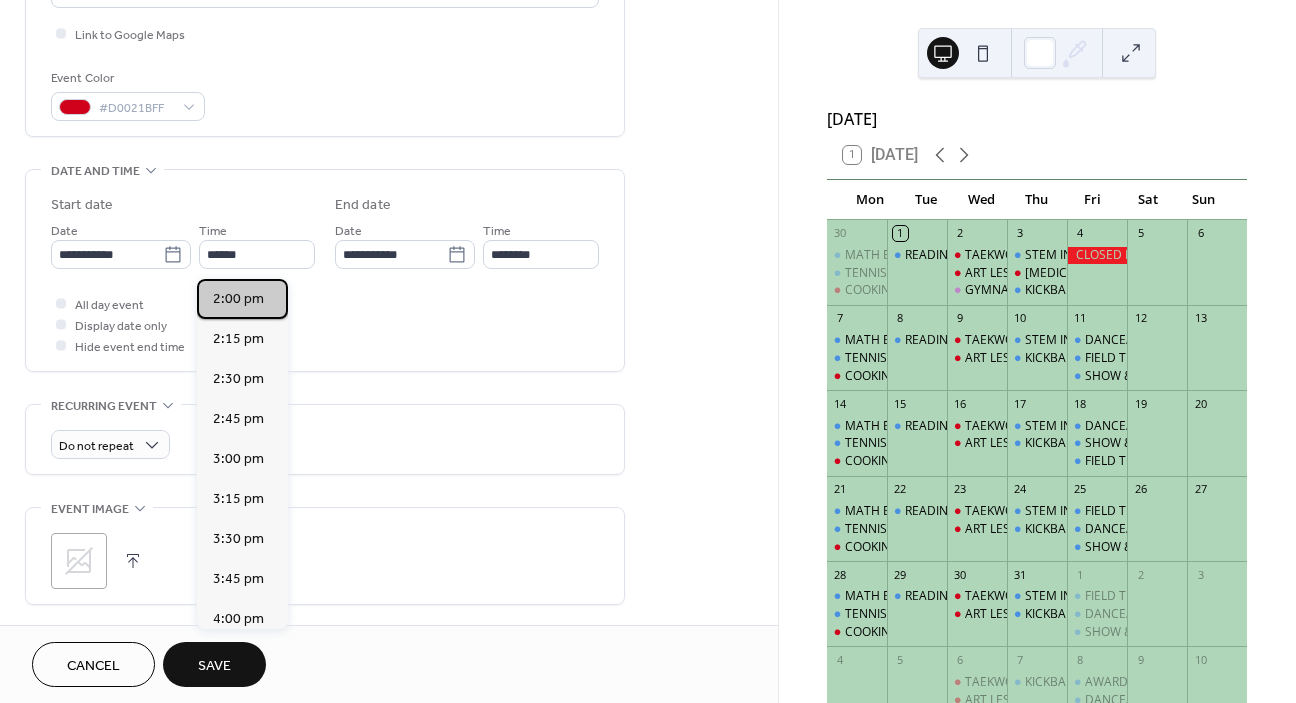 type on "*******" 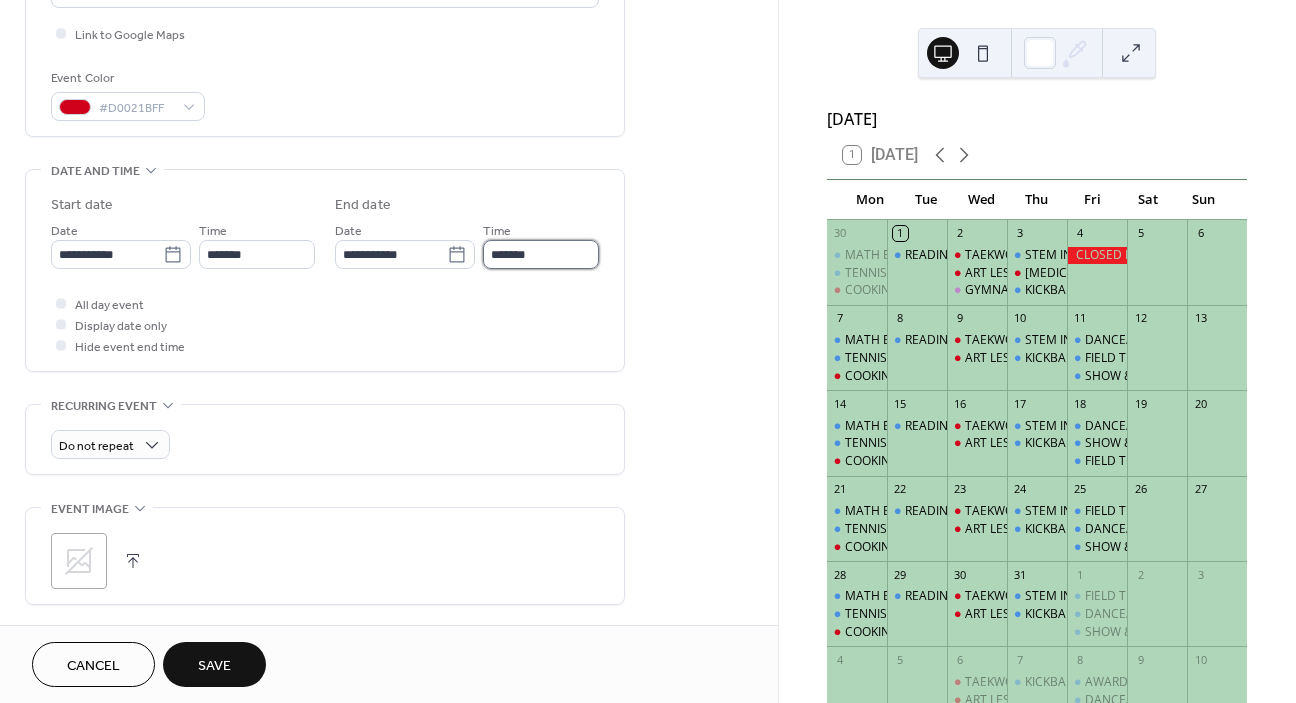 click on "*******" at bounding box center (541, 254) 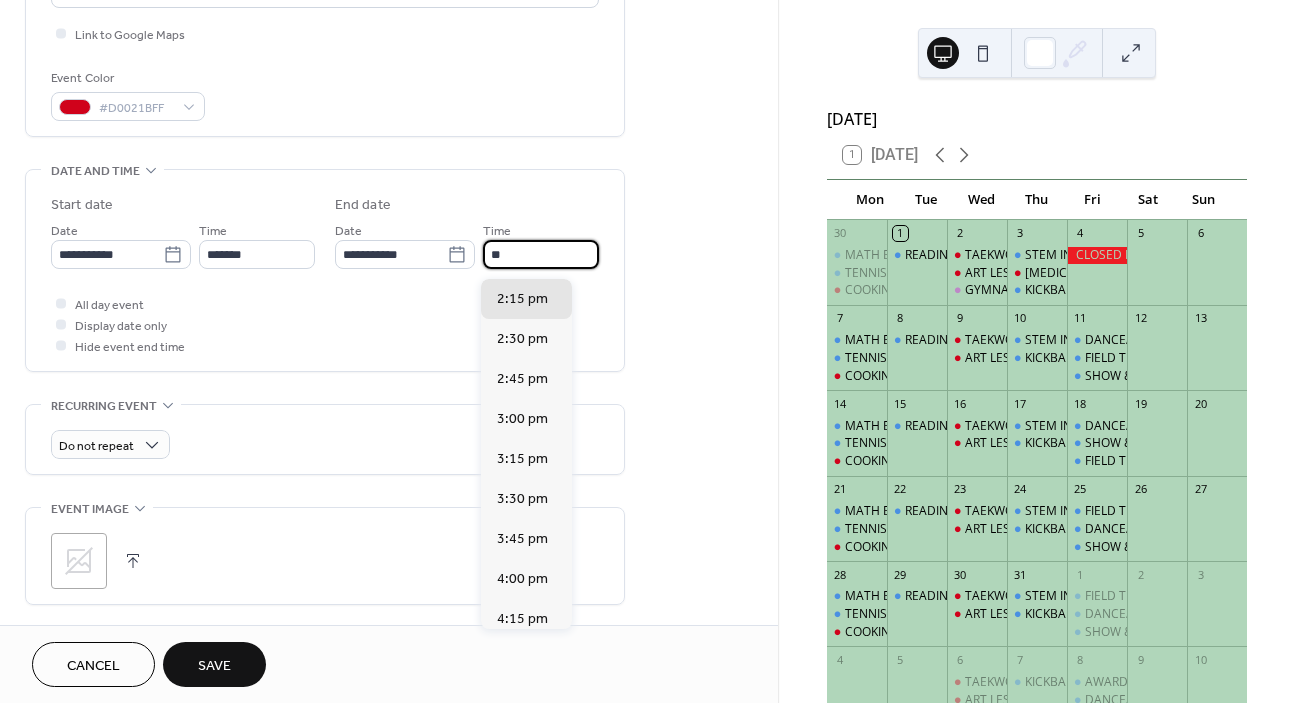 type on "*" 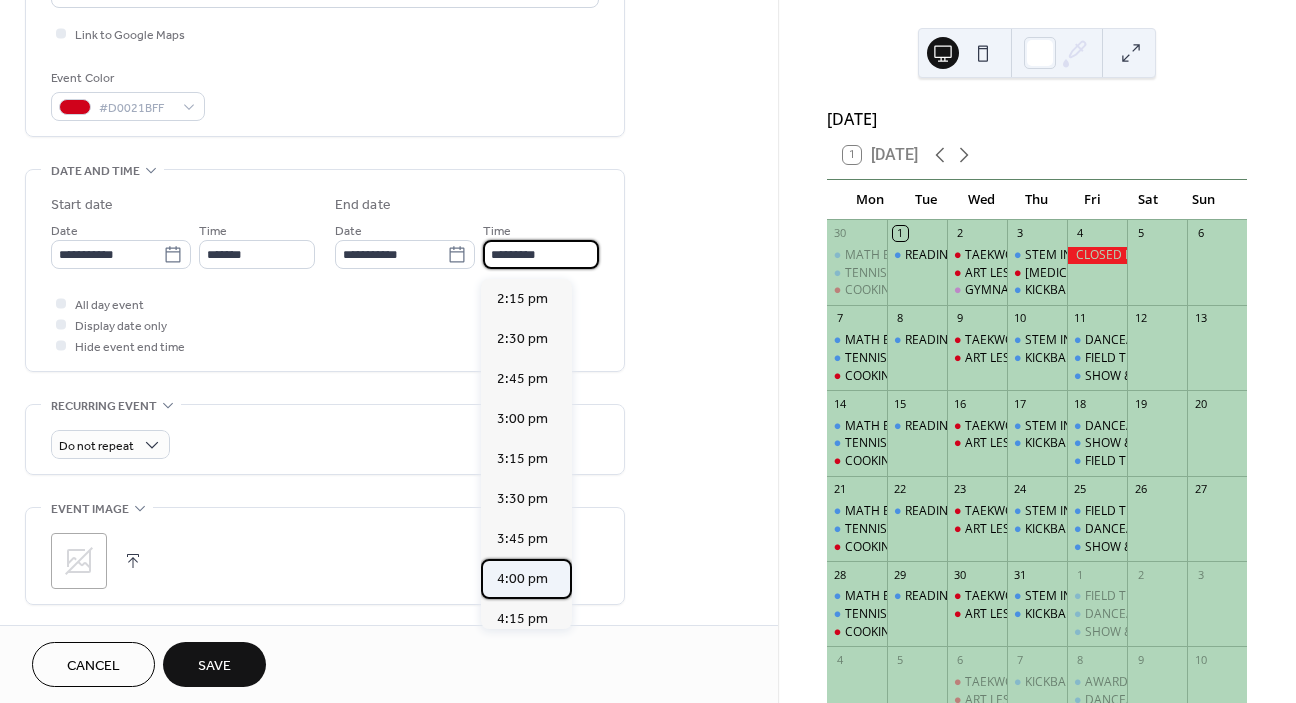 click on "4:00 pm" at bounding box center (526, 579) 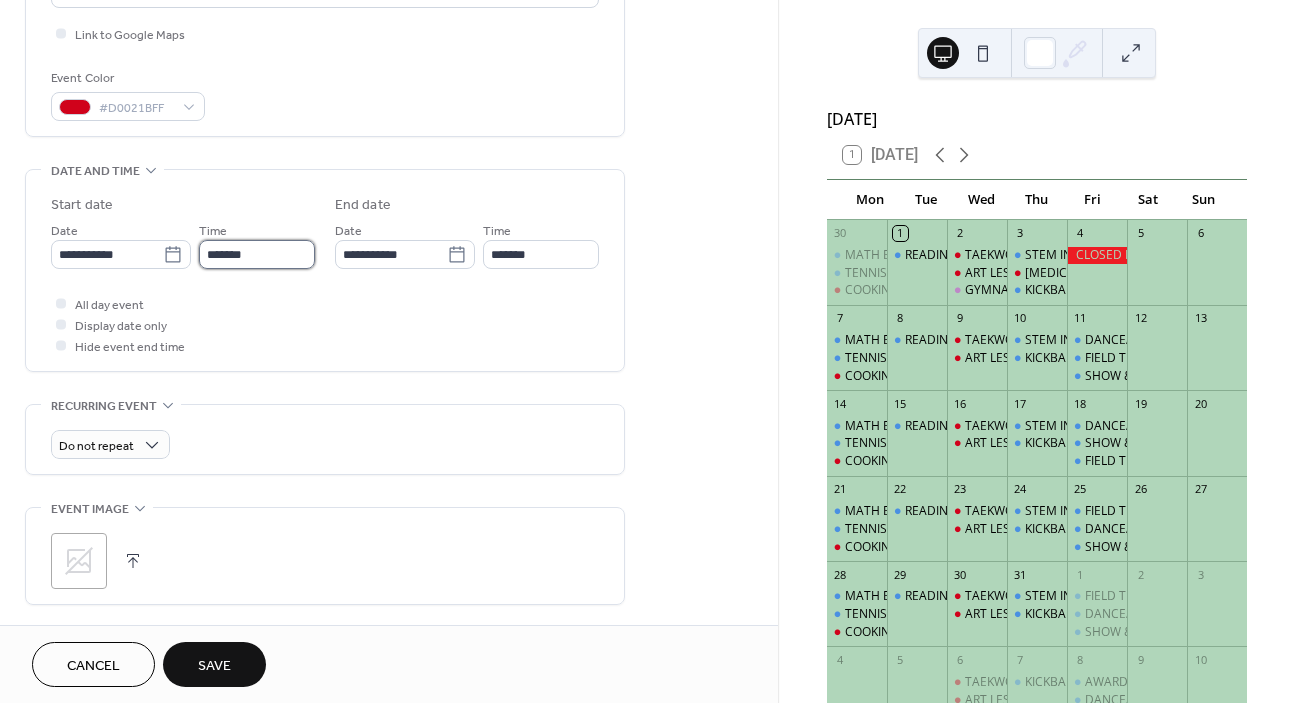 click on "*******" at bounding box center (257, 254) 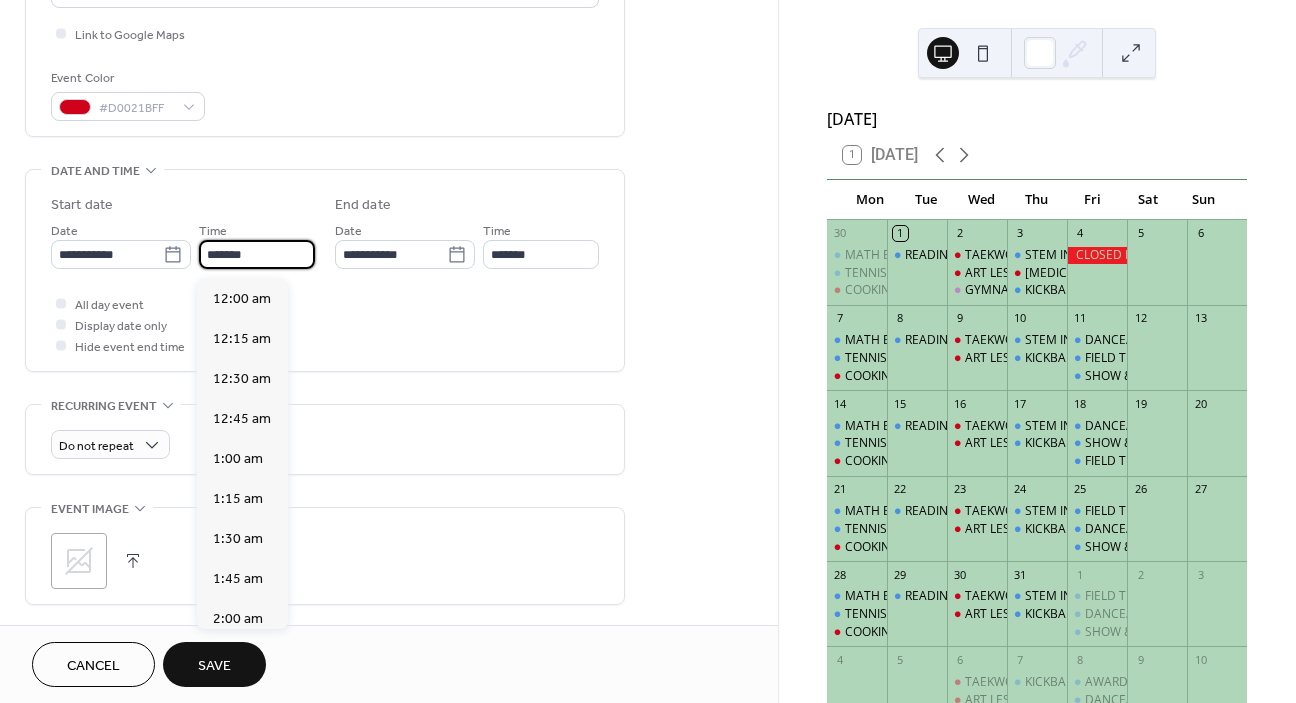 scroll, scrollTop: 2240, scrollLeft: 0, axis: vertical 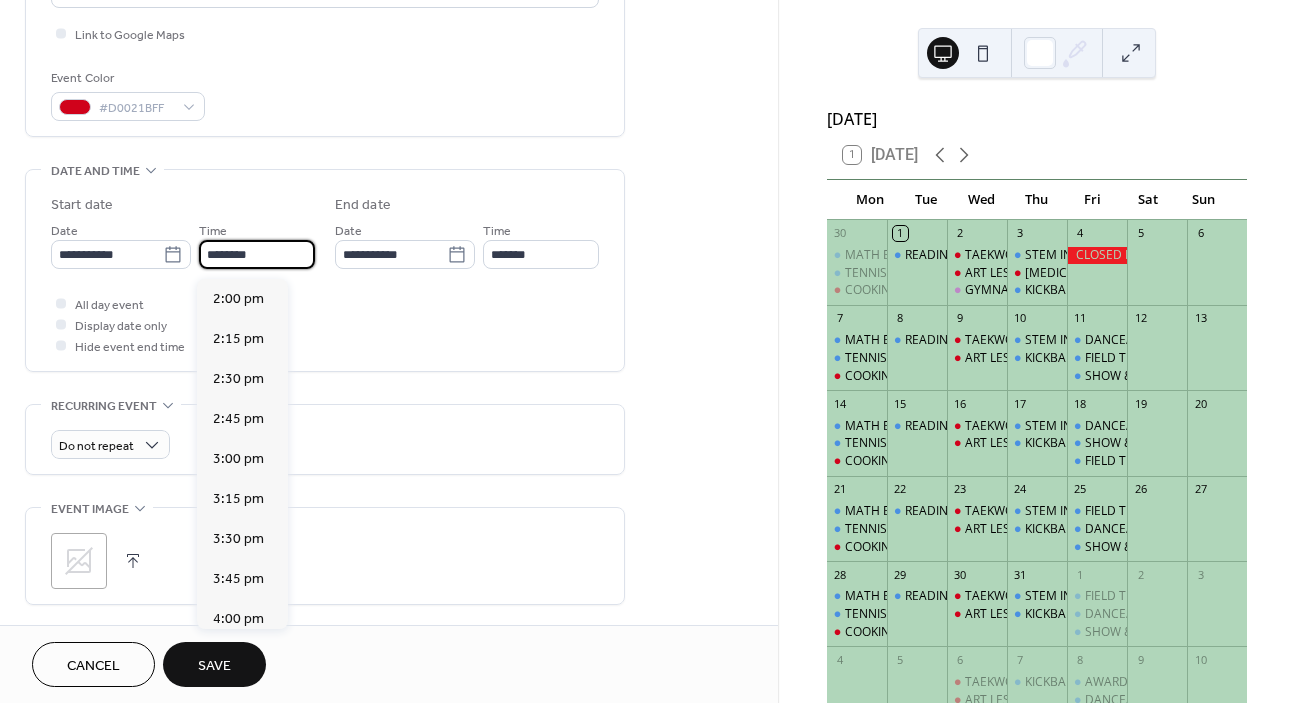 type on "*******" 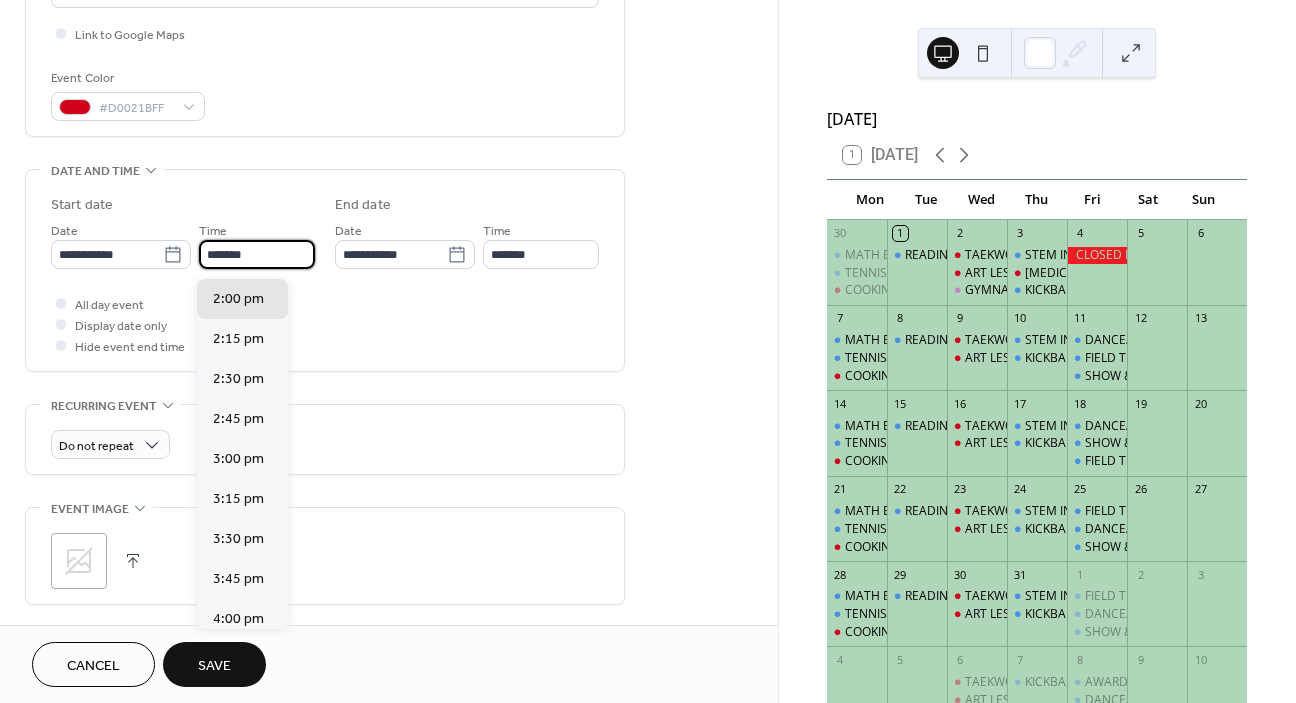 click on "All day event Display date only Hide event end time" at bounding box center (325, 324) 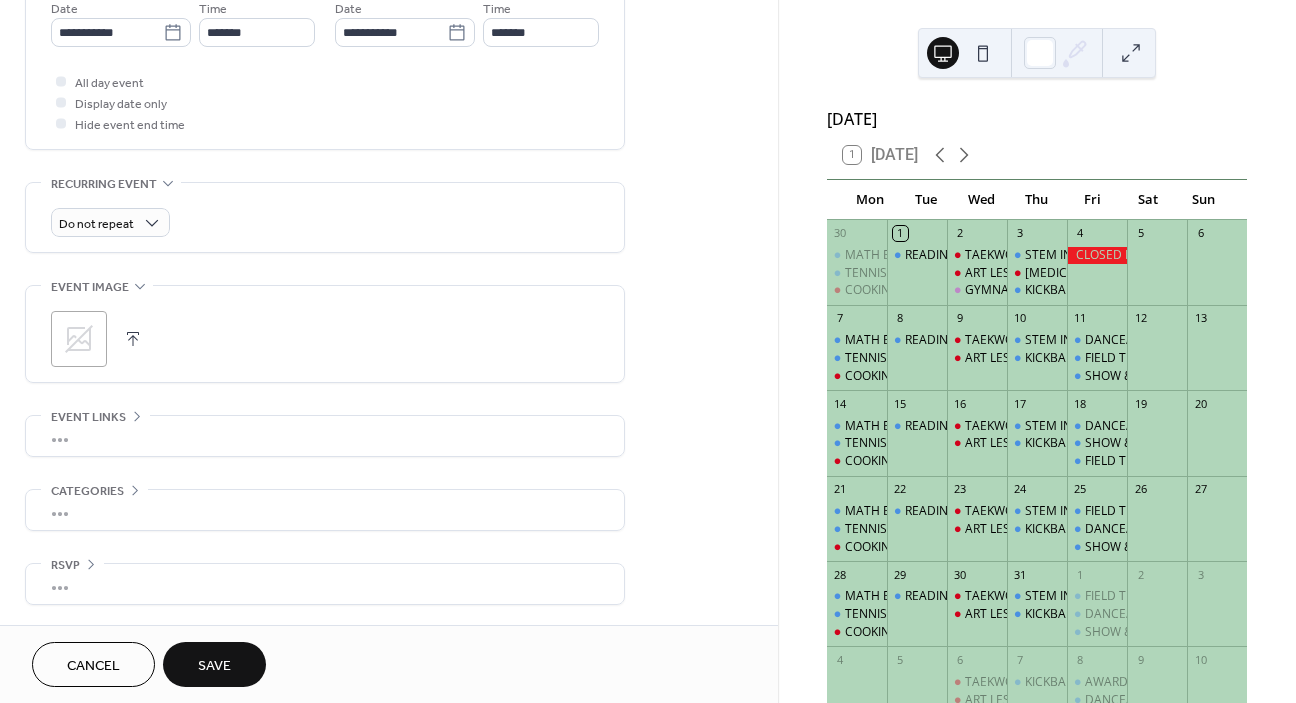 scroll, scrollTop: 709, scrollLeft: 0, axis: vertical 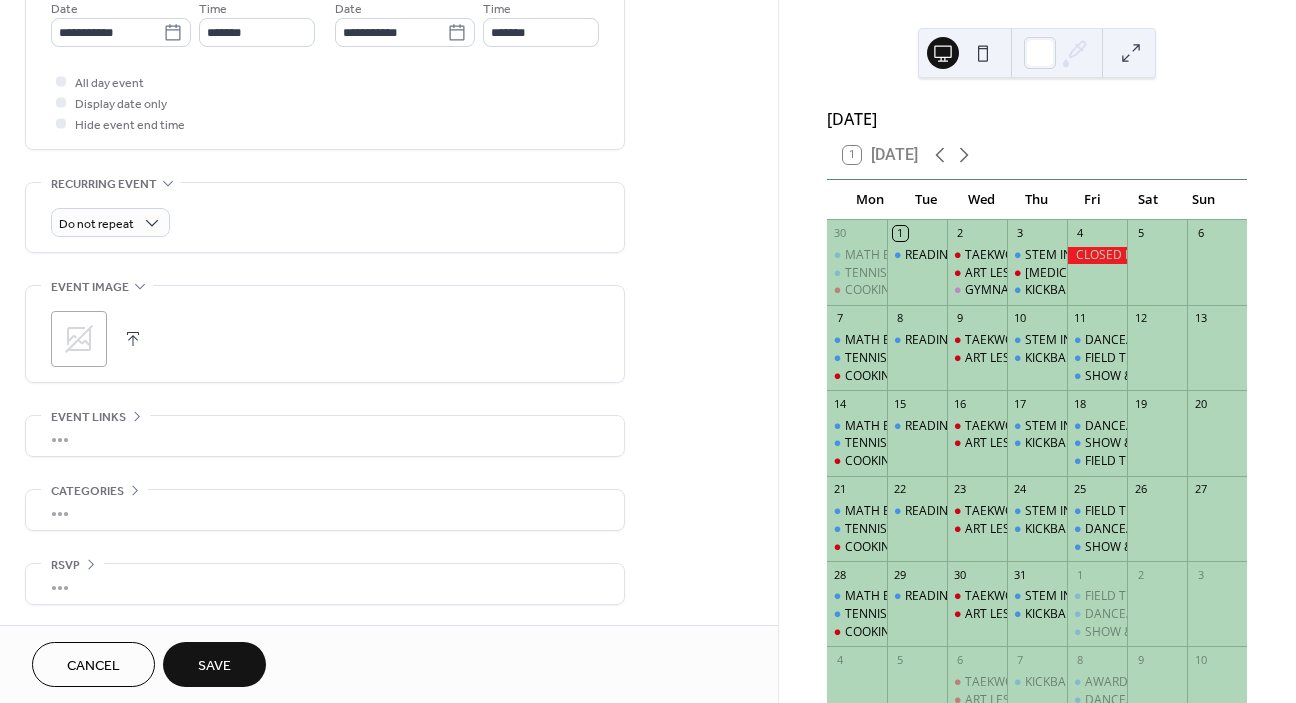 click on "Save" at bounding box center [214, 666] 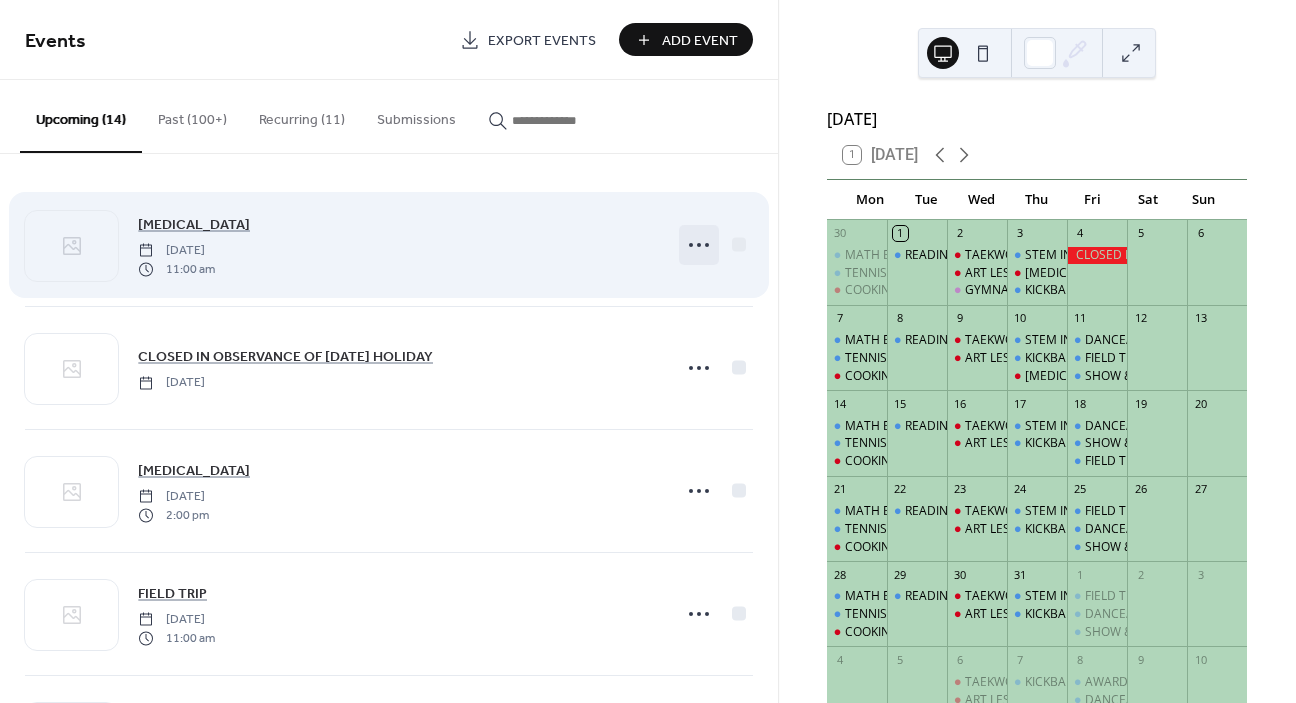 click 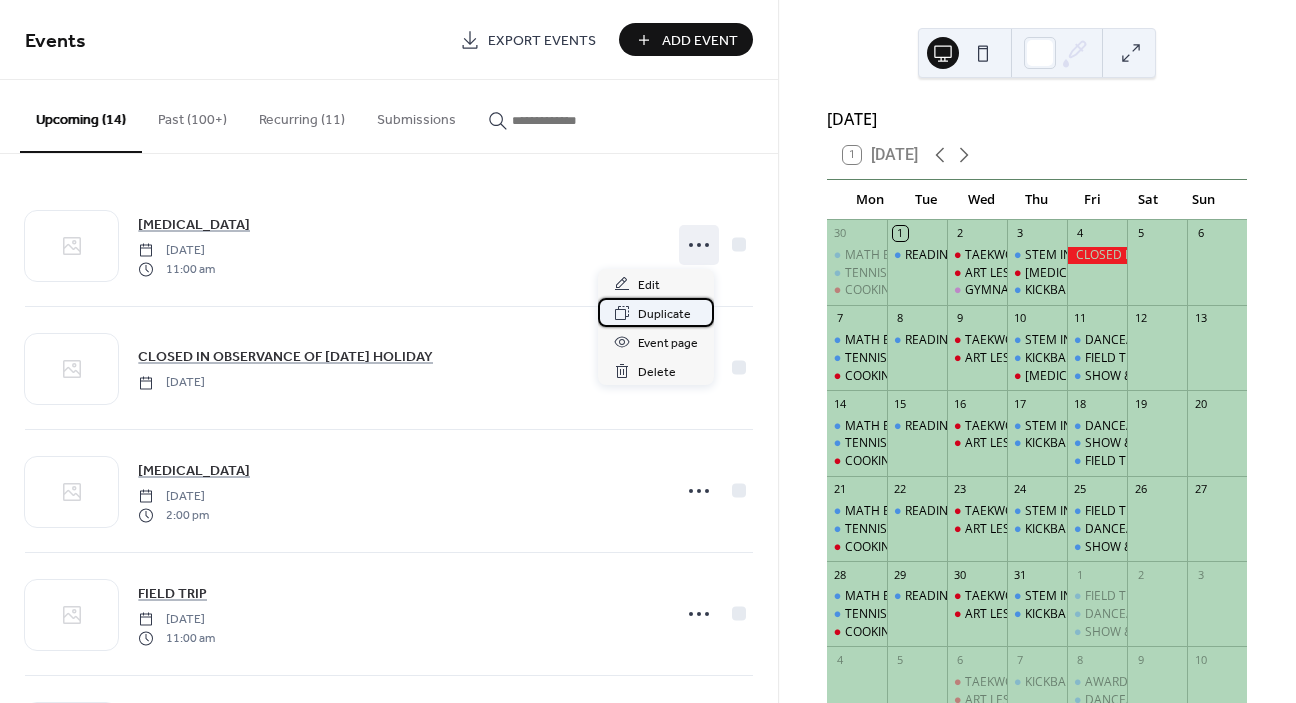 click on "Duplicate" at bounding box center [664, 314] 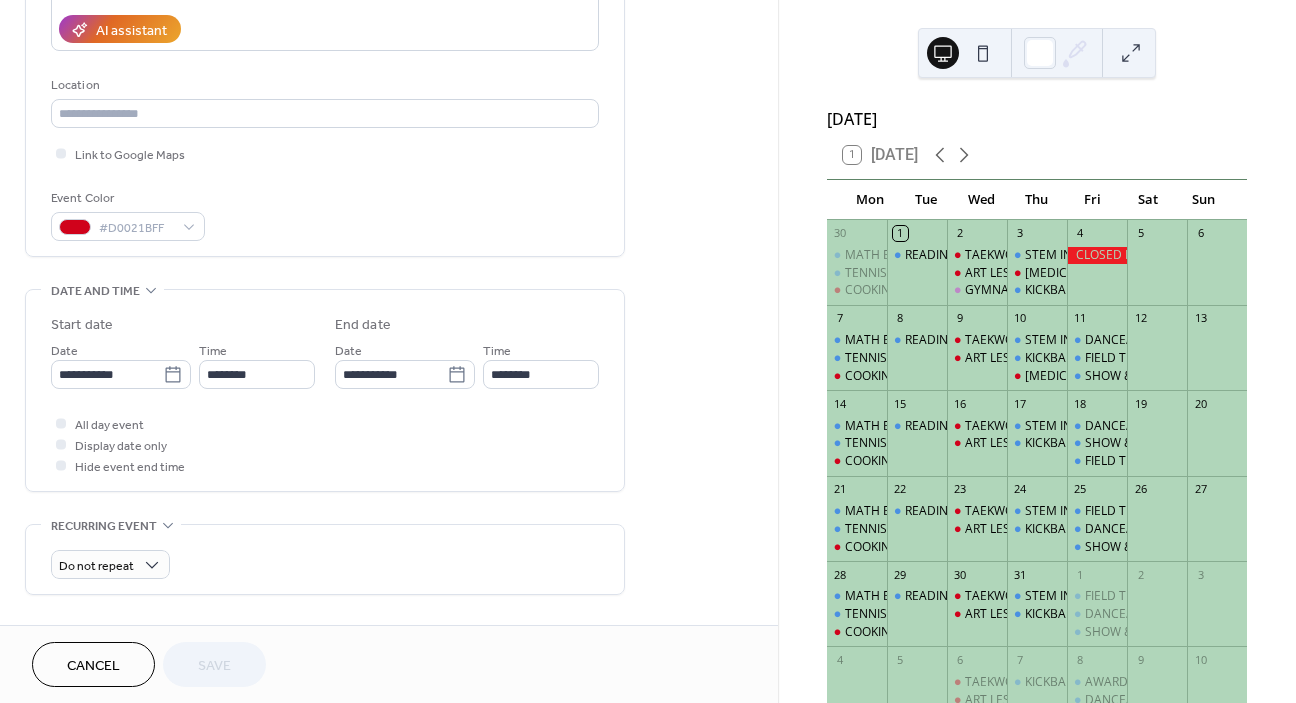 scroll, scrollTop: 476, scrollLeft: 0, axis: vertical 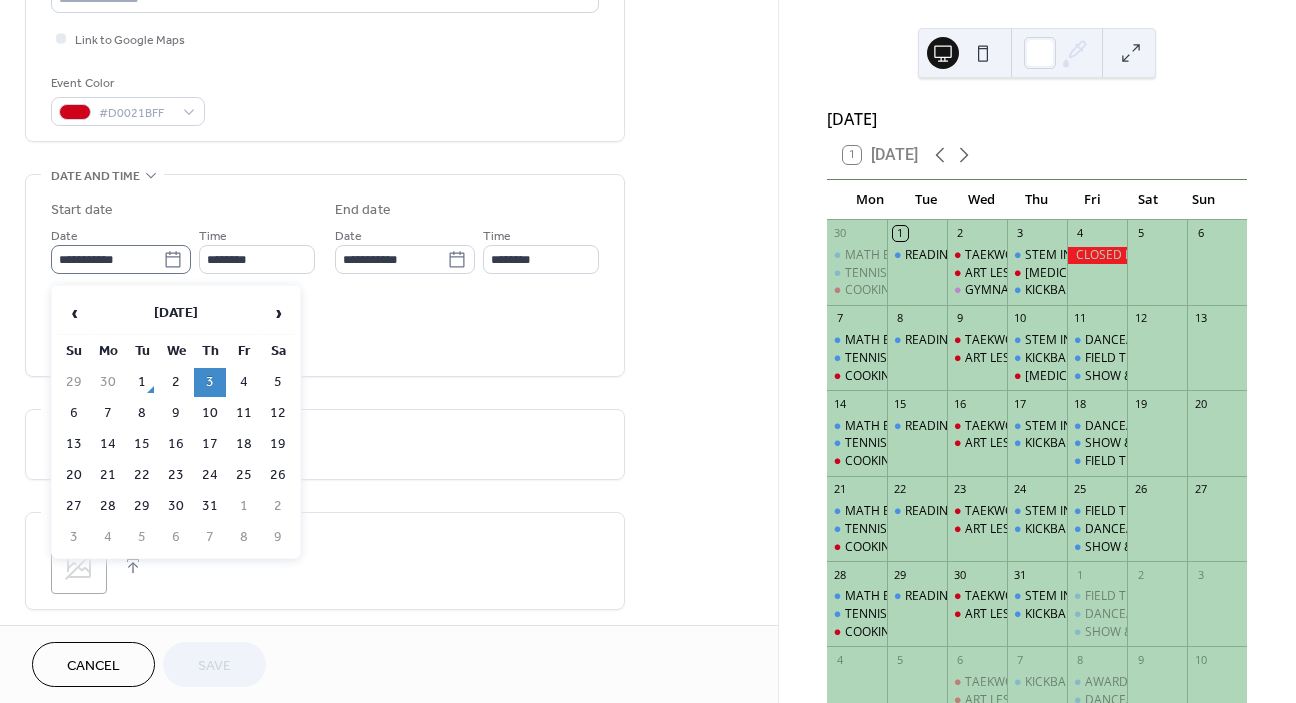 click 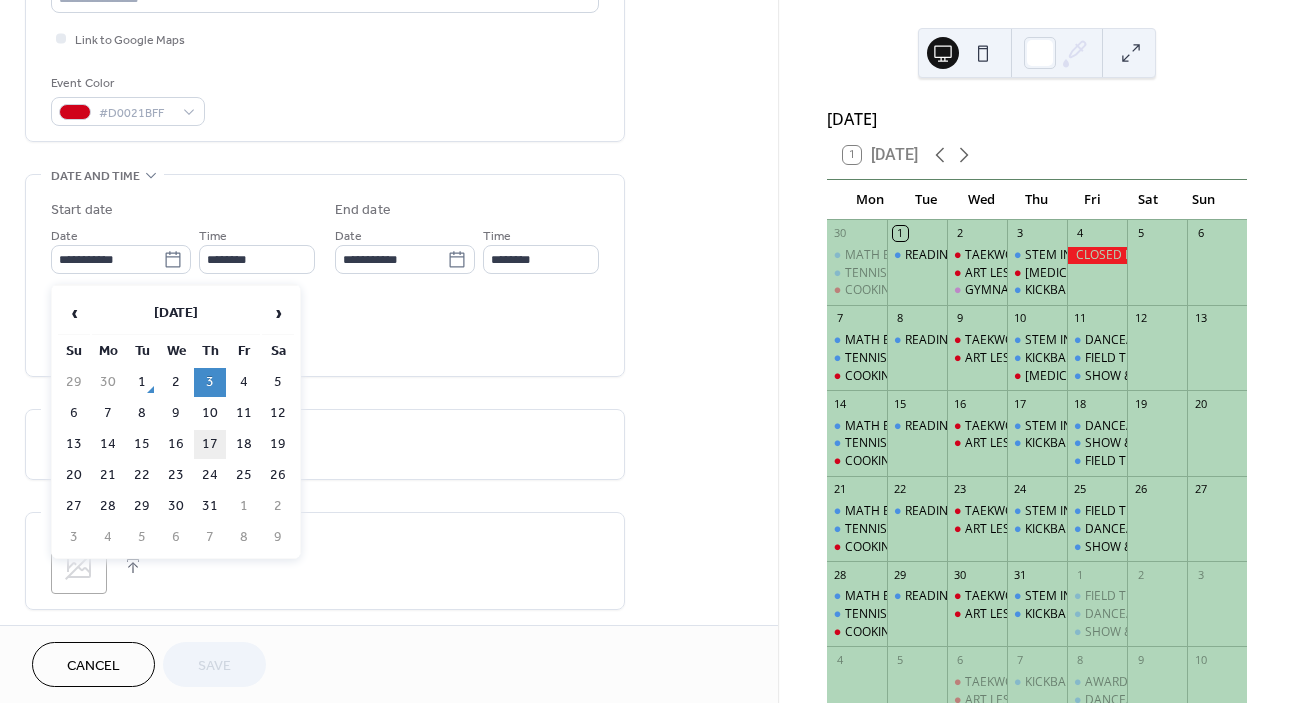 click on "17" at bounding box center (210, 444) 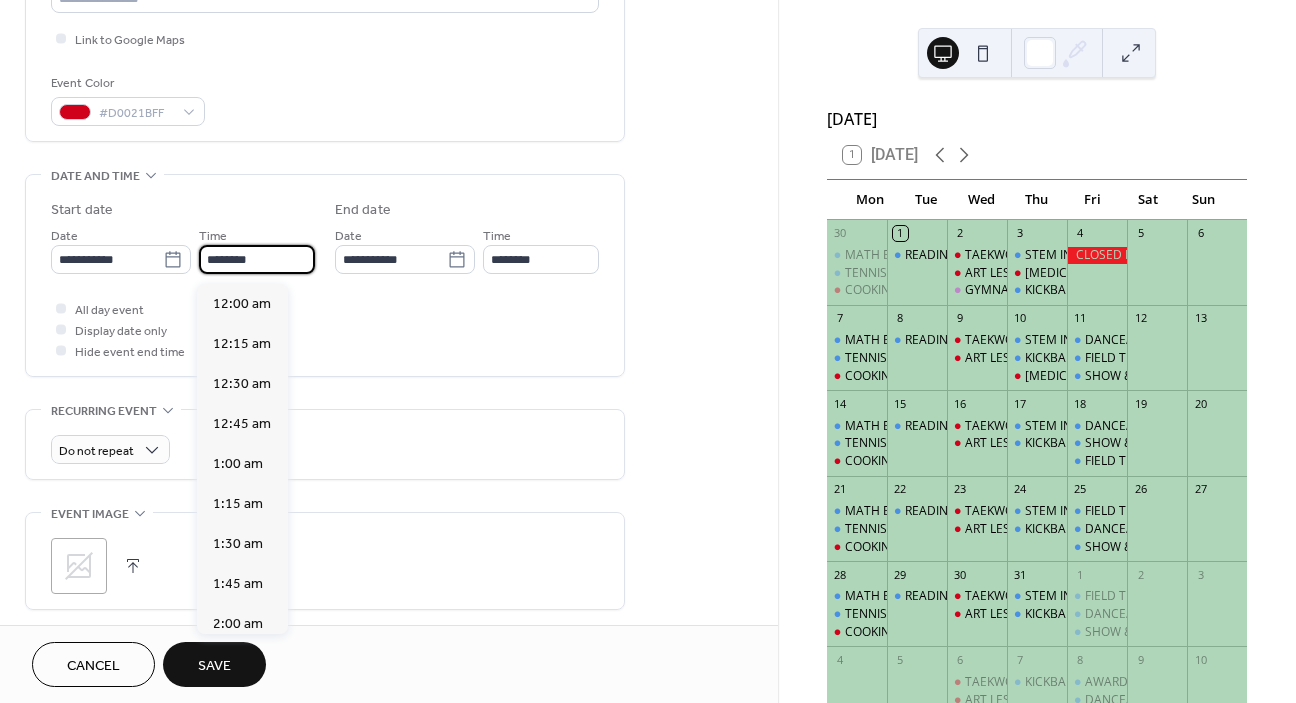 click on "********" at bounding box center [257, 259] 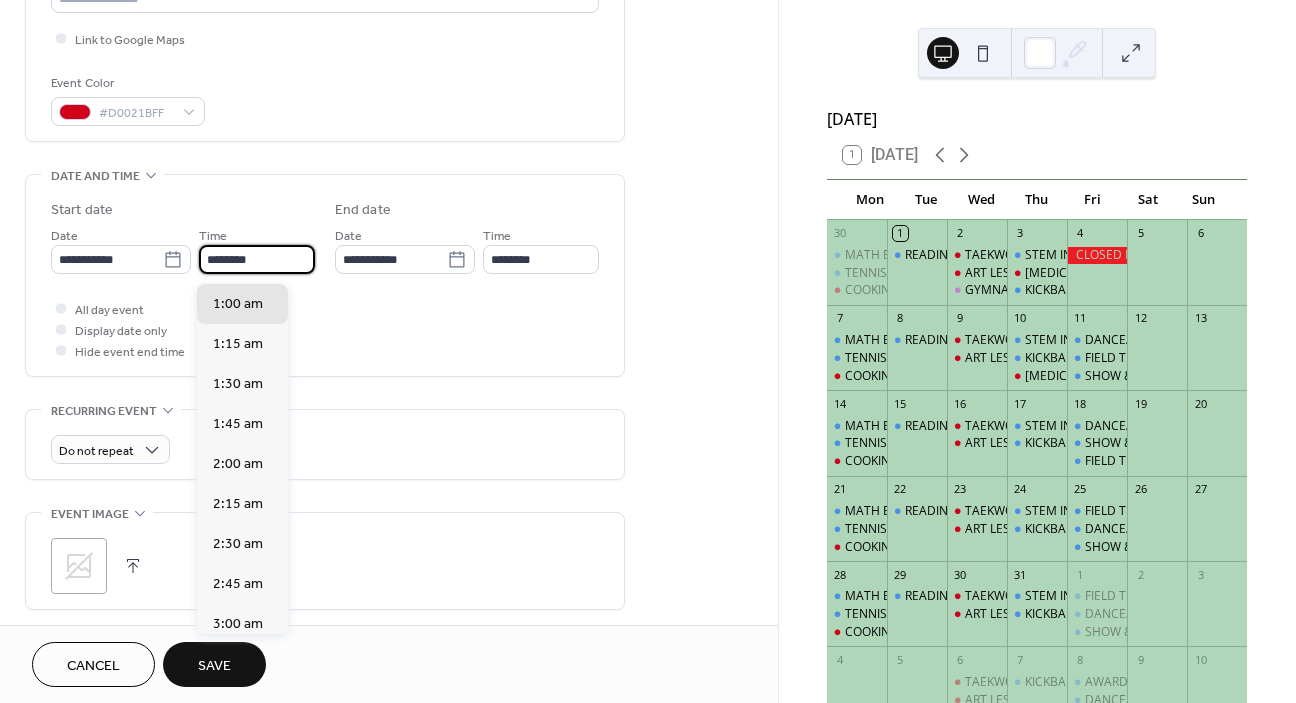 scroll, scrollTop: 1600, scrollLeft: 0, axis: vertical 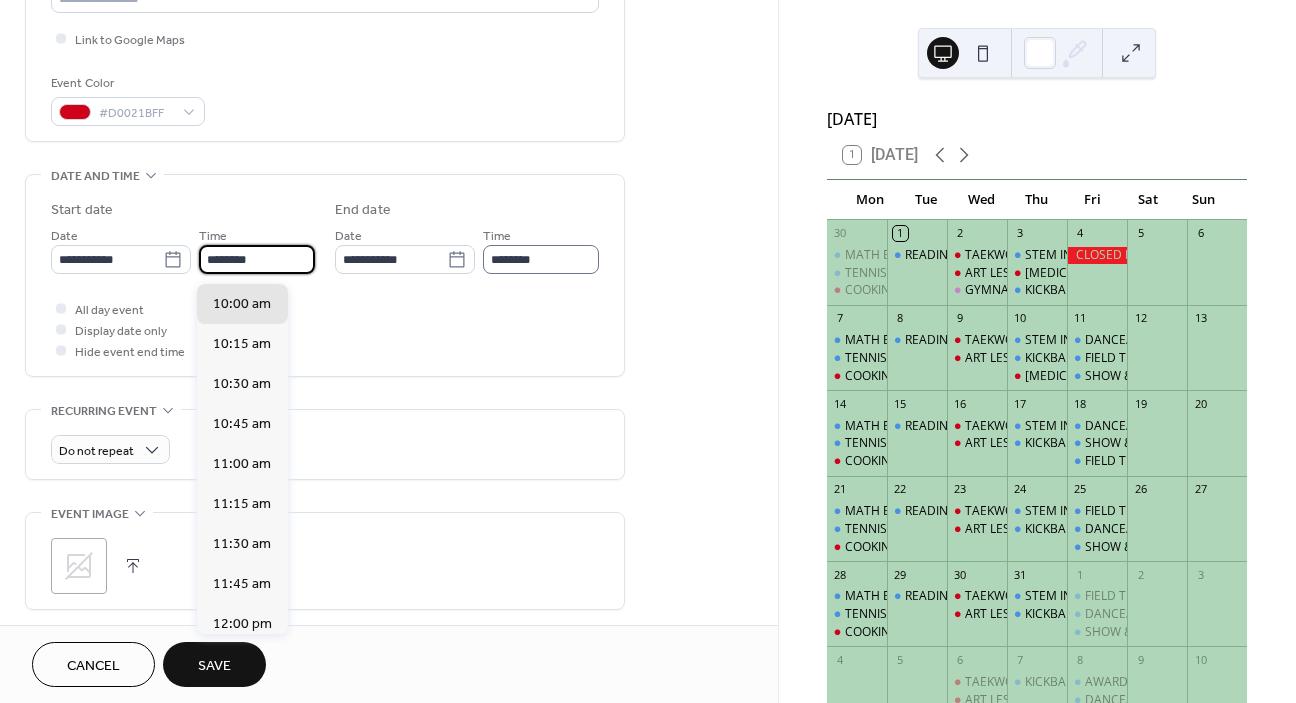 type on "********" 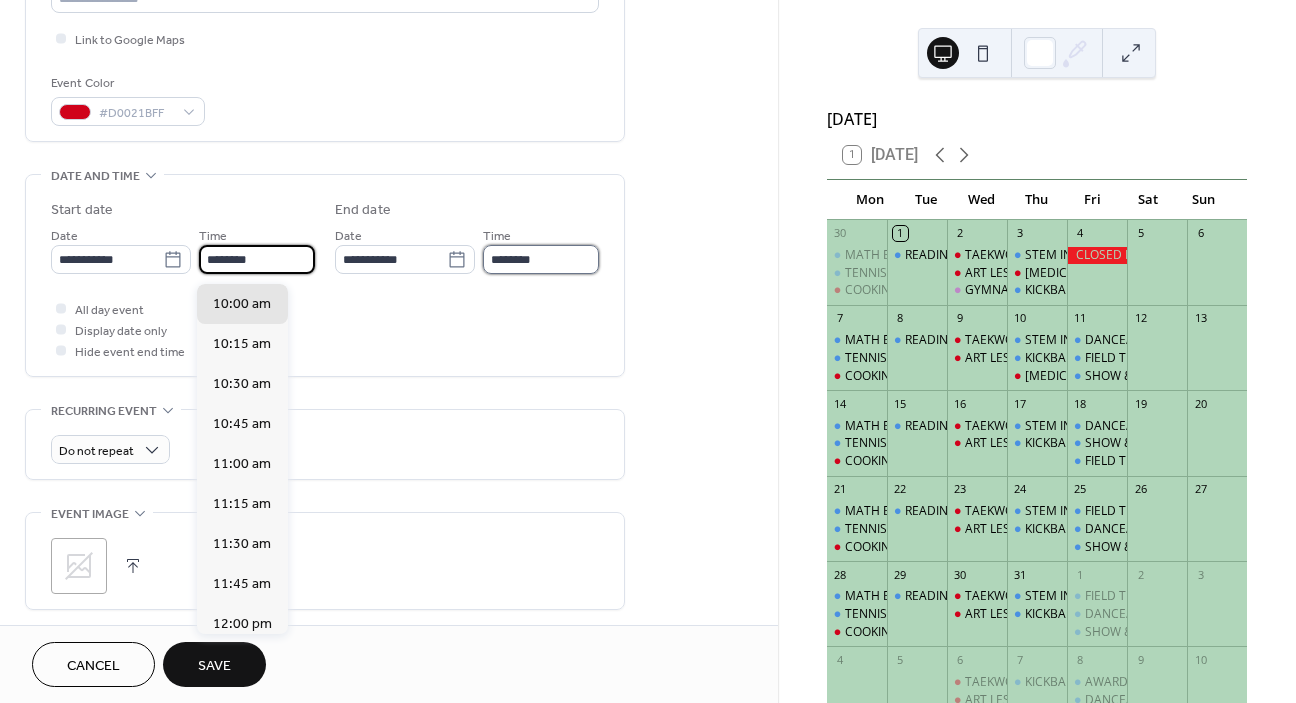 click on "********" at bounding box center (541, 259) 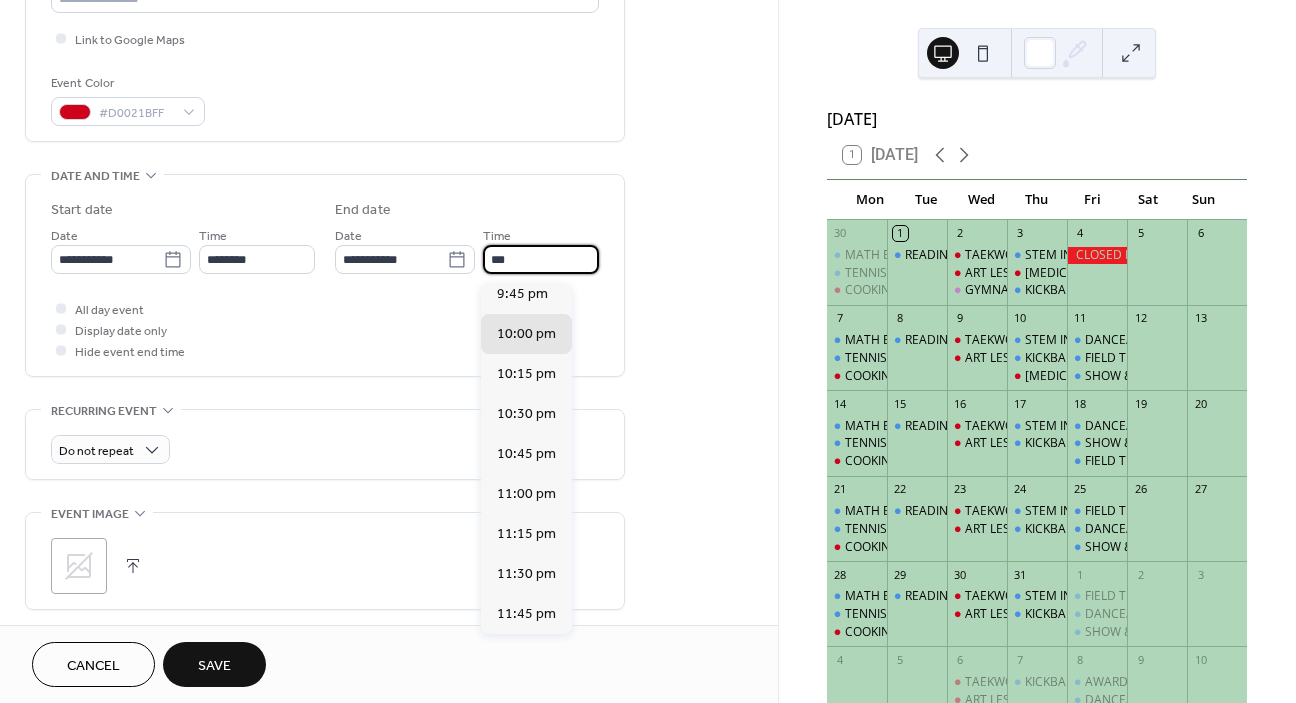scroll, scrollTop: 0, scrollLeft: 0, axis: both 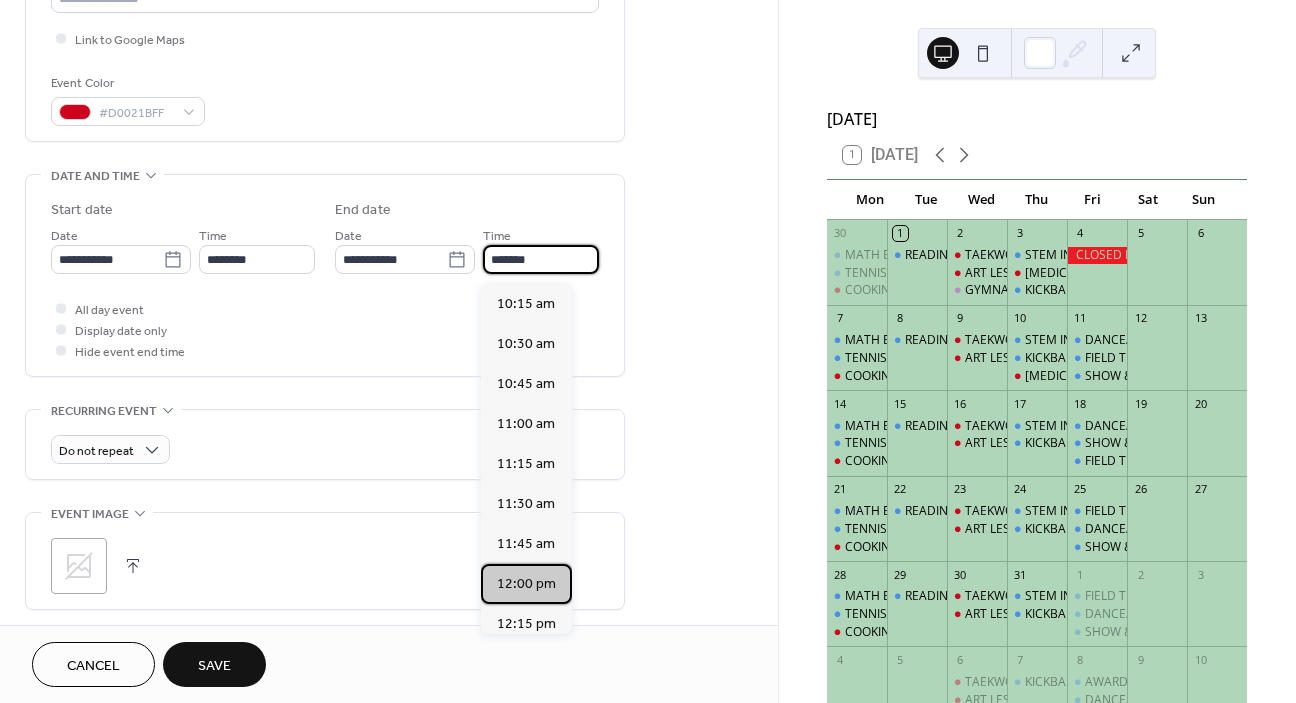 click on "12:00 pm" at bounding box center [526, 584] 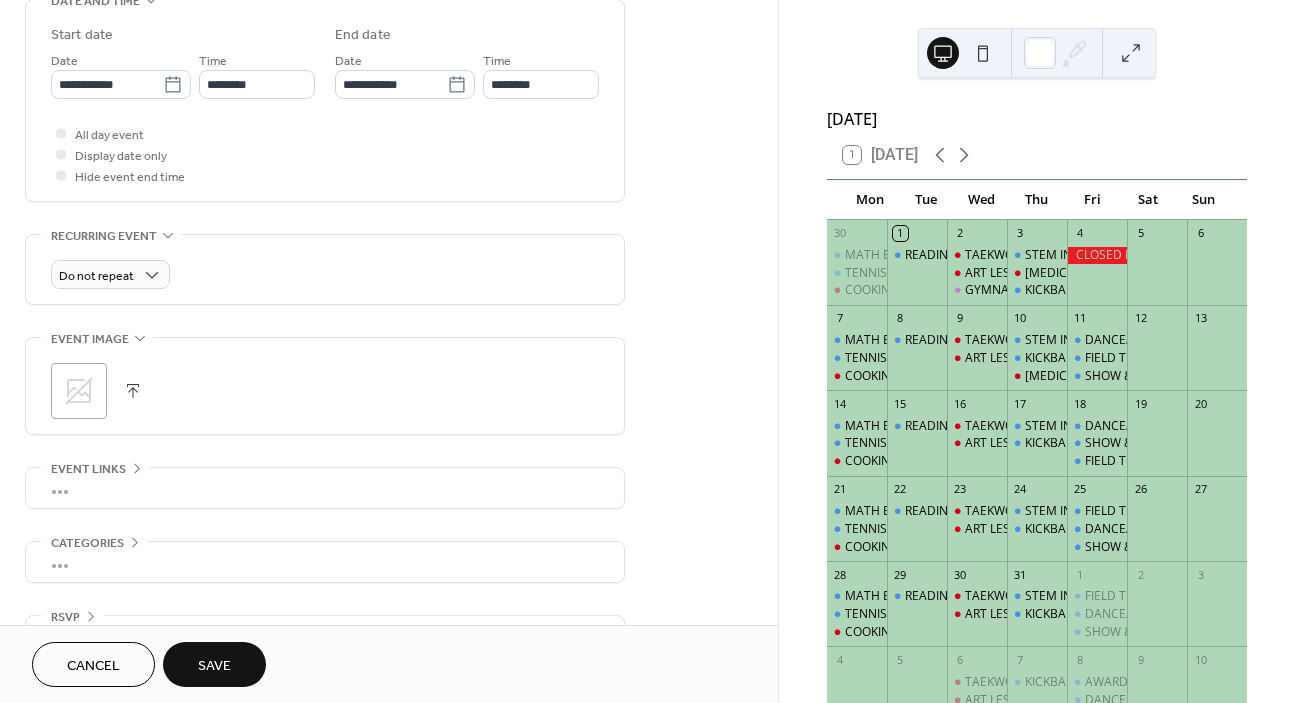 scroll, scrollTop: 686, scrollLeft: 0, axis: vertical 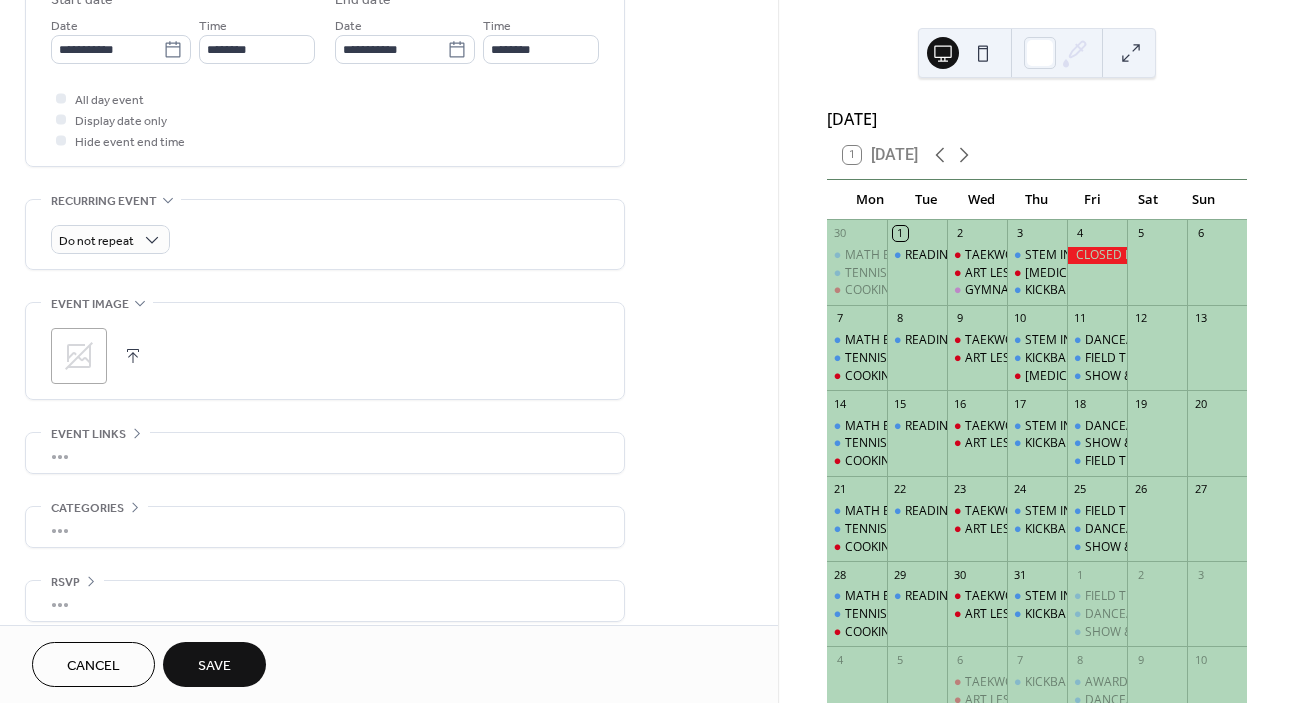 click on "Save" at bounding box center (214, 666) 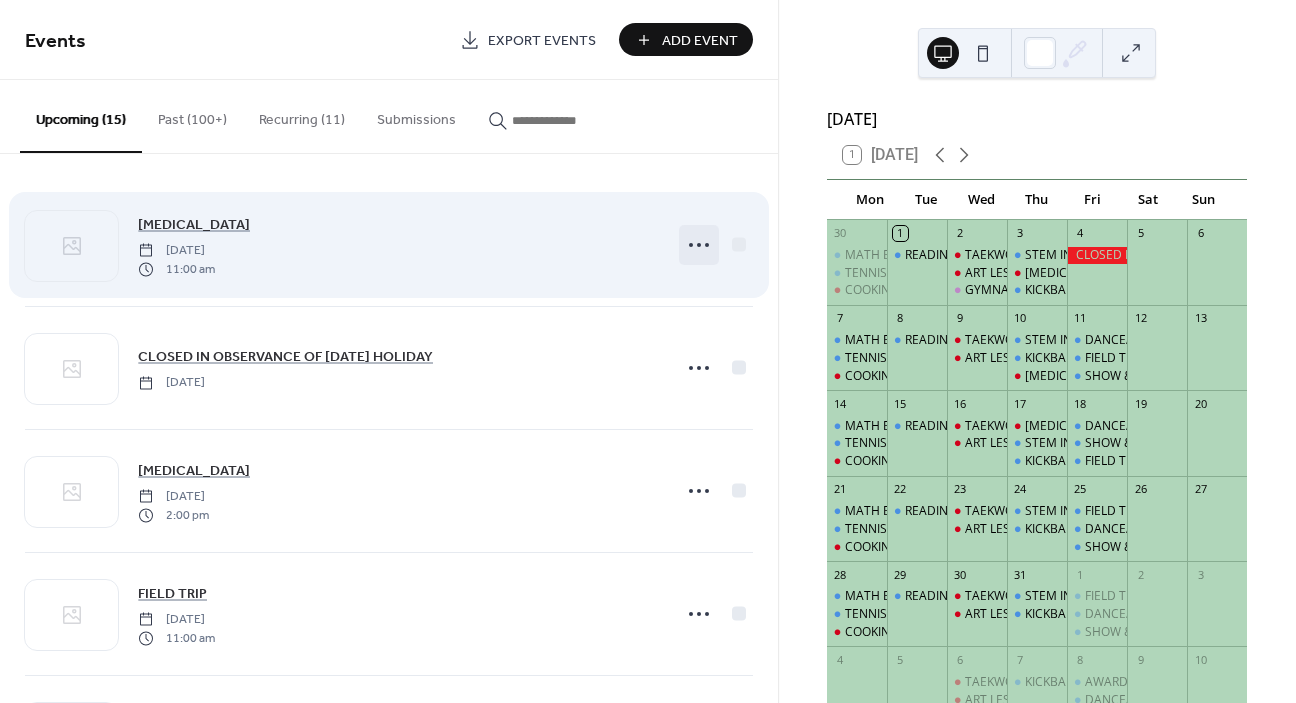 click 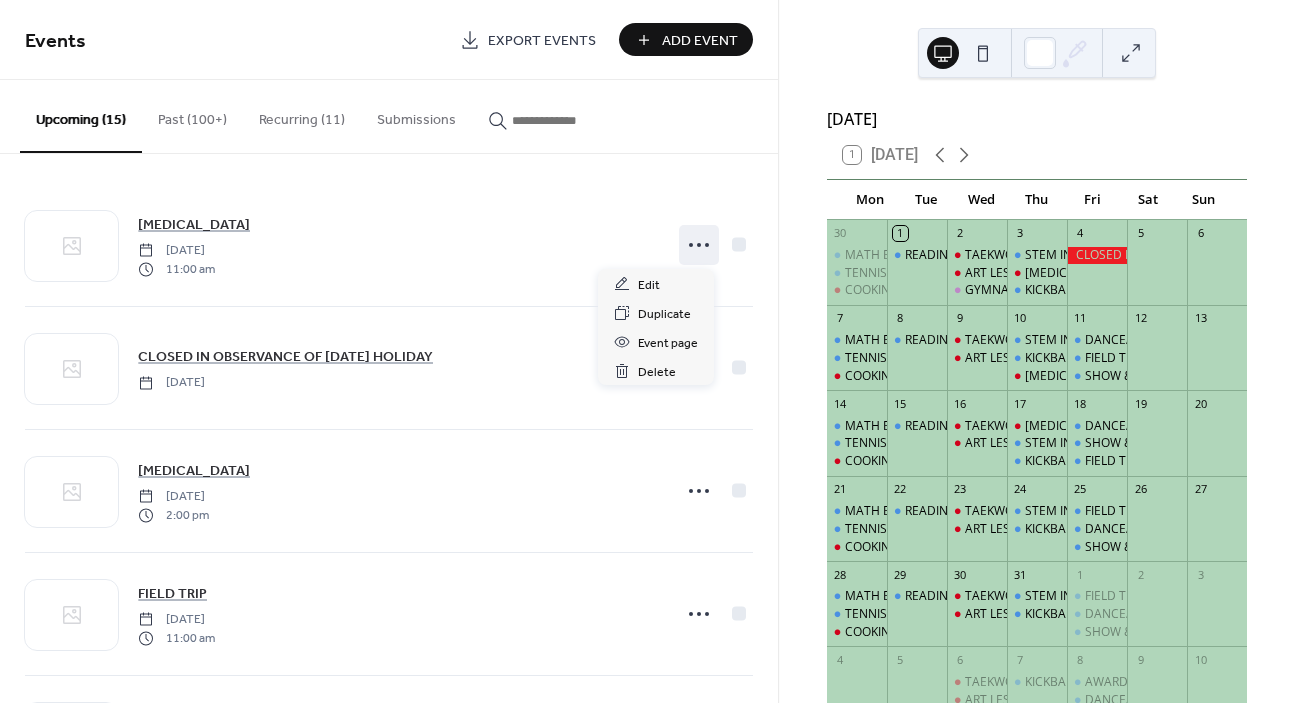 click on "Upcoming  (15) Past  (100+) Recurring  (11) Submissions" at bounding box center [389, 117] 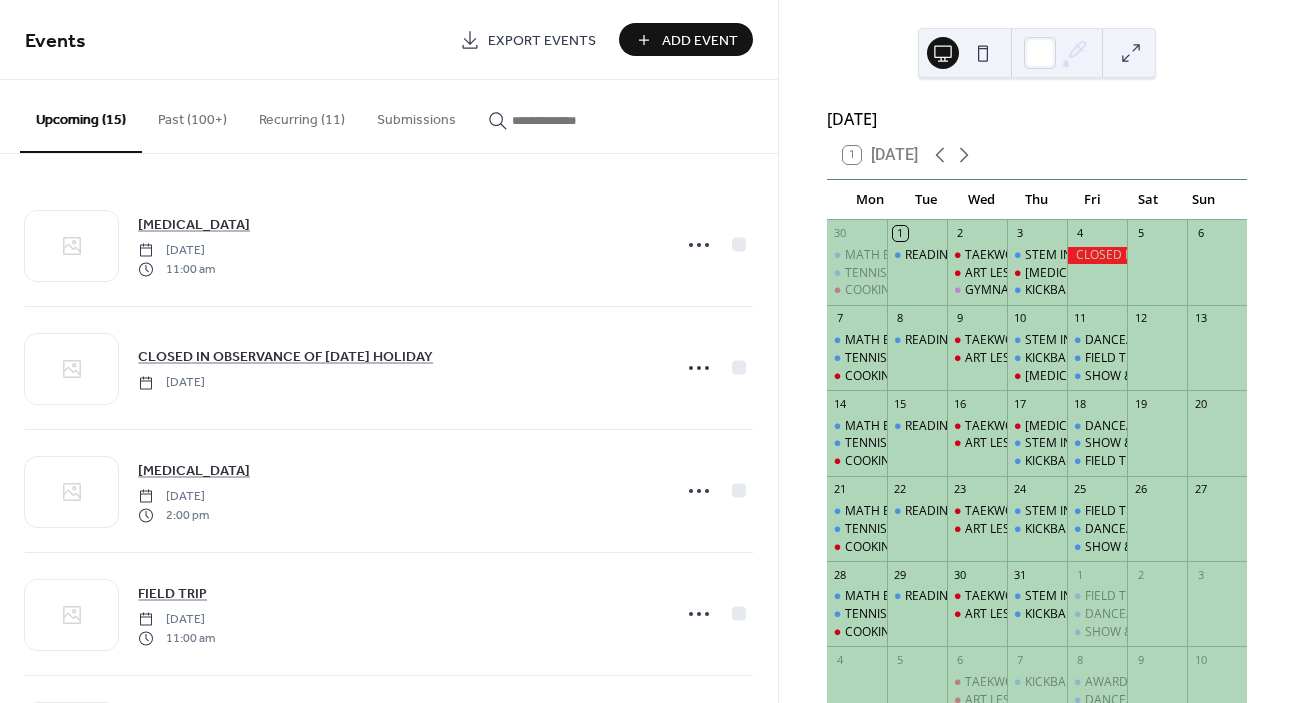 click on "Add Event" at bounding box center (700, 41) 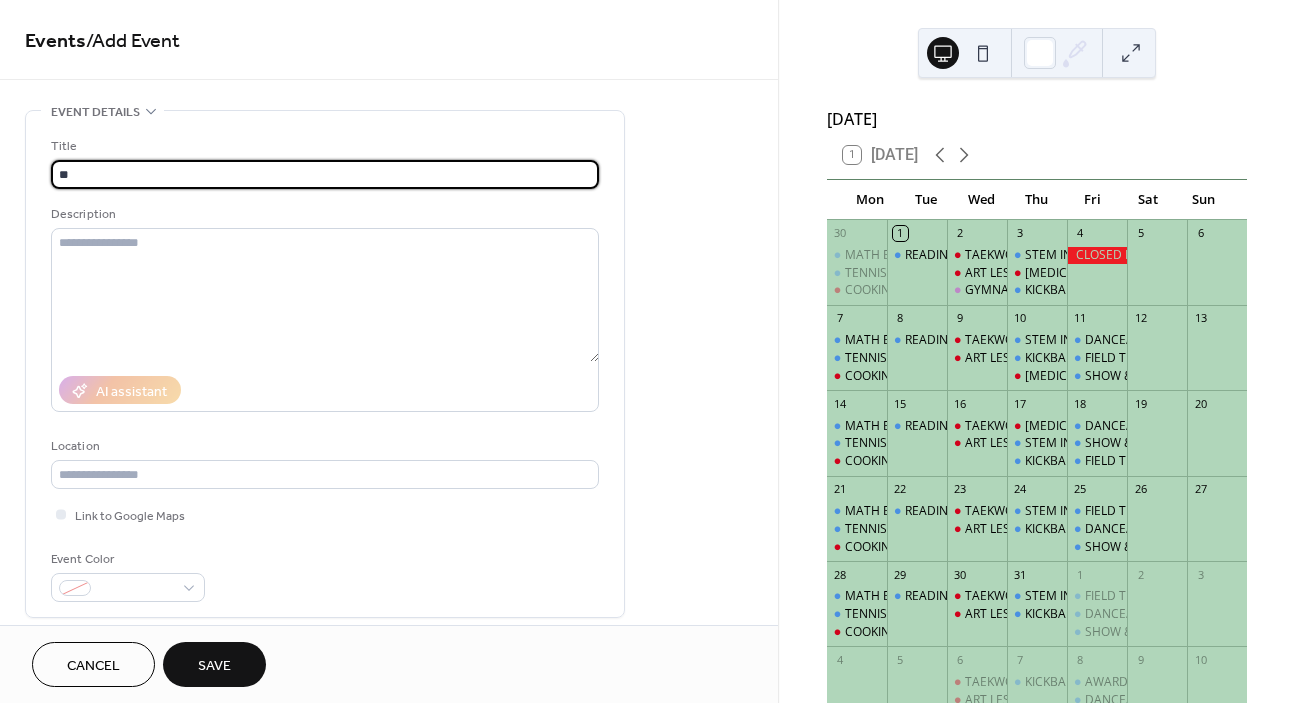 type on "*" 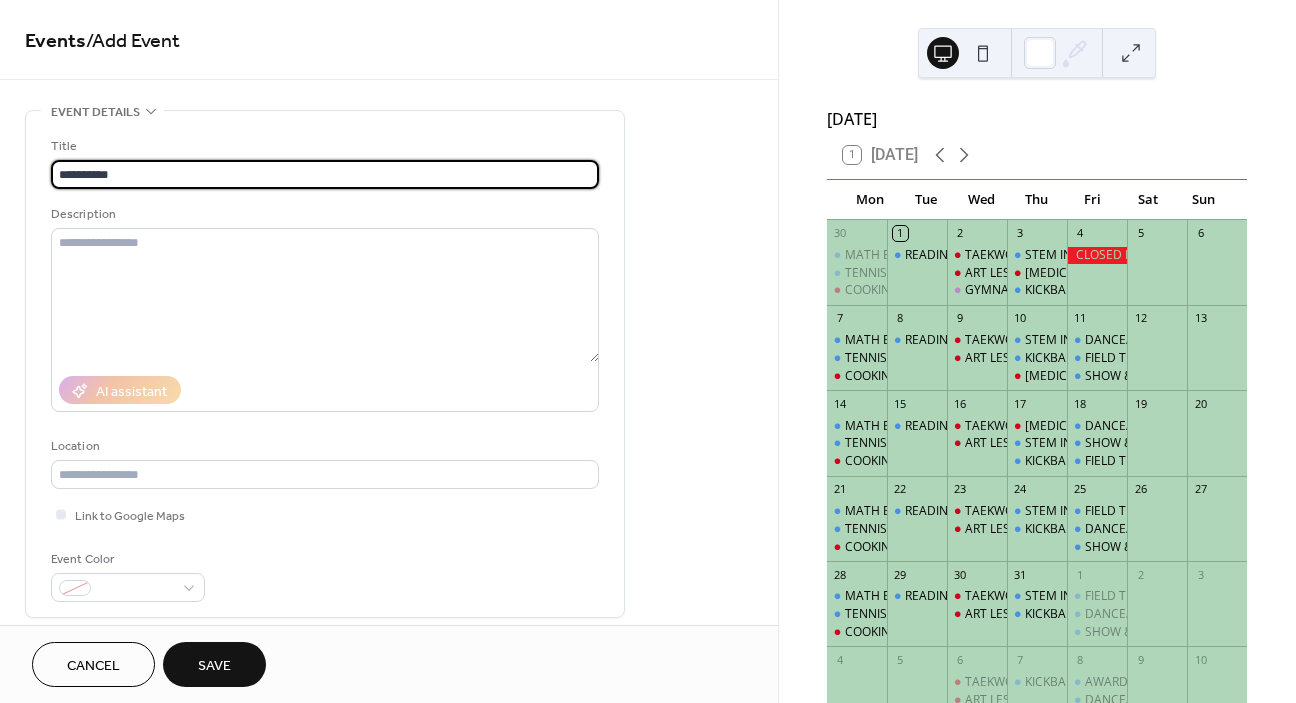click on "**********" at bounding box center [325, 174] 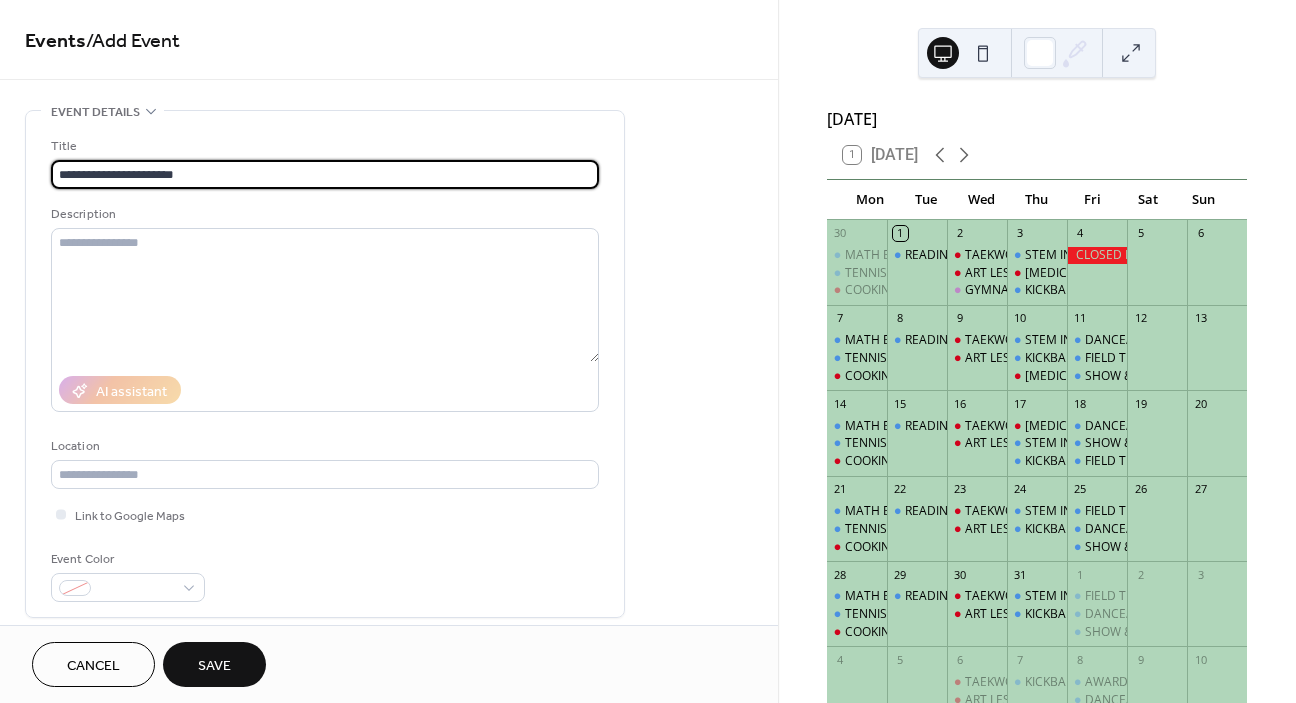 click on "**********" at bounding box center [325, 174] 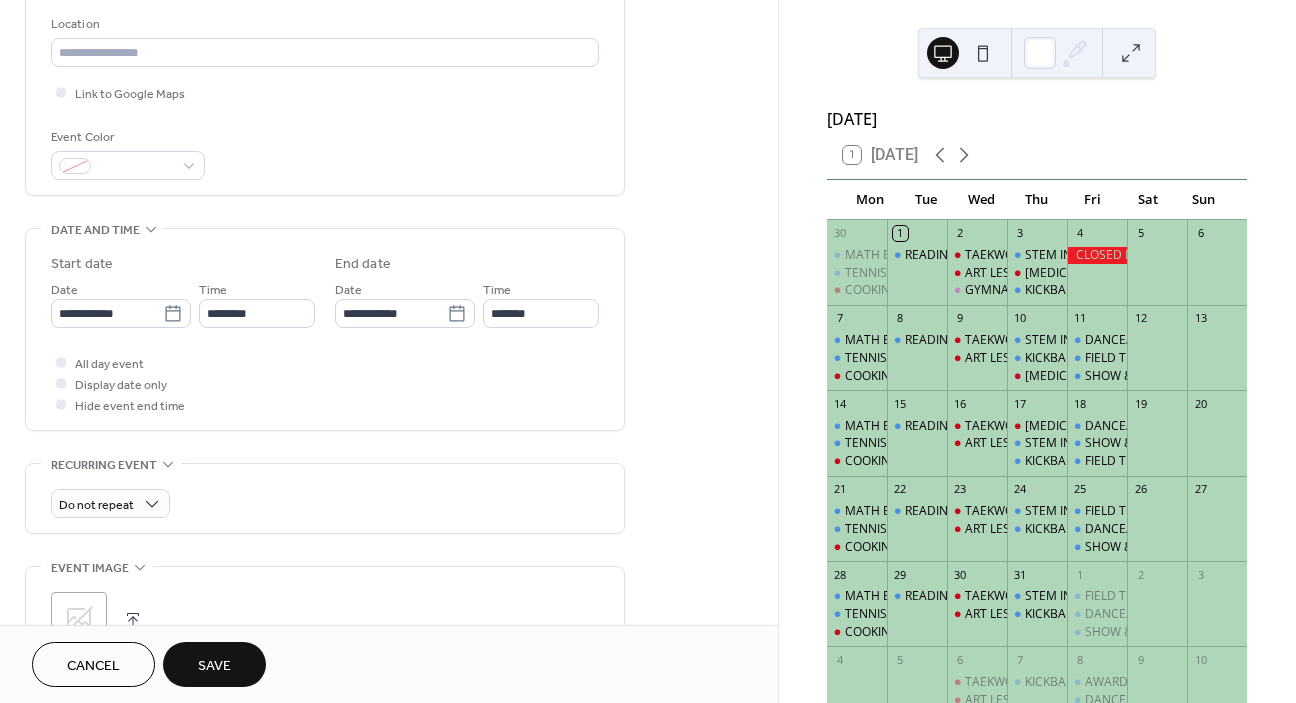 scroll, scrollTop: 459, scrollLeft: 0, axis: vertical 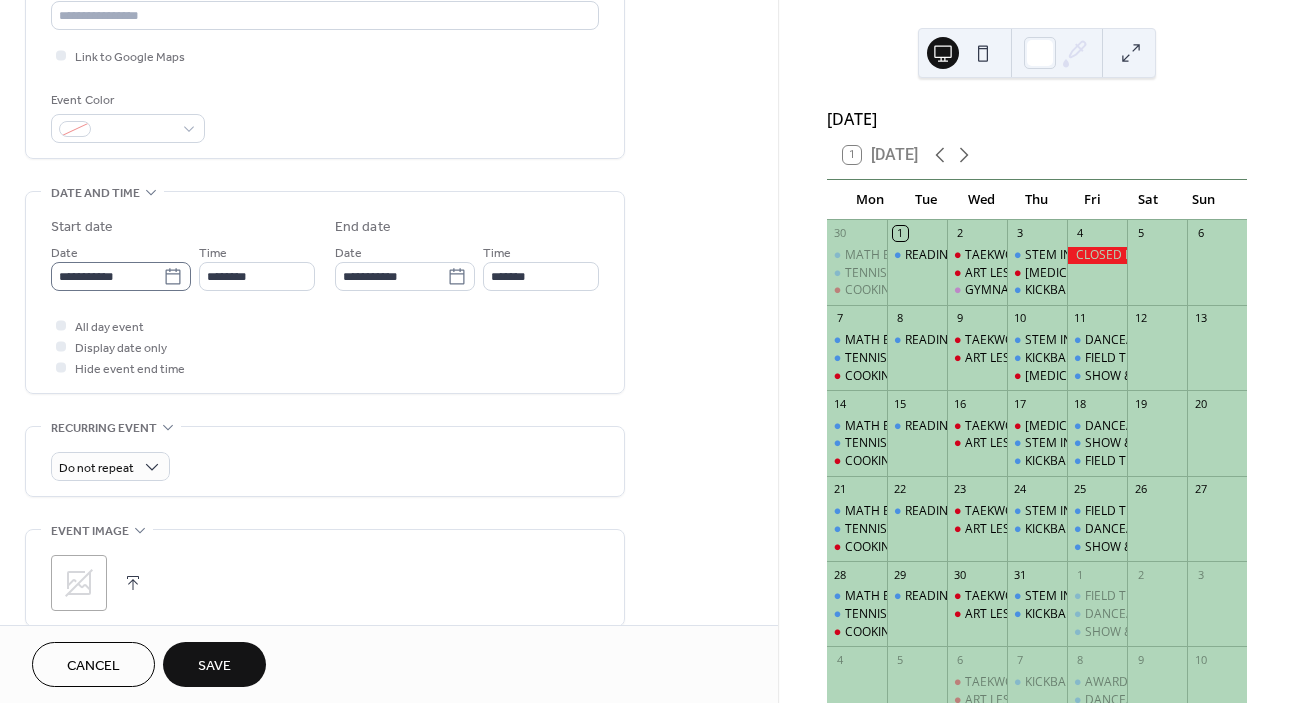 type on "**********" 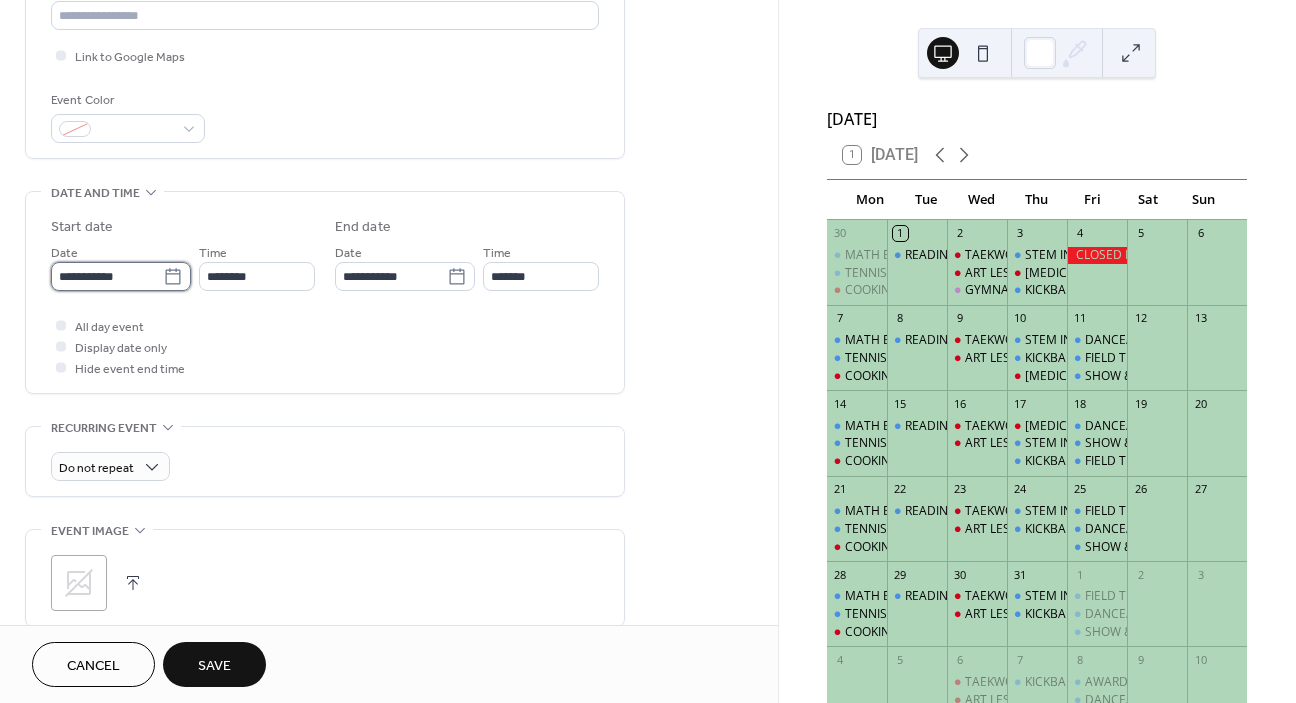 click on "**********" at bounding box center [107, 276] 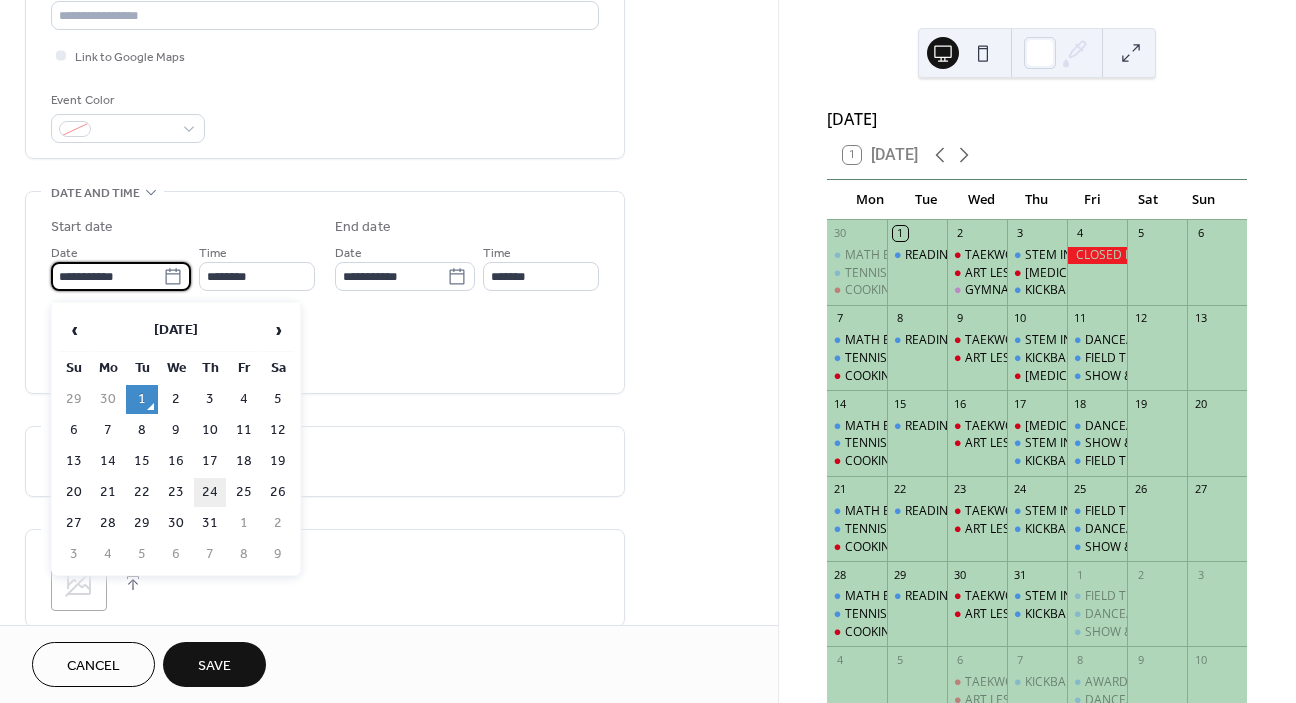 click on "24" at bounding box center [210, 492] 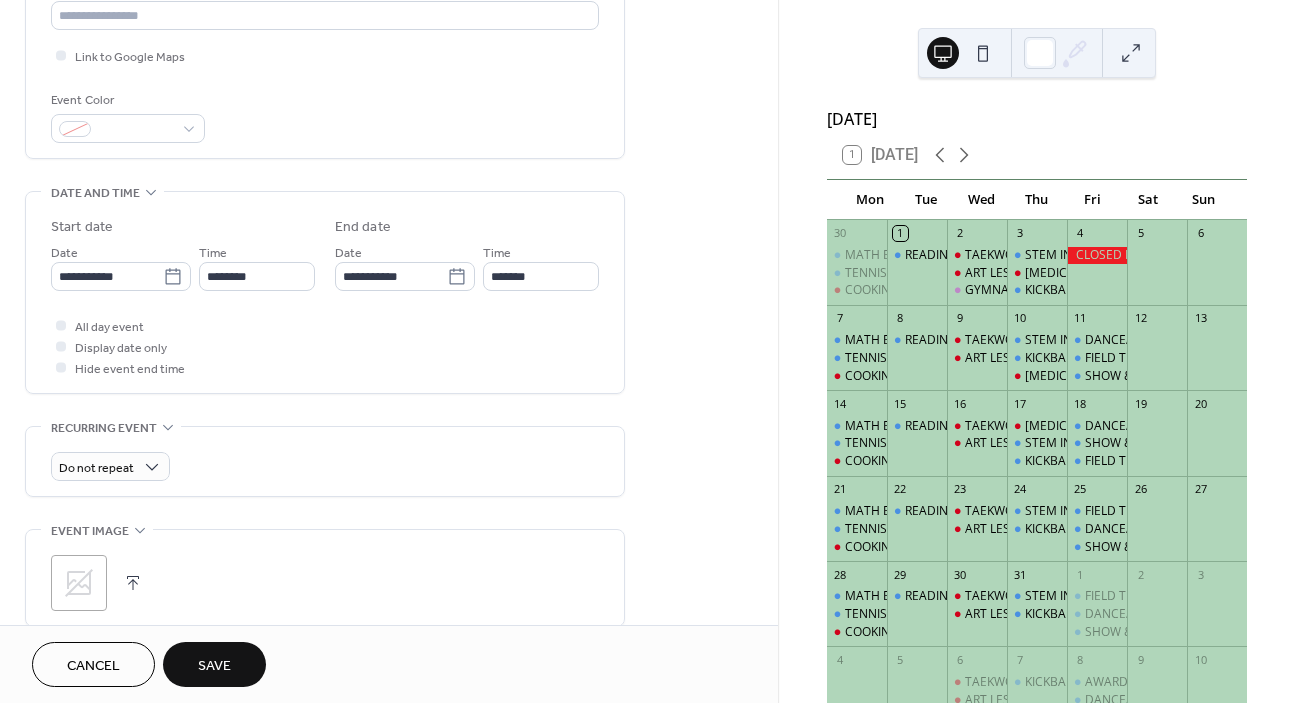 type on "**********" 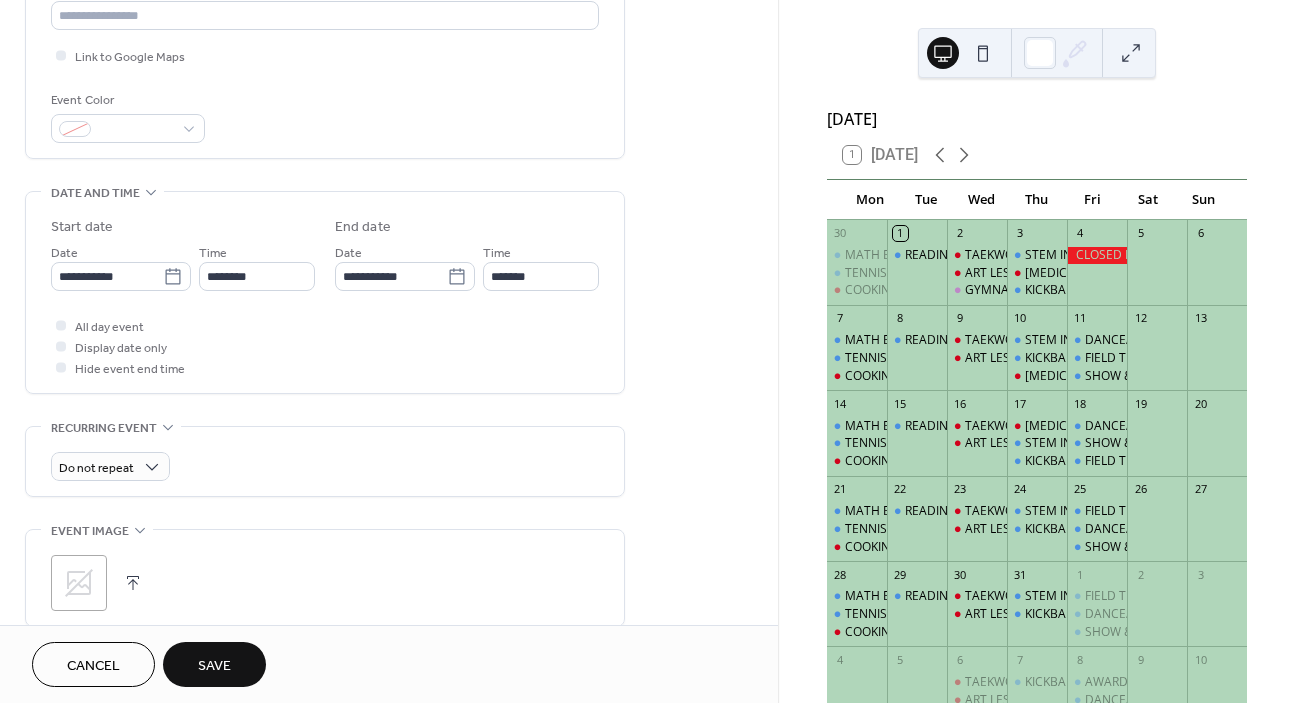 type on "**********" 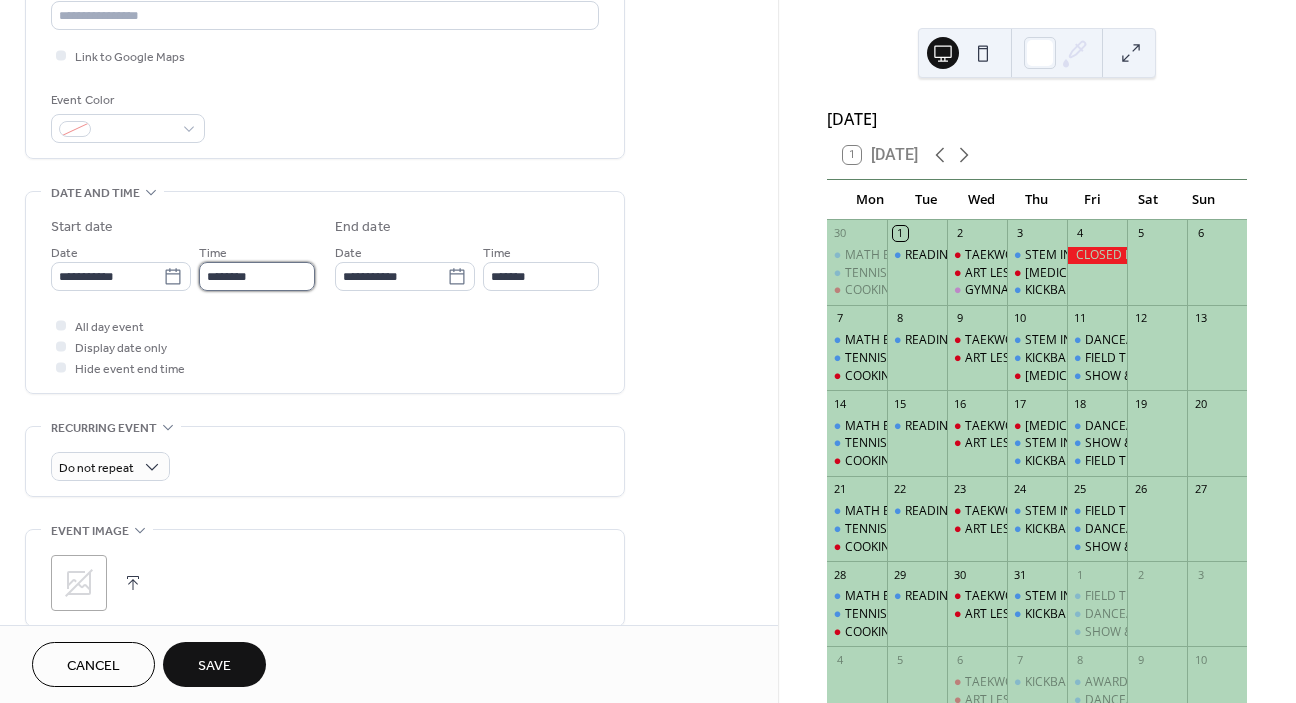 click on "********" at bounding box center (257, 276) 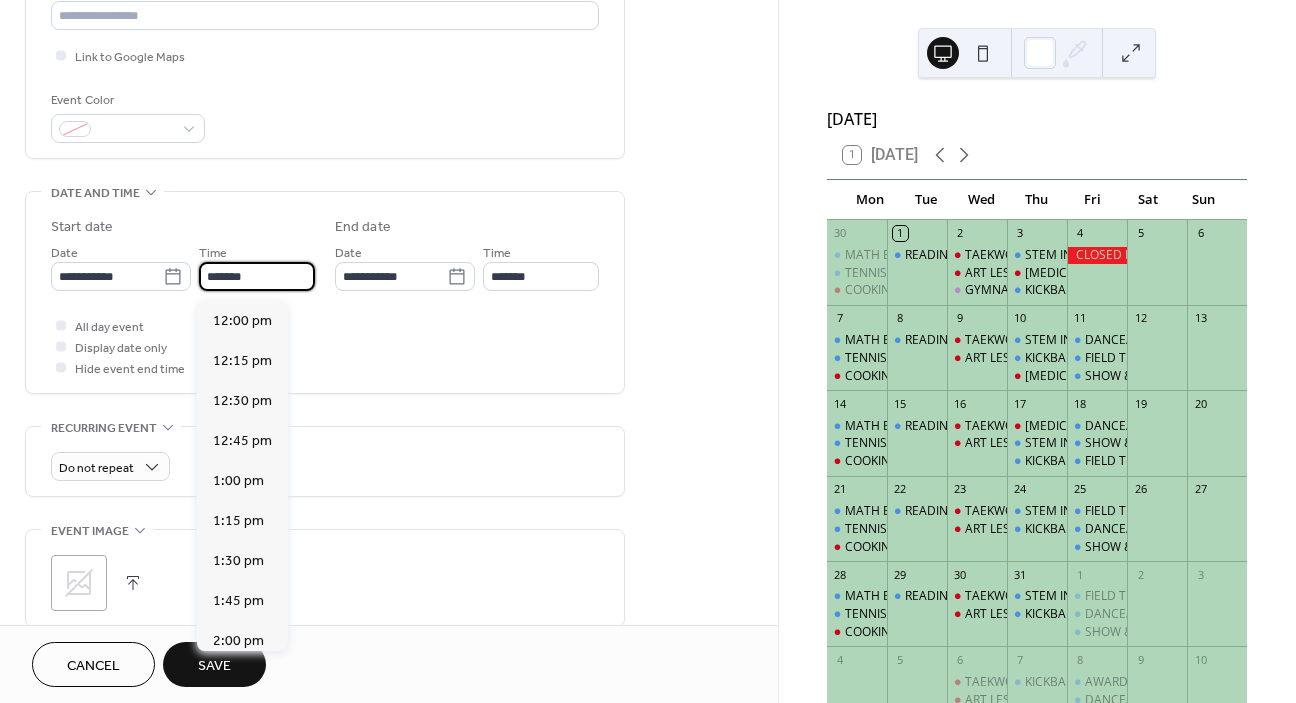 scroll, scrollTop: 2880, scrollLeft: 0, axis: vertical 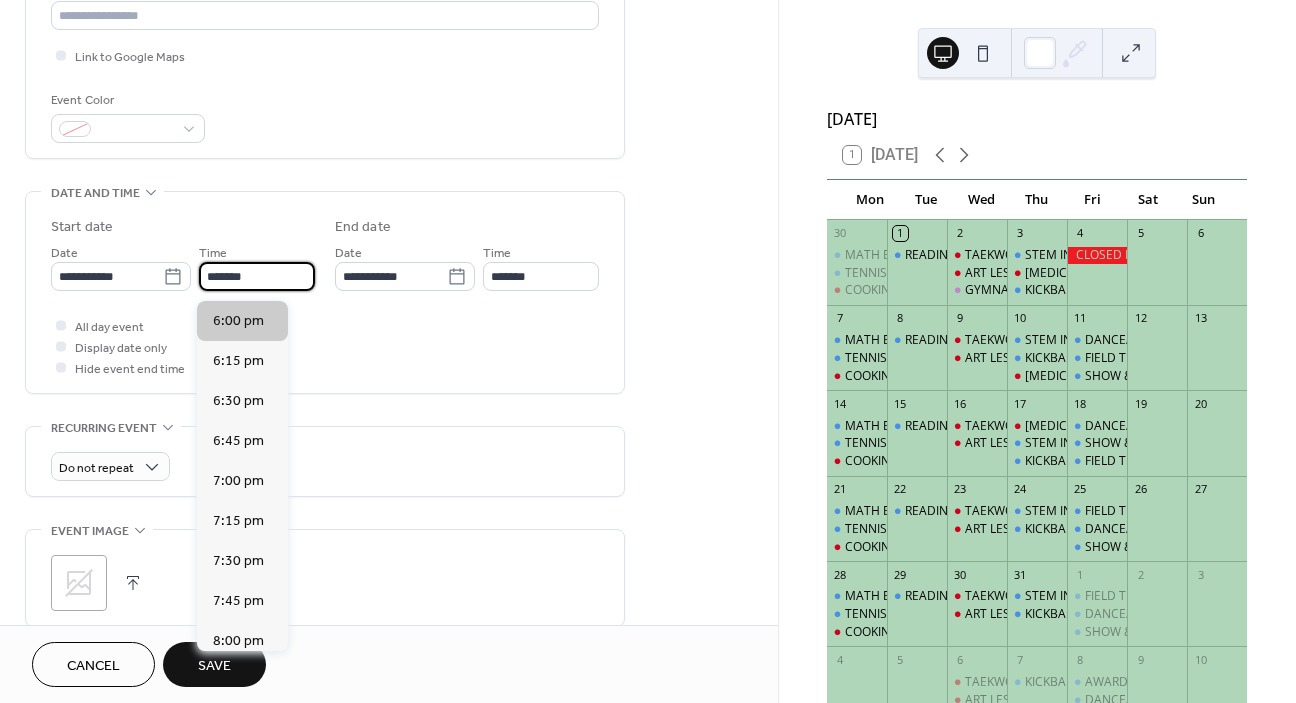 type on "*******" 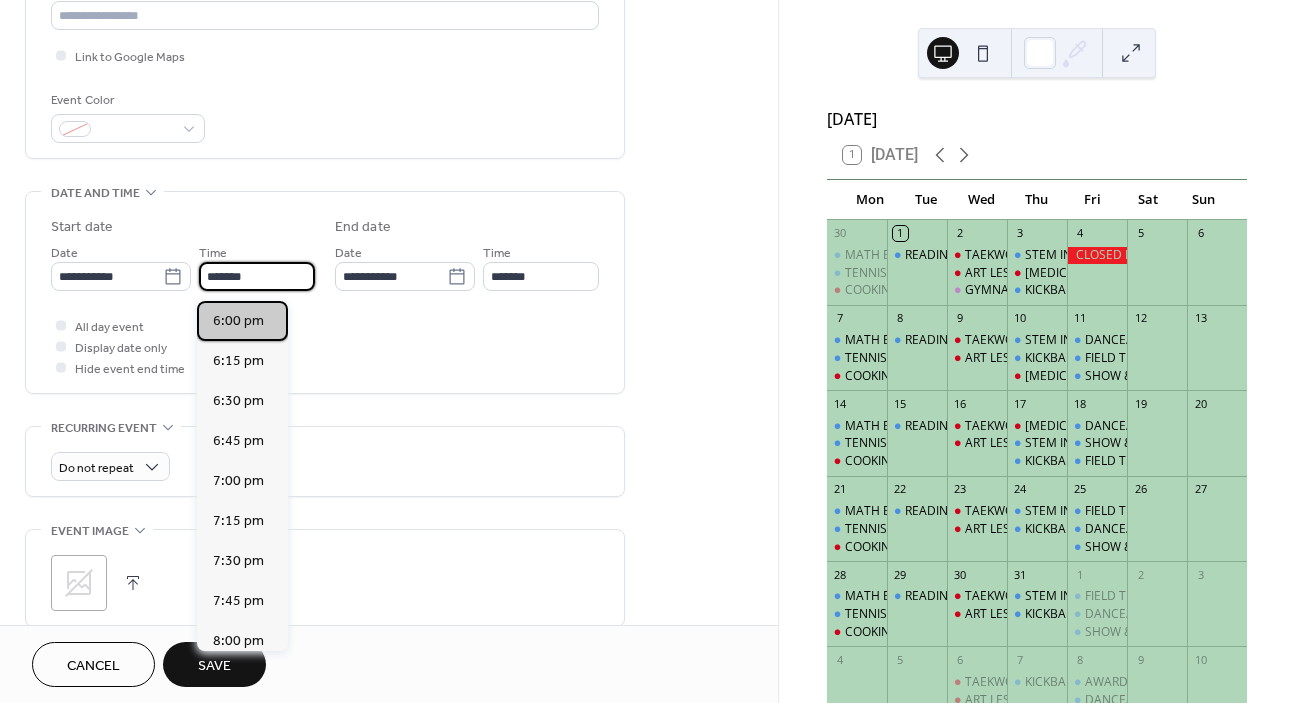 click on "6:00 pm" at bounding box center (238, 321) 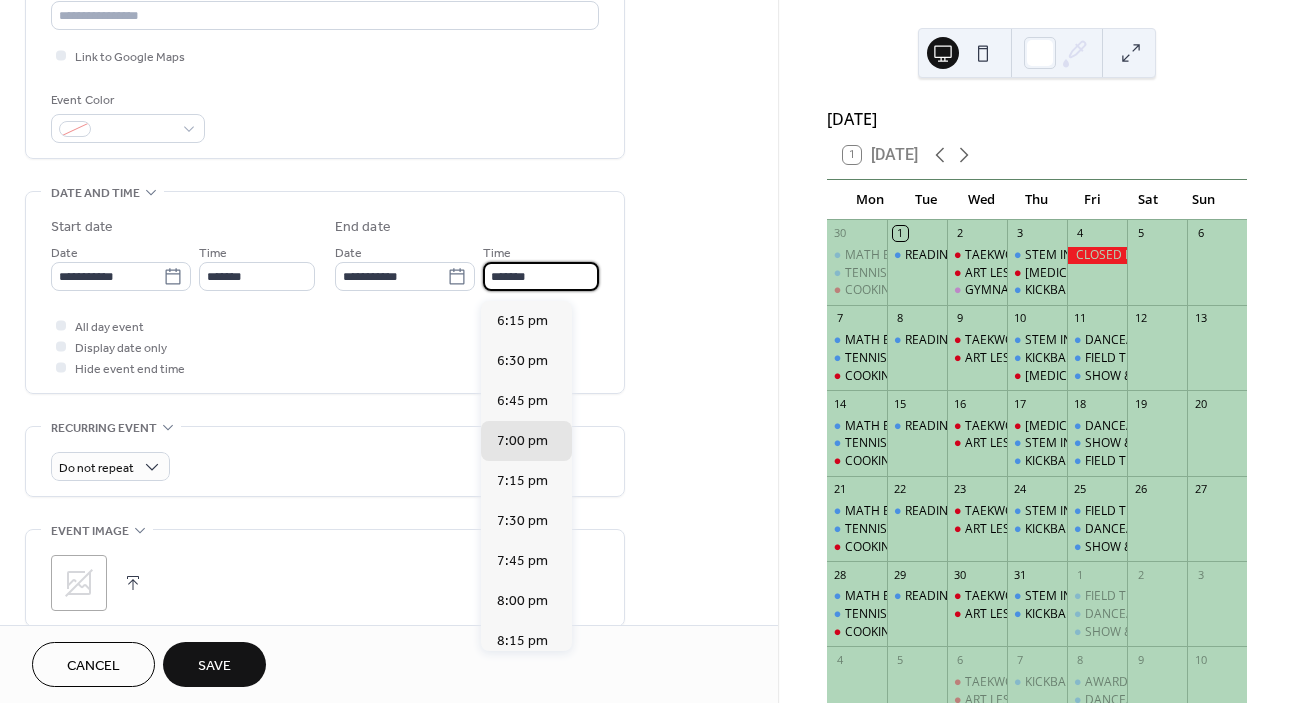 click on "*******" at bounding box center [541, 276] 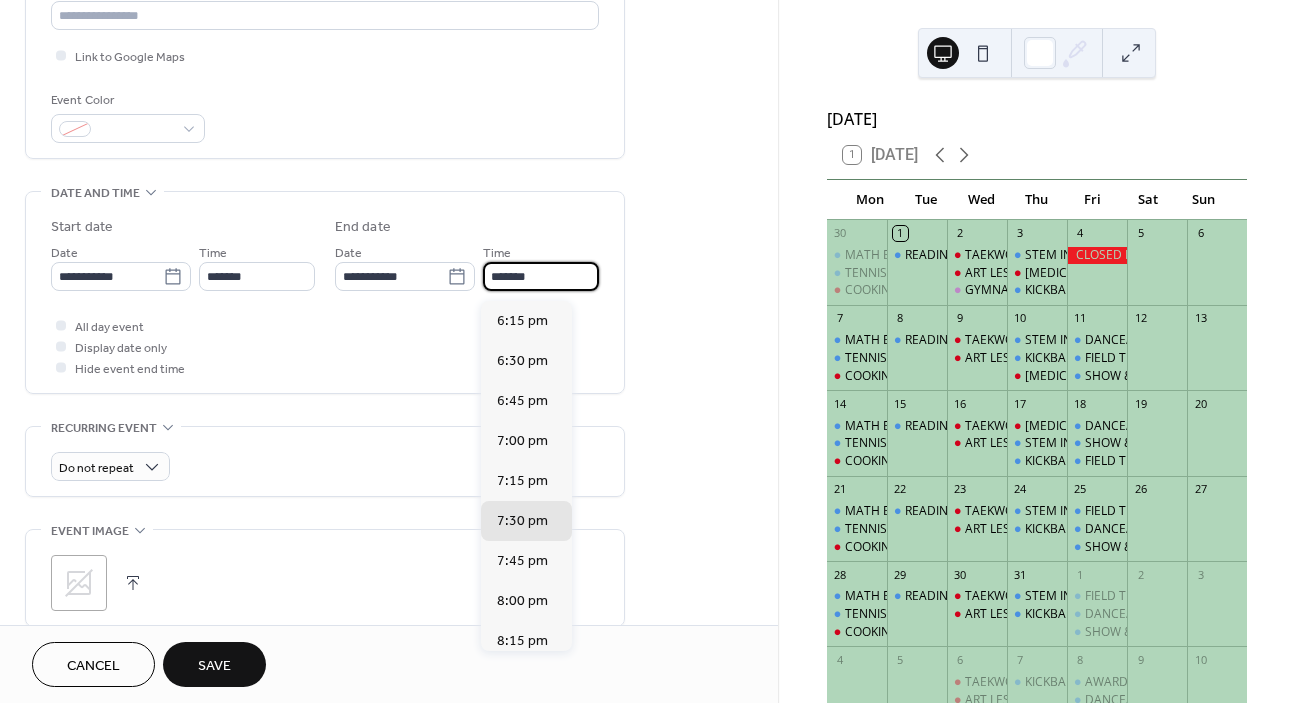 type on "*******" 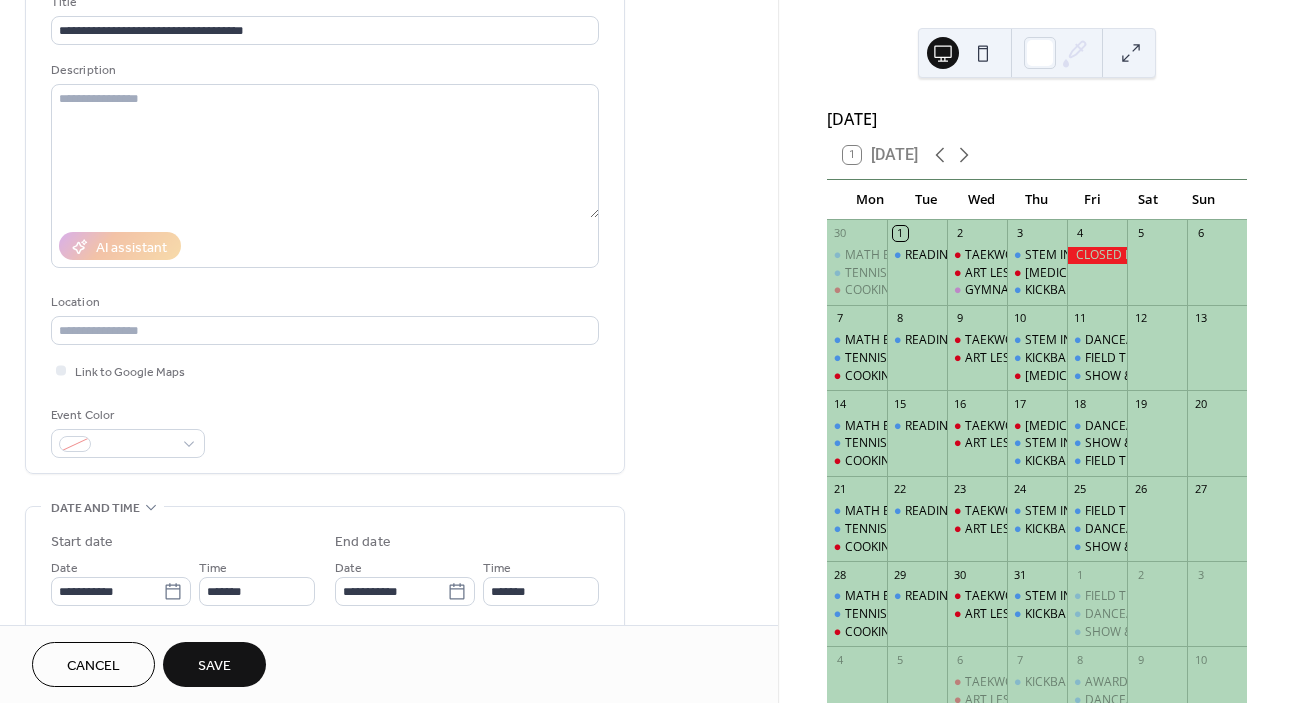 scroll, scrollTop: 146, scrollLeft: 0, axis: vertical 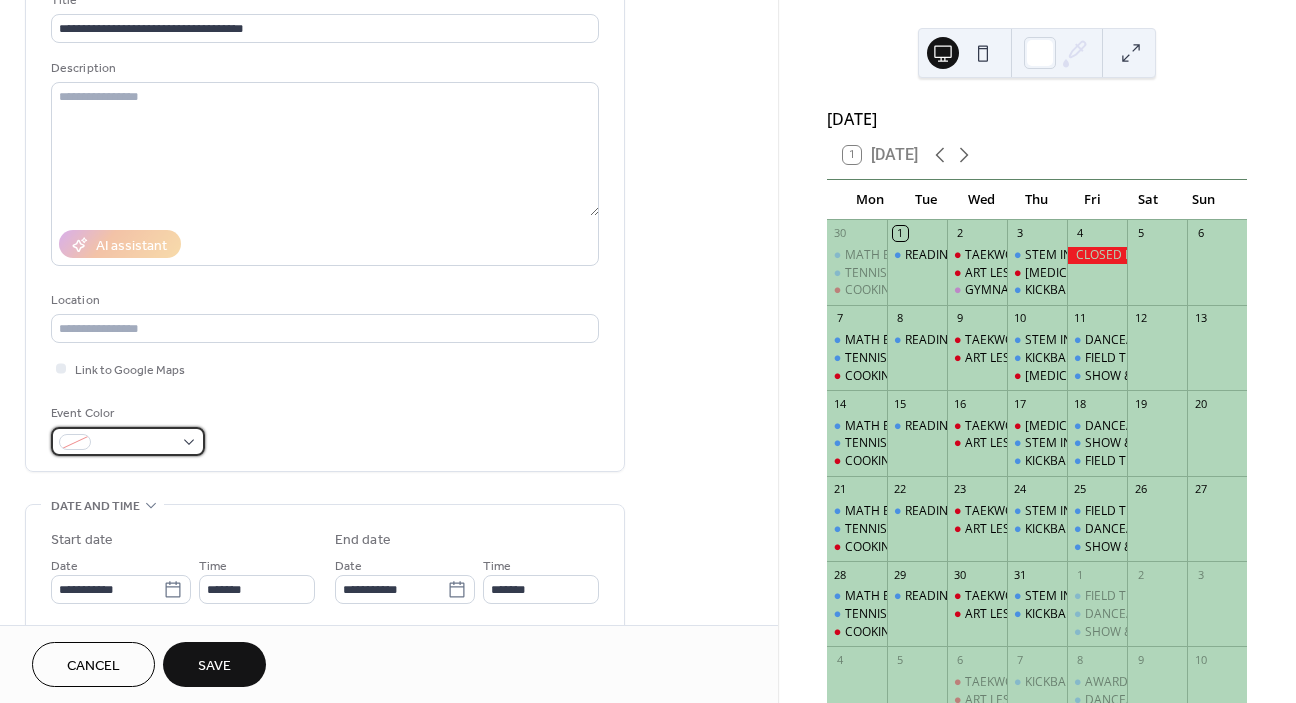 click at bounding box center (128, 441) 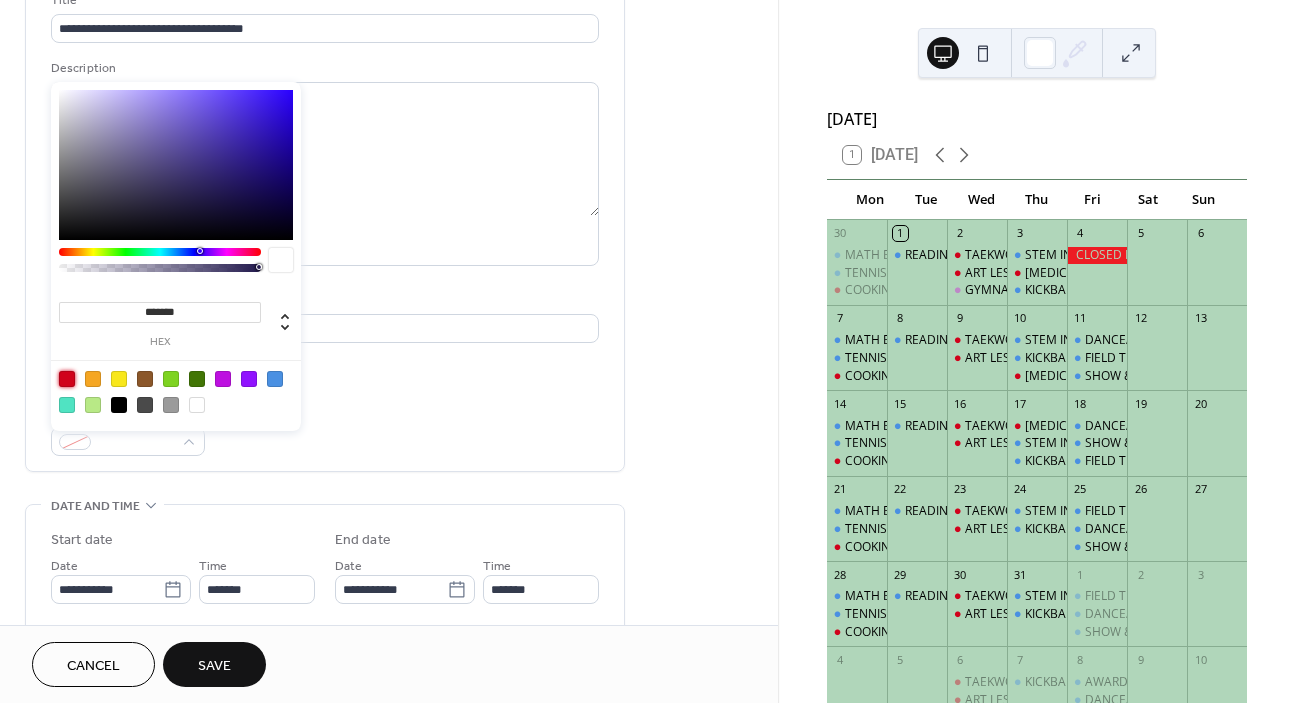 click at bounding box center (67, 379) 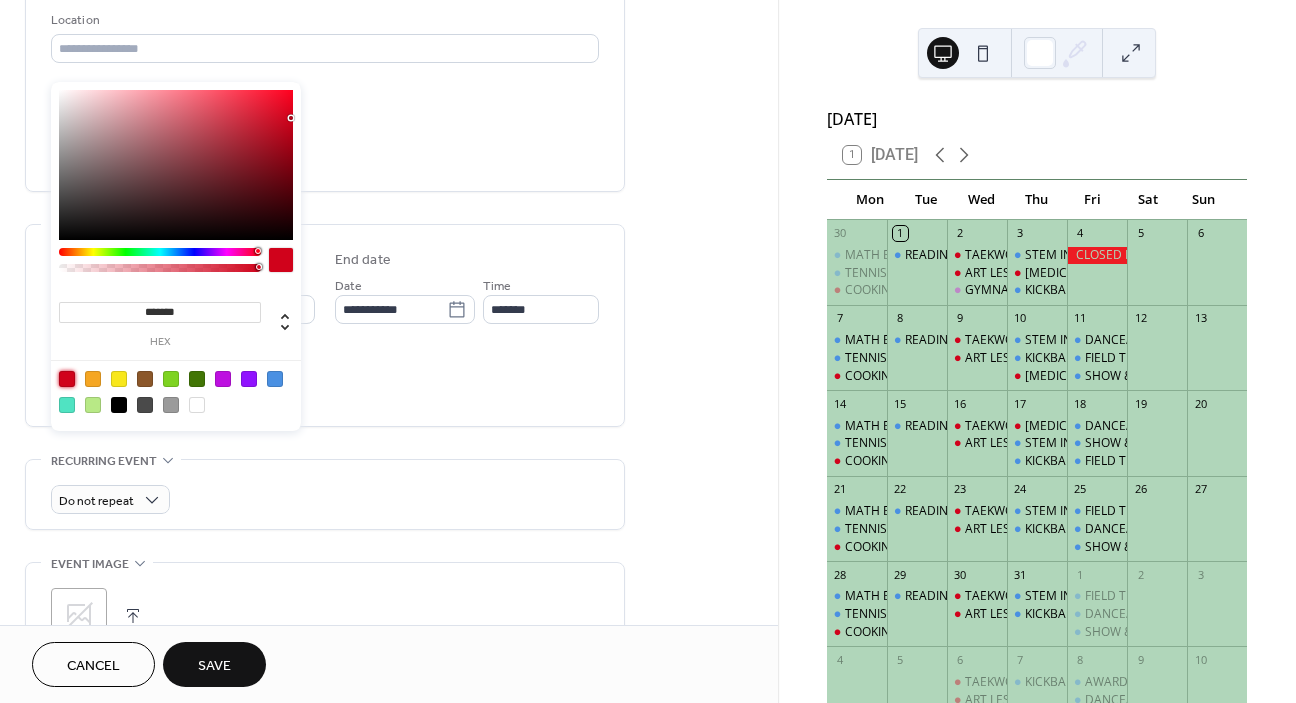scroll, scrollTop: 557, scrollLeft: 0, axis: vertical 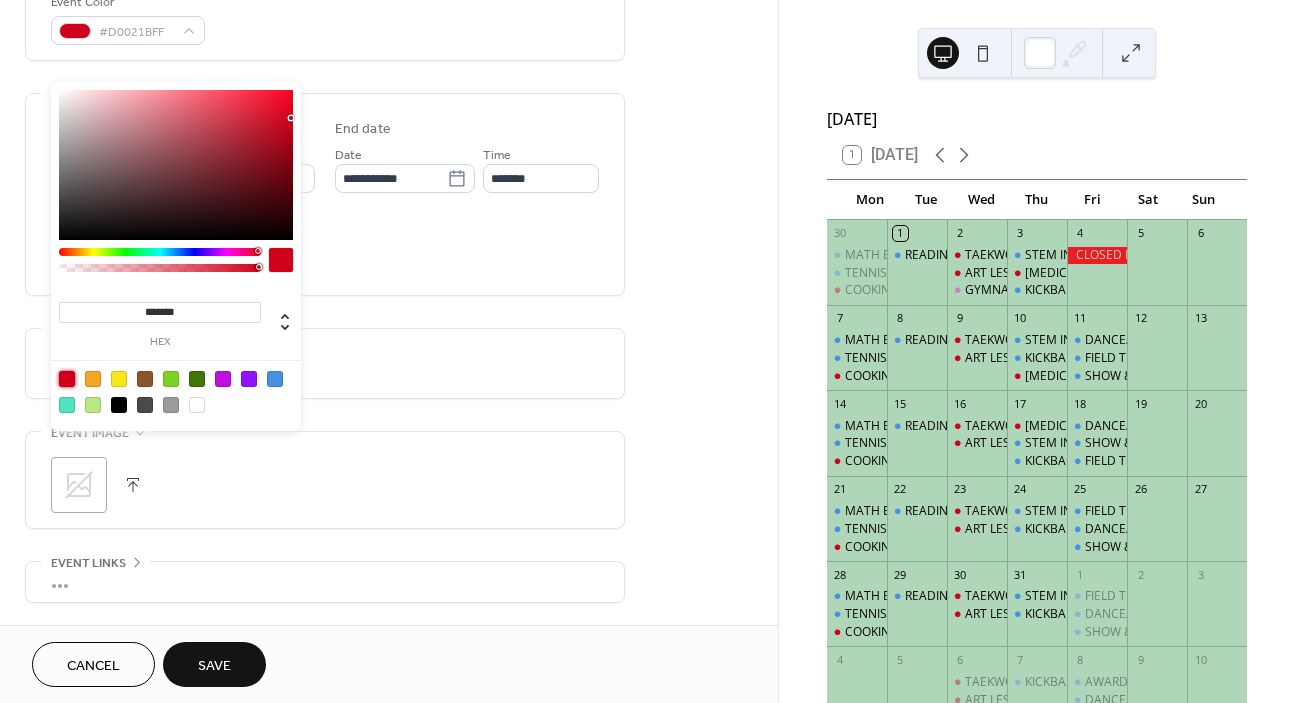 click on "**********" at bounding box center (325, 194) 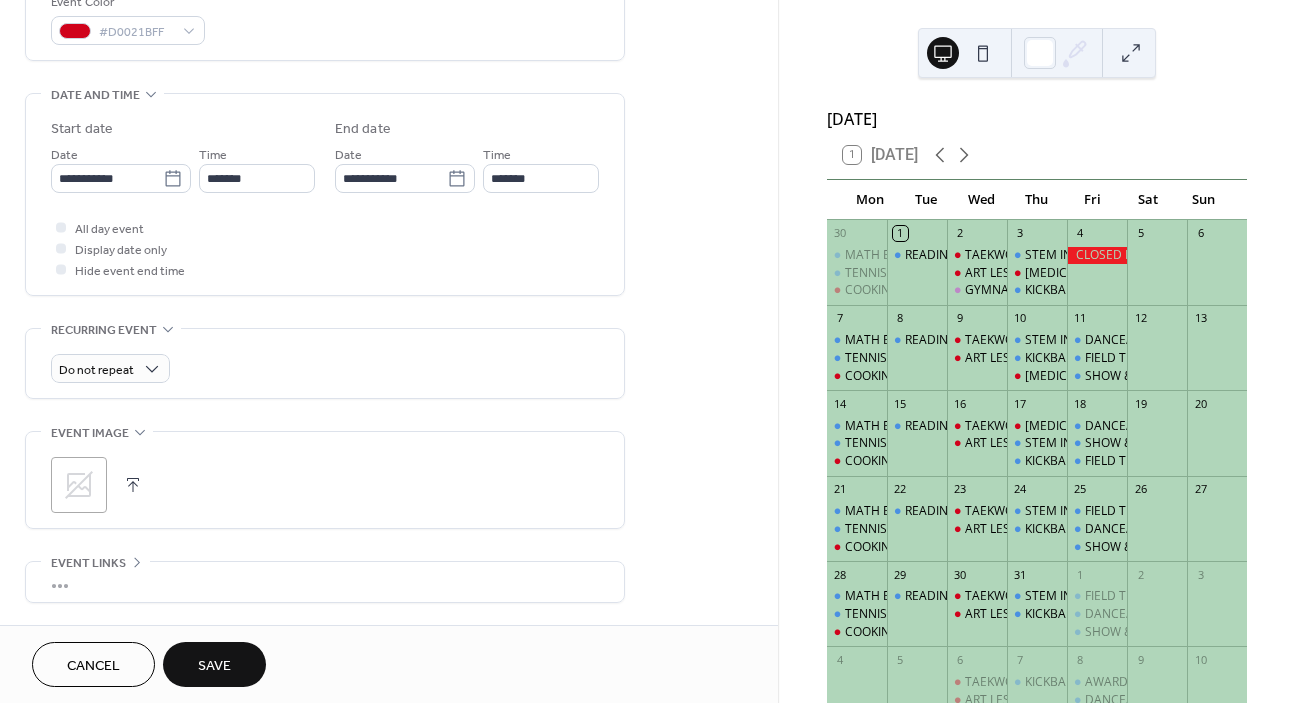 click on "Save" at bounding box center [214, 664] 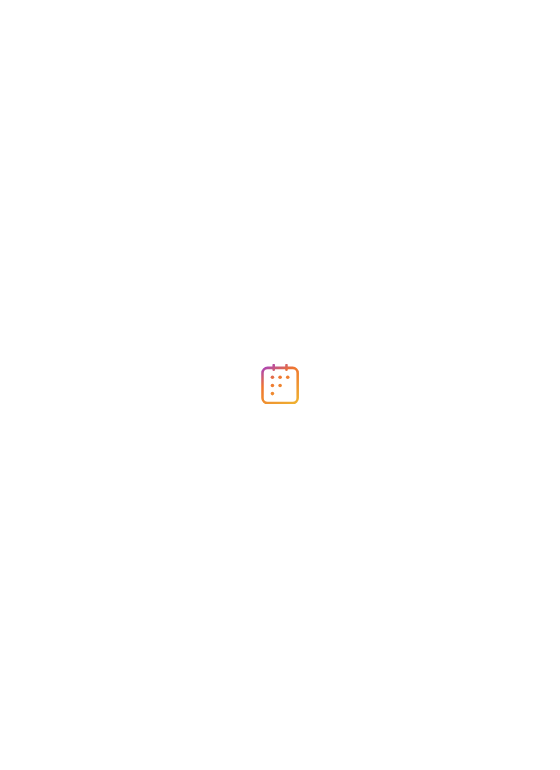 scroll, scrollTop: 0, scrollLeft: 0, axis: both 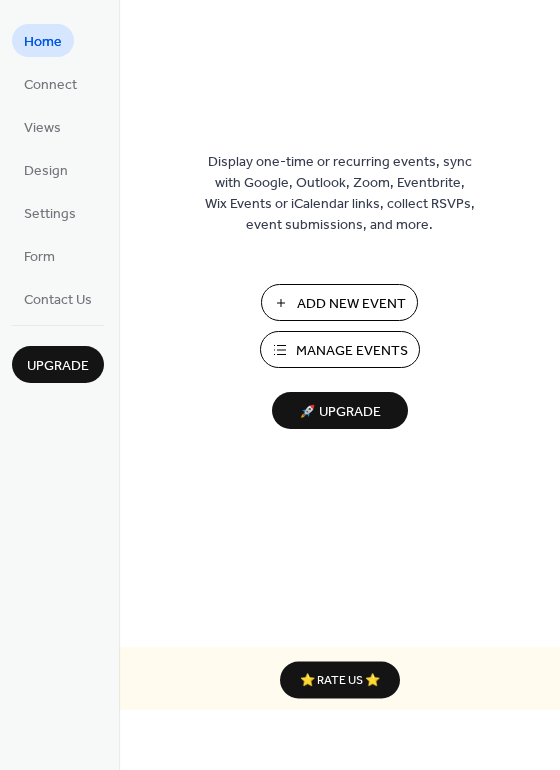 click on "Manage Events" at bounding box center (352, 351) 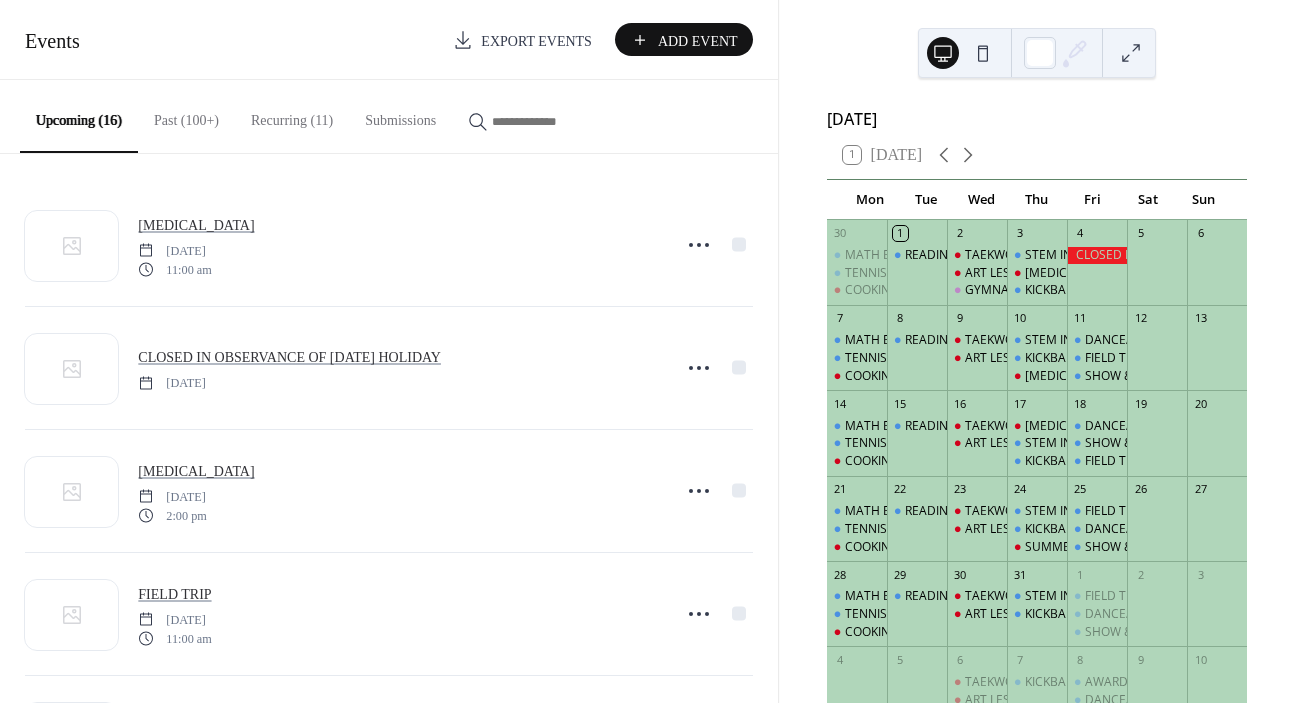 scroll, scrollTop: 0, scrollLeft: 0, axis: both 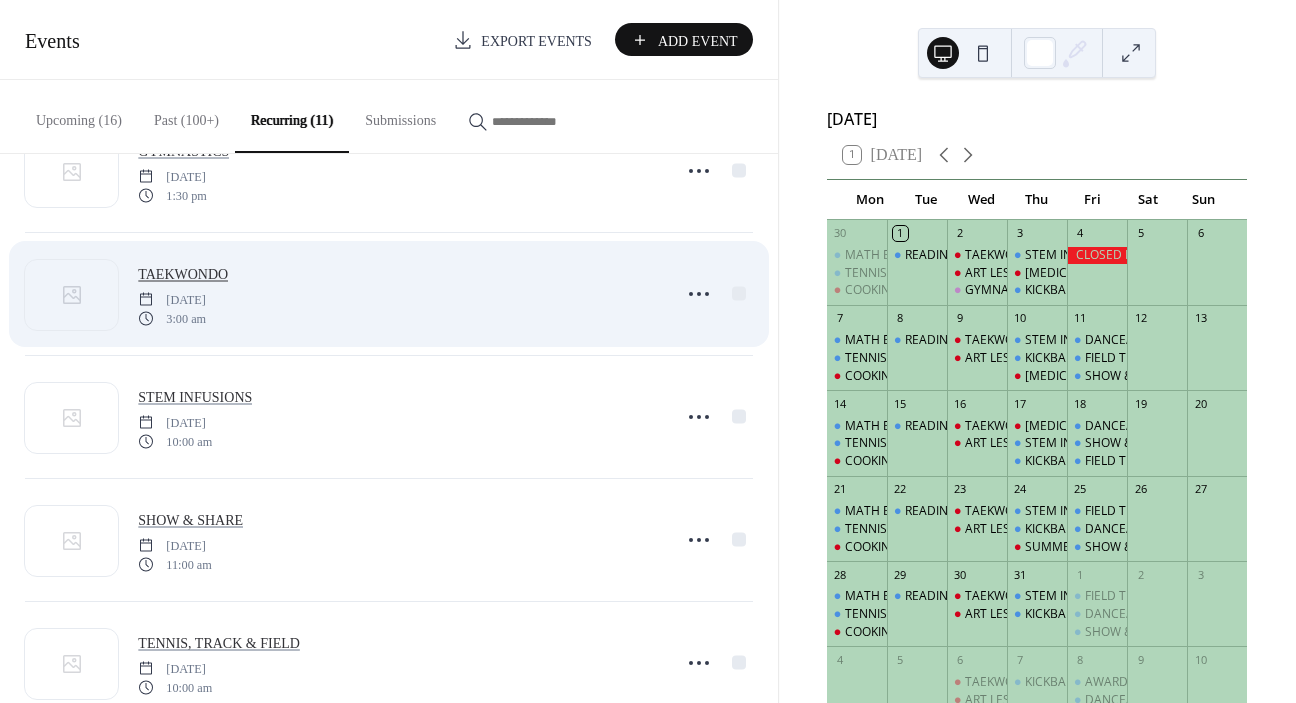 click on "TAEKWONDO" at bounding box center (183, 273) 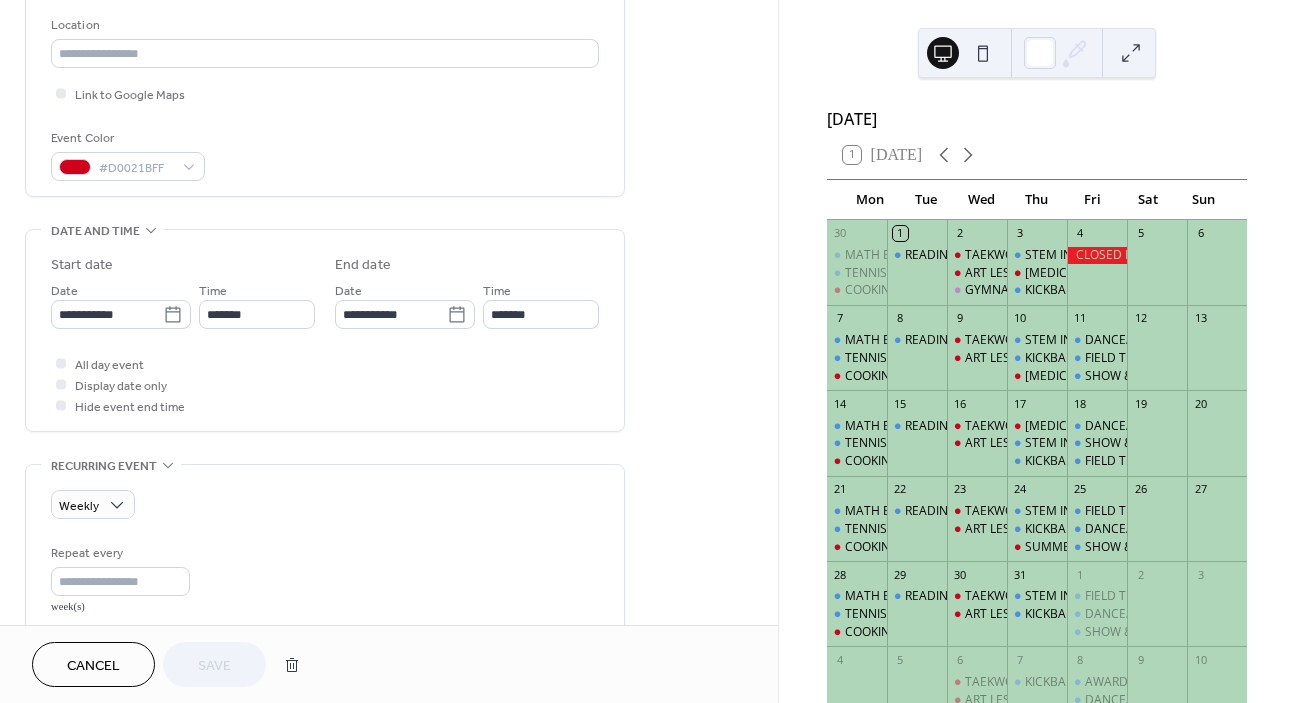 scroll, scrollTop: 495, scrollLeft: 0, axis: vertical 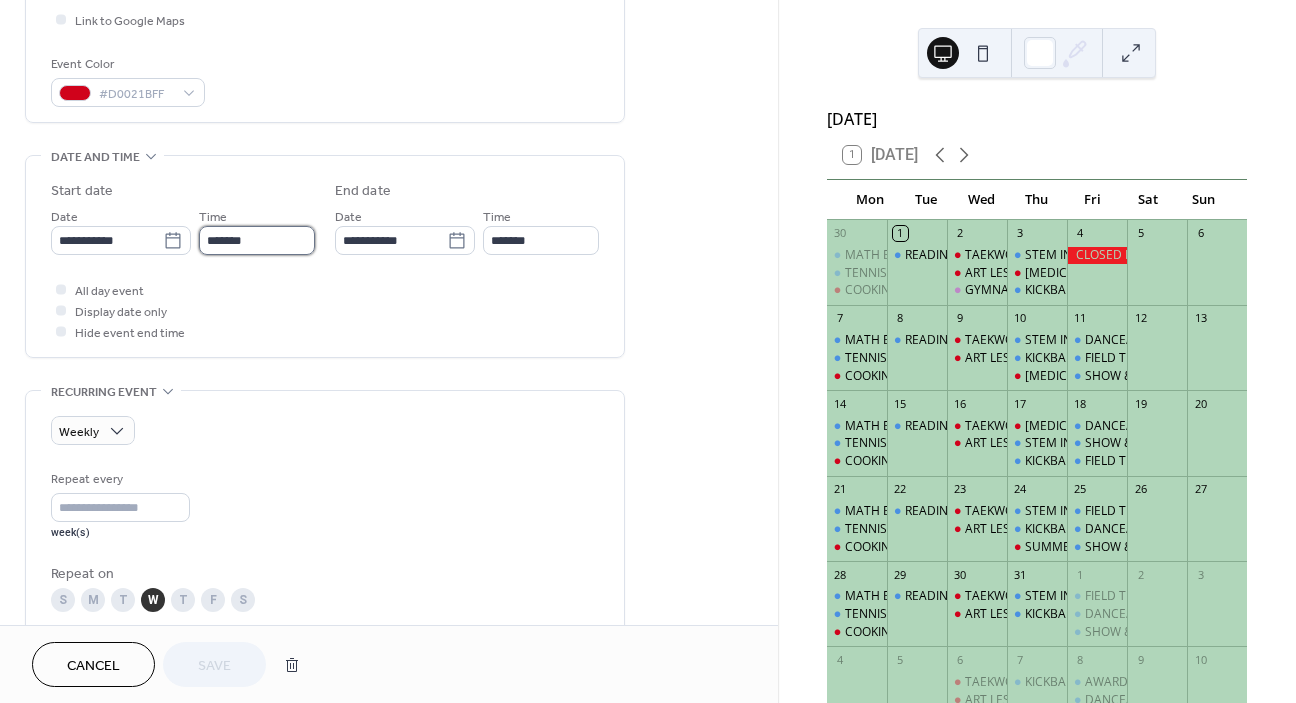 click on "*******" at bounding box center (257, 240) 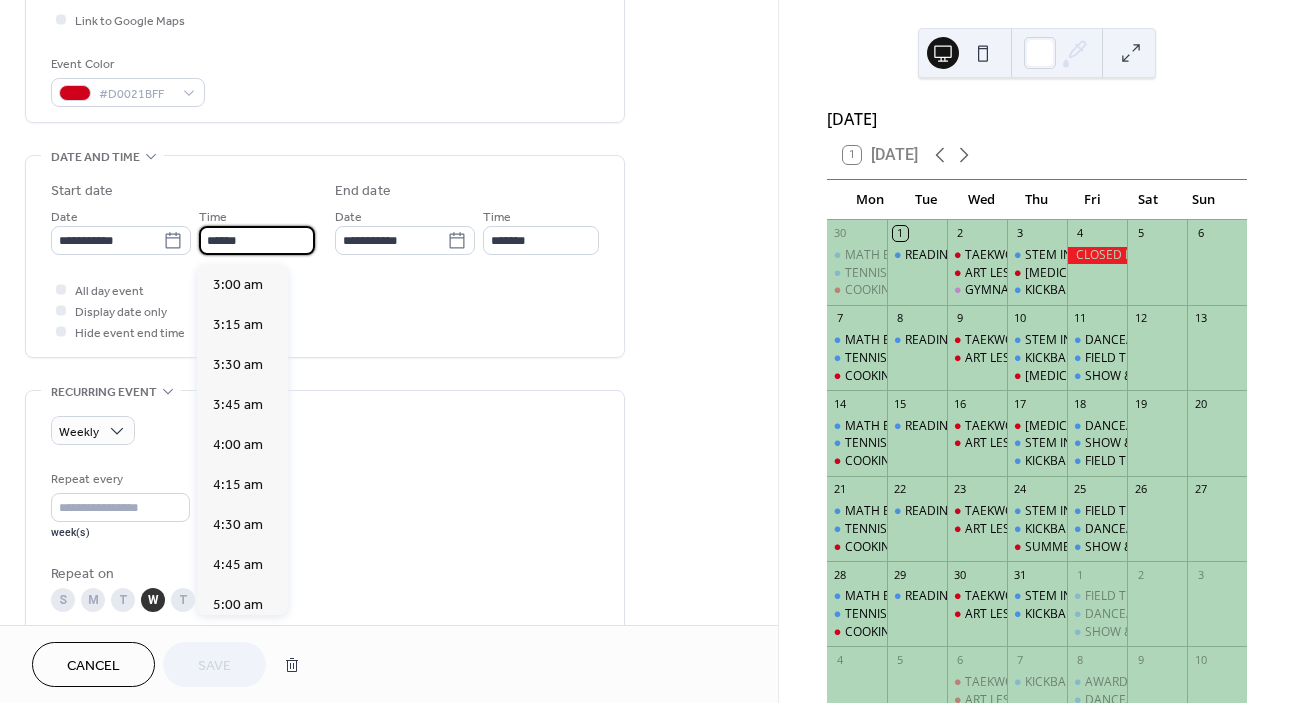 scroll, scrollTop: 2400, scrollLeft: 0, axis: vertical 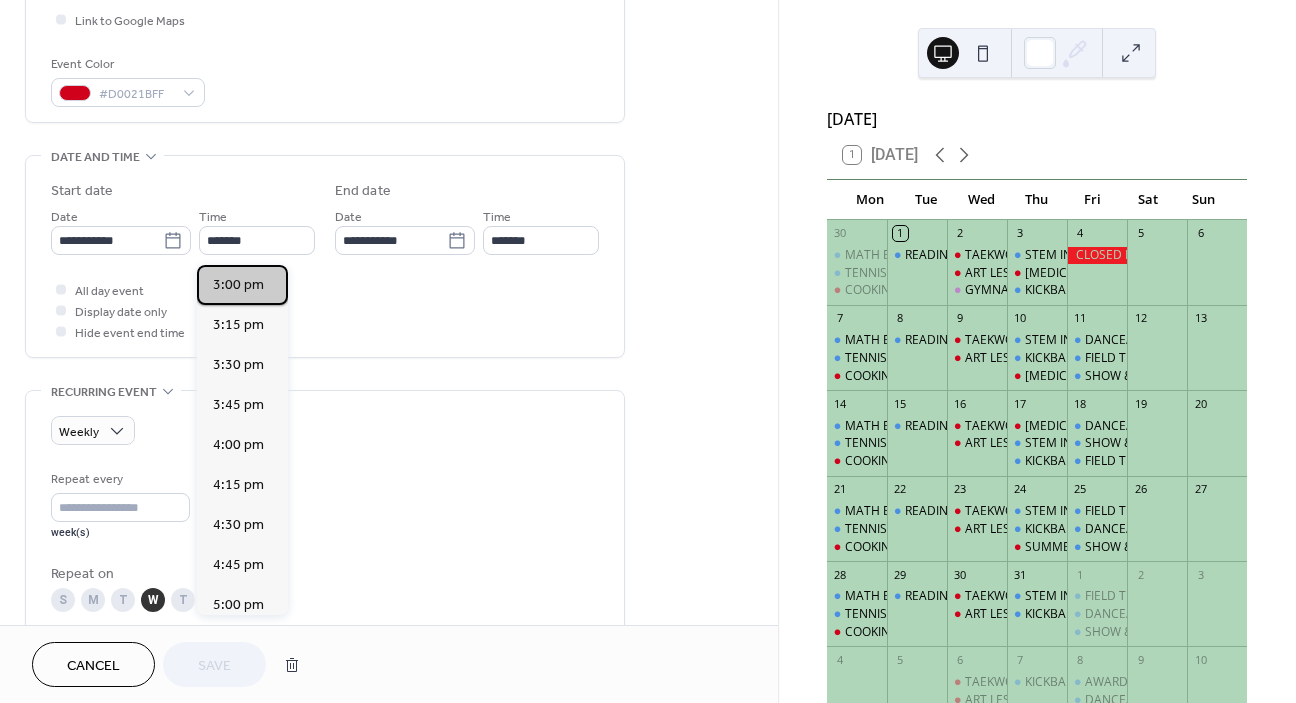 click on "3:00 pm" at bounding box center [238, 285] 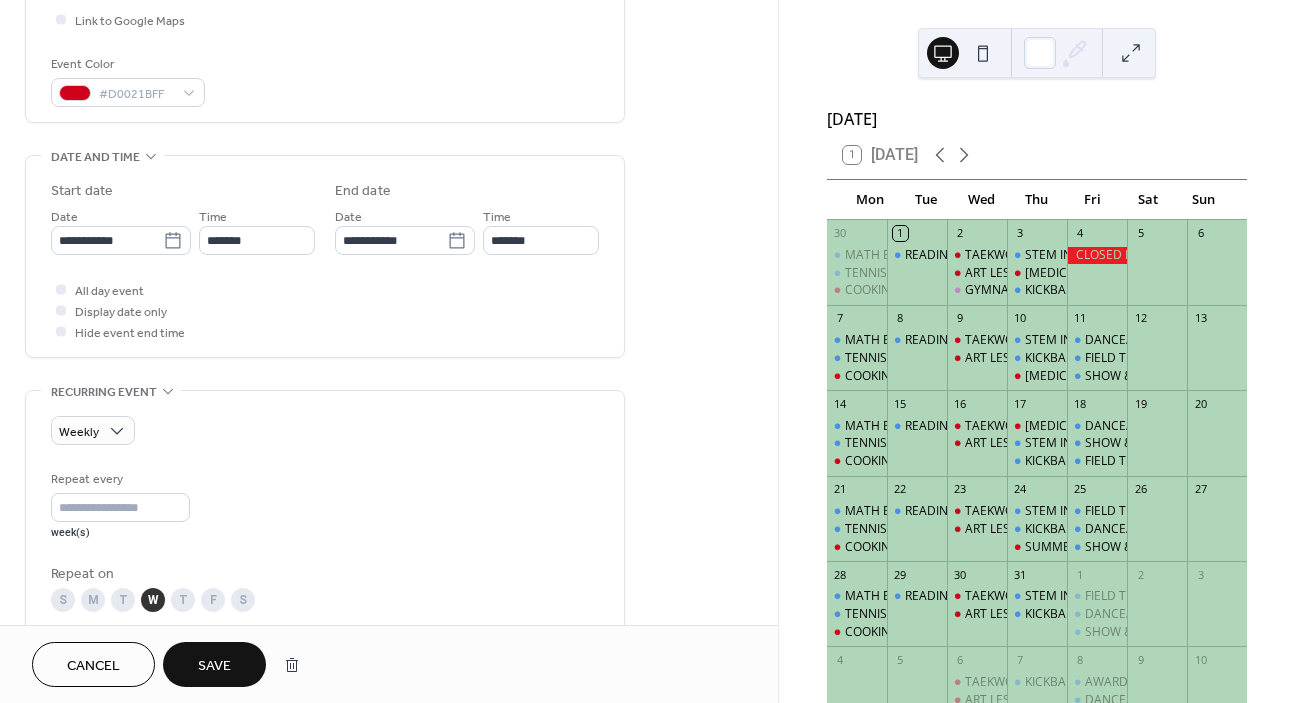 click on "Save" at bounding box center (214, 666) 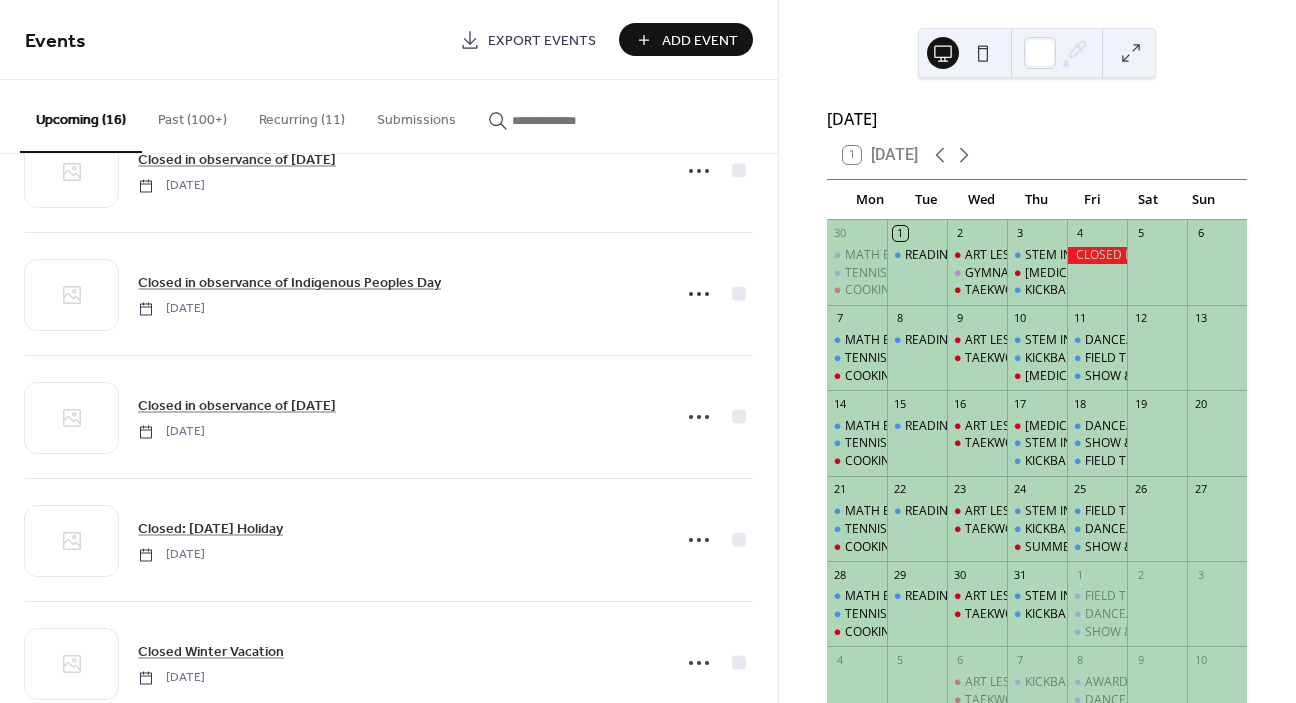 scroll, scrollTop: 1454, scrollLeft: 0, axis: vertical 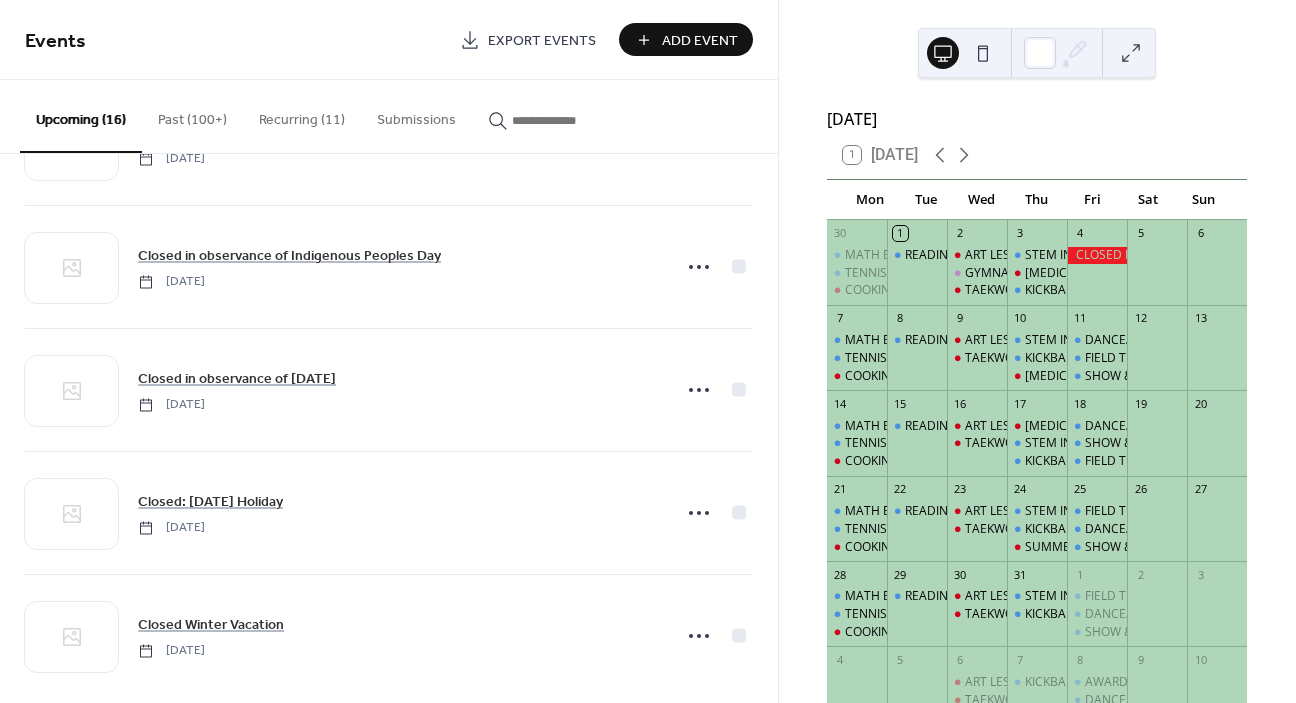 click on "Recurring  (11)" at bounding box center (302, 115) 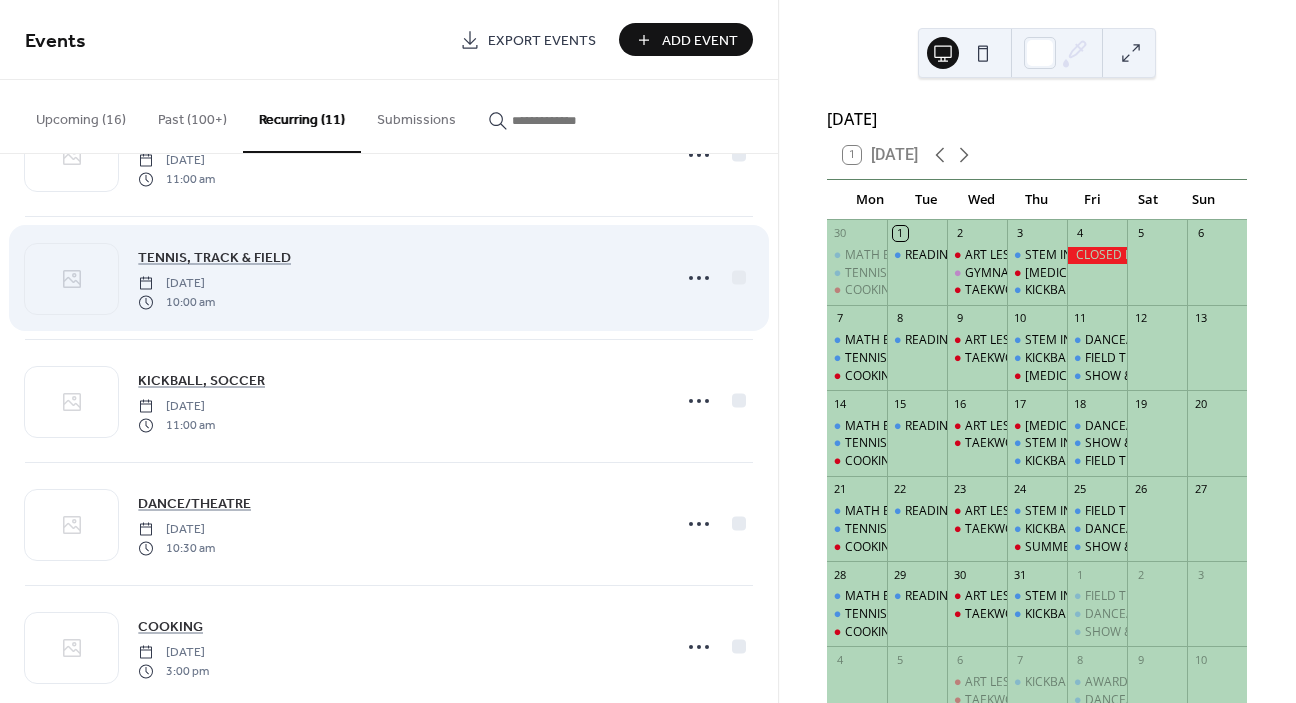 scroll, scrollTop: 830, scrollLeft: 0, axis: vertical 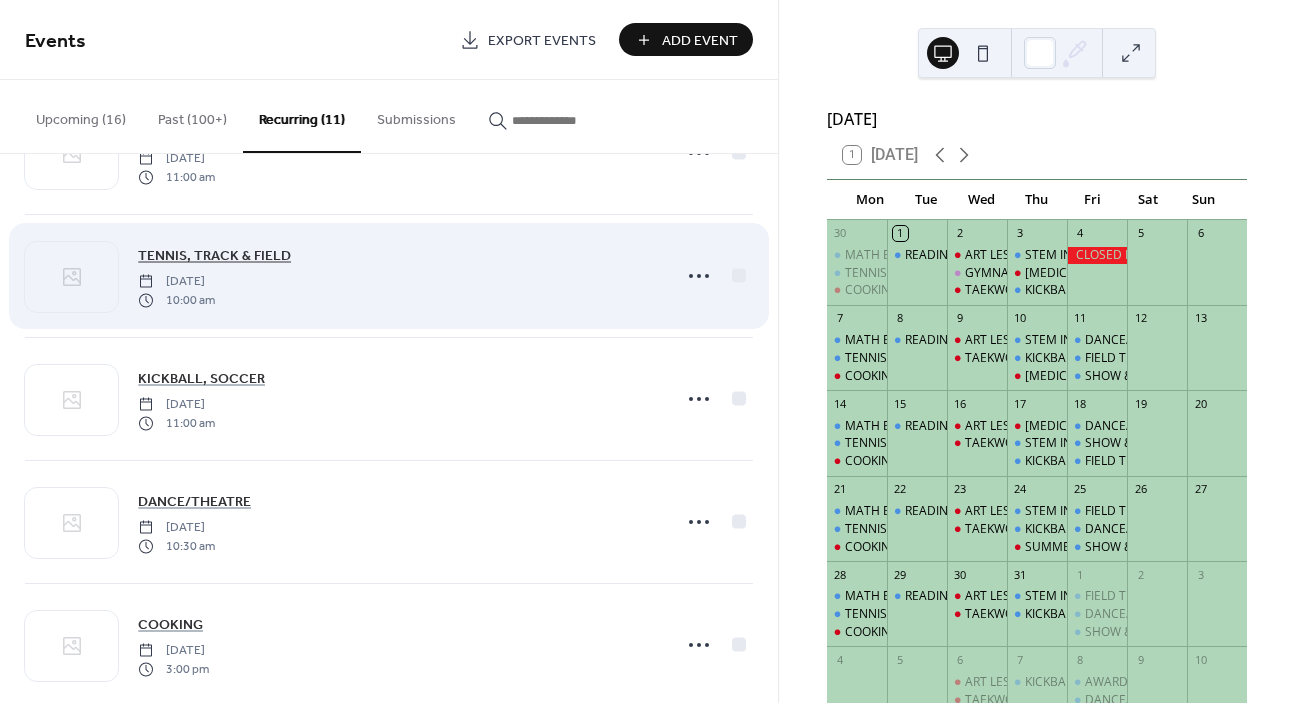 click on "TENNIS, TRACK & FIELD" at bounding box center (214, 256) 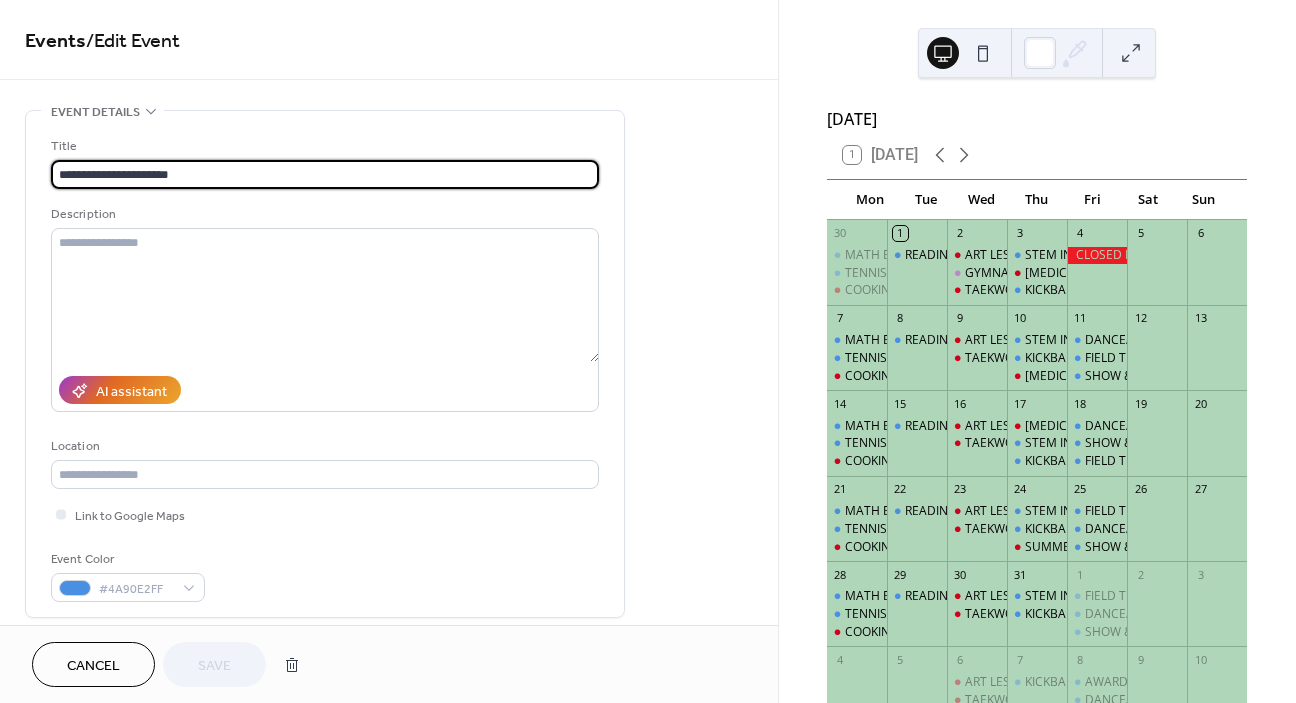 scroll, scrollTop: 0, scrollLeft: 0, axis: both 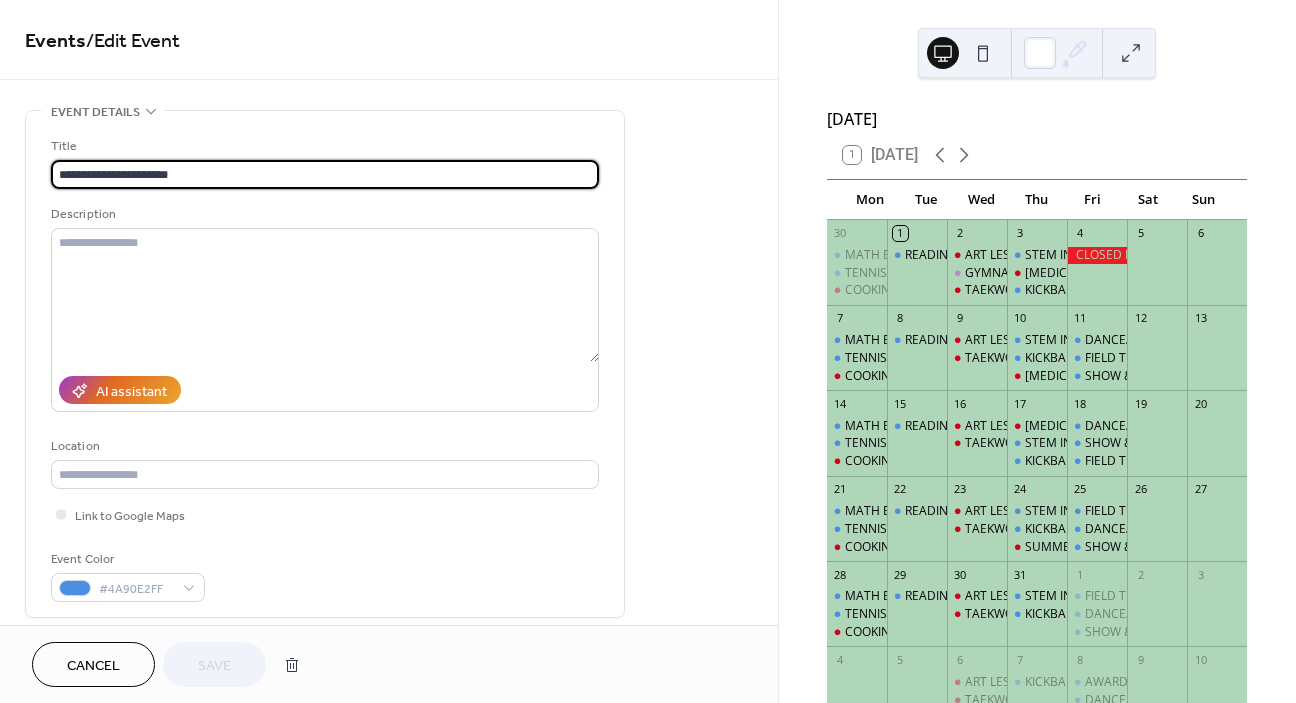 click on "**********" at bounding box center (325, 174) 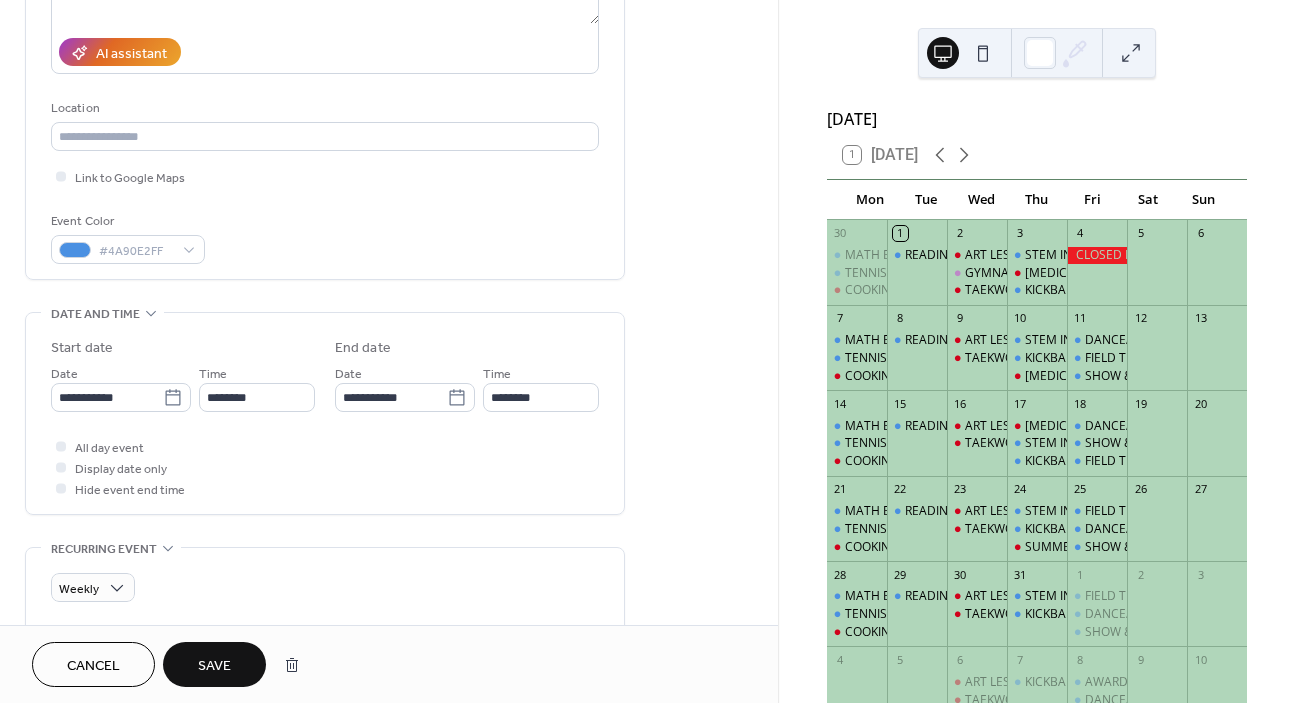scroll, scrollTop: 342, scrollLeft: 0, axis: vertical 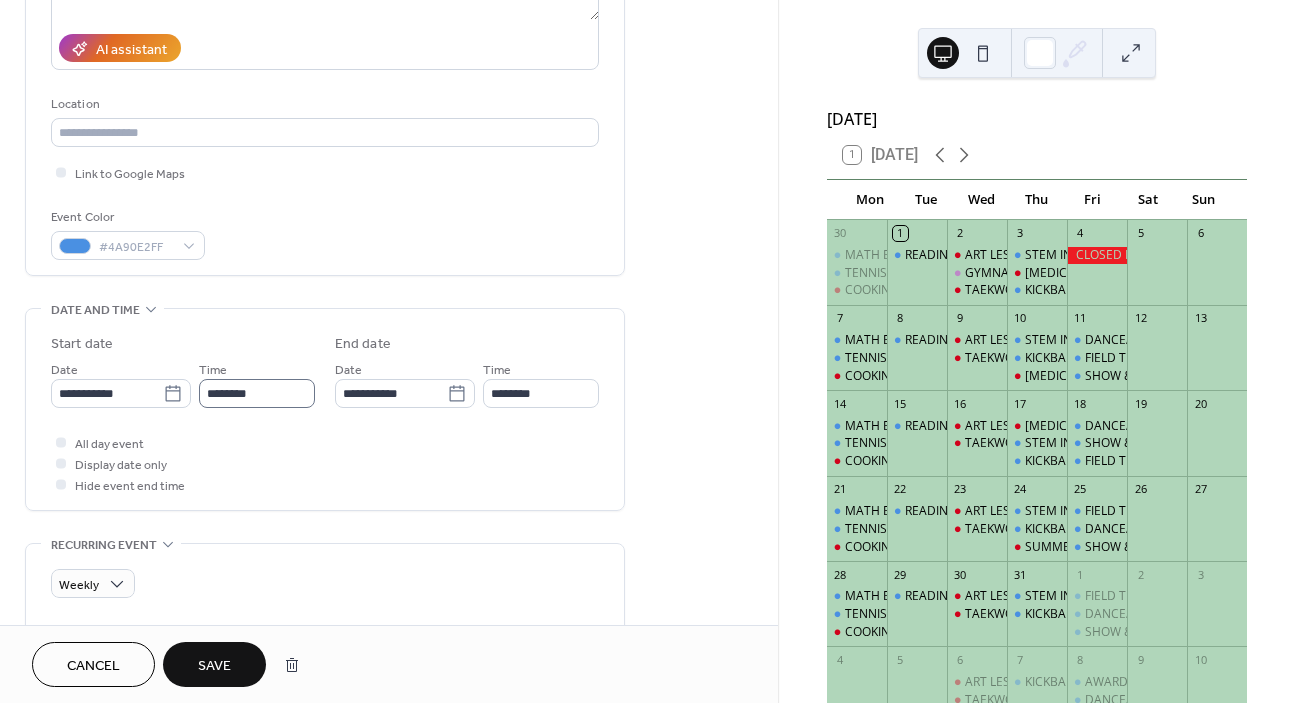 type on "**********" 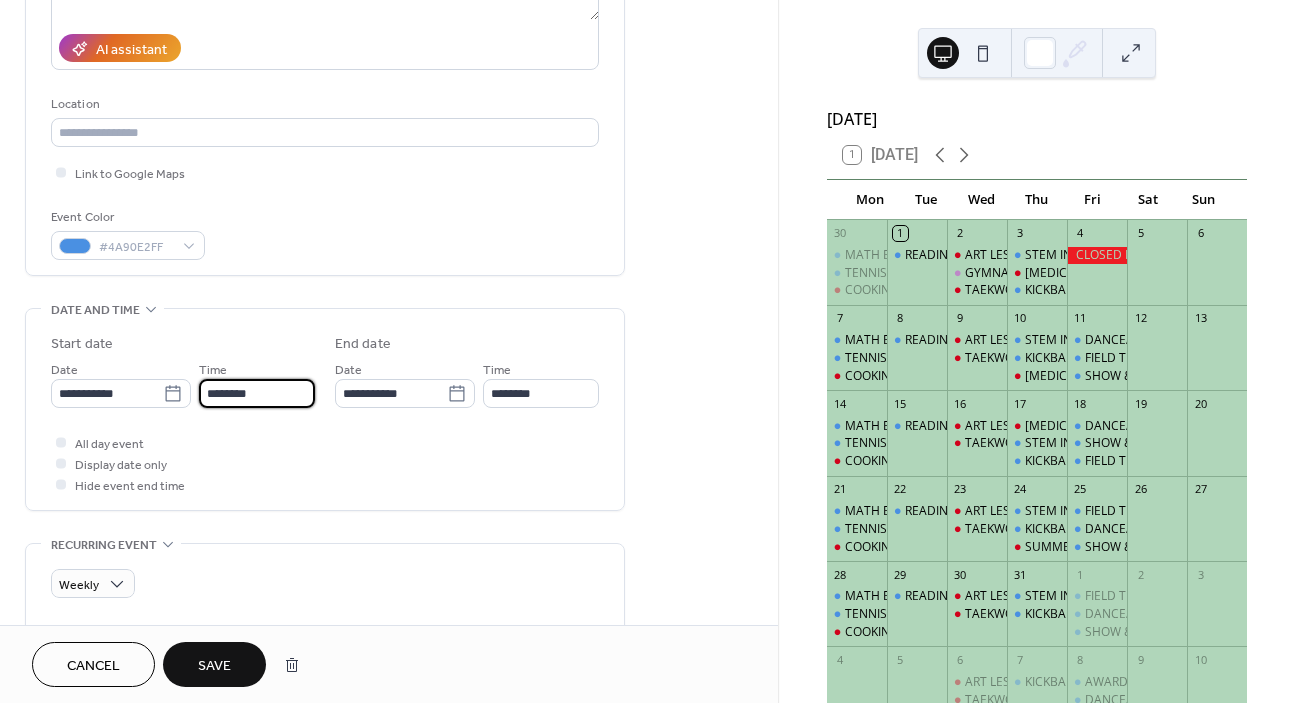click on "********" at bounding box center (257, 393) 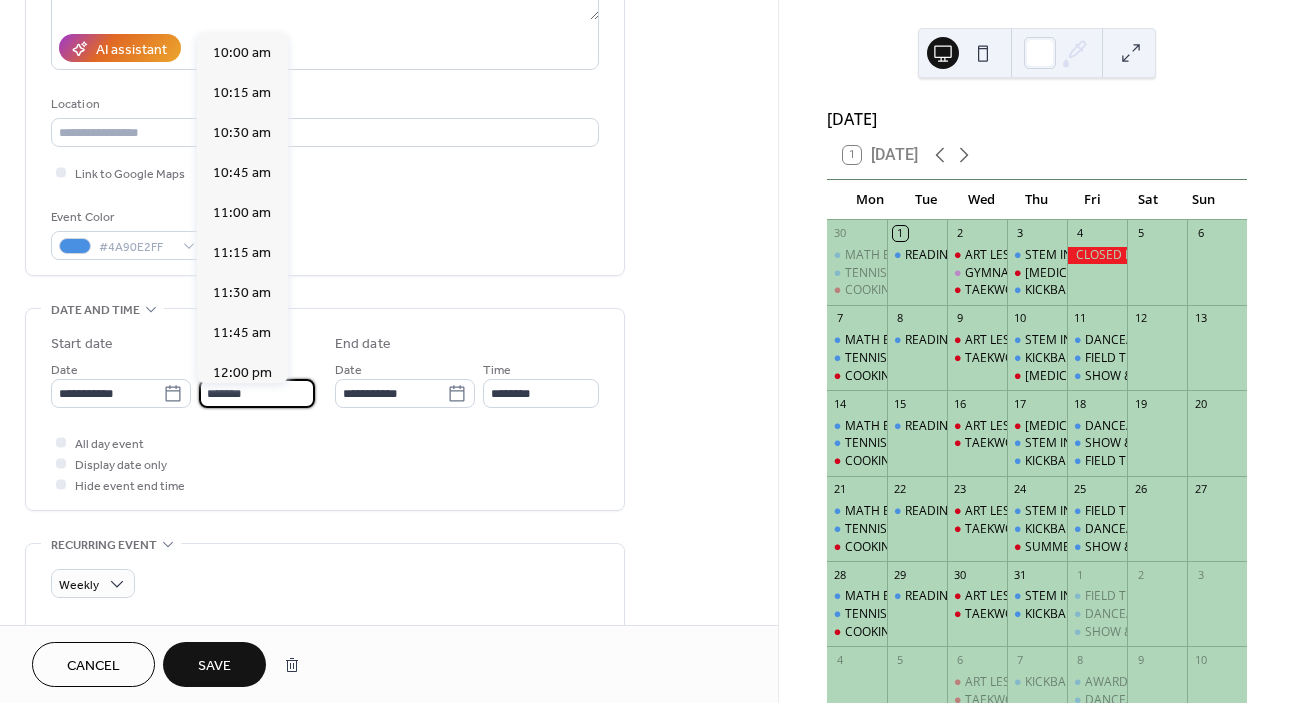 scroll, scrollTop: 1440, scrollLeft: 0, axis: vertical 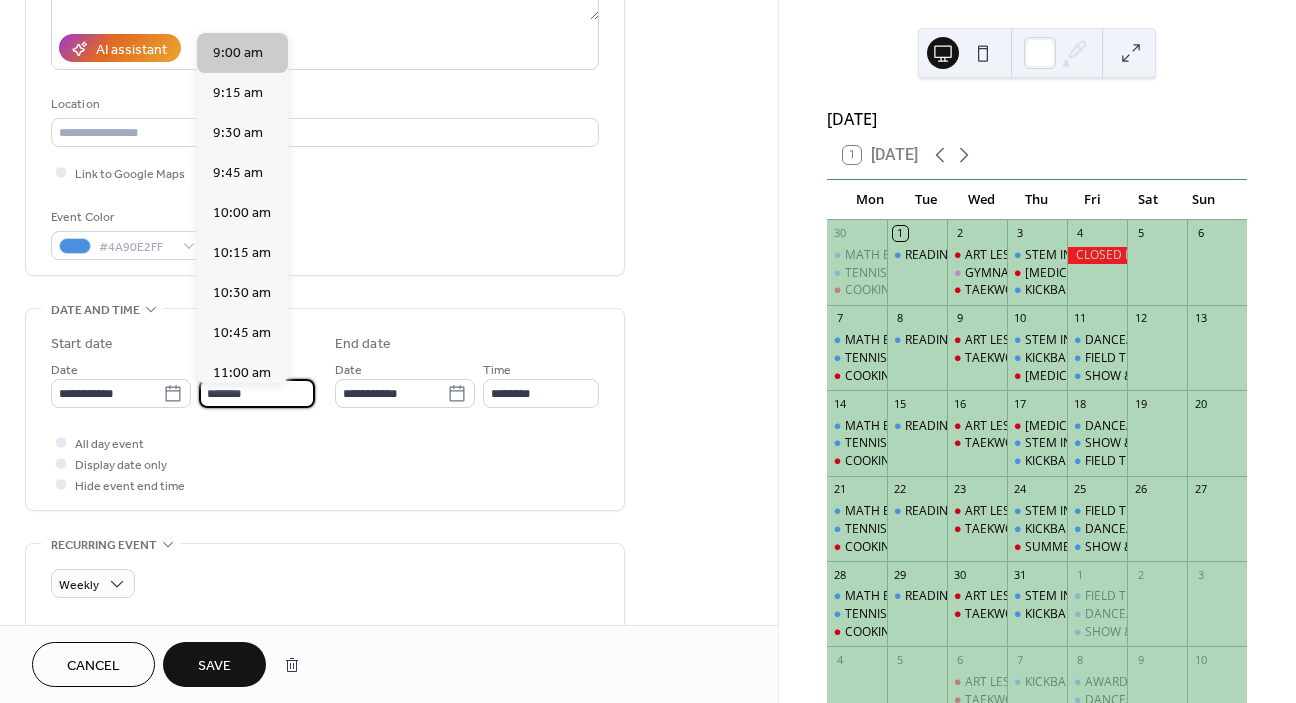 type on "*******" 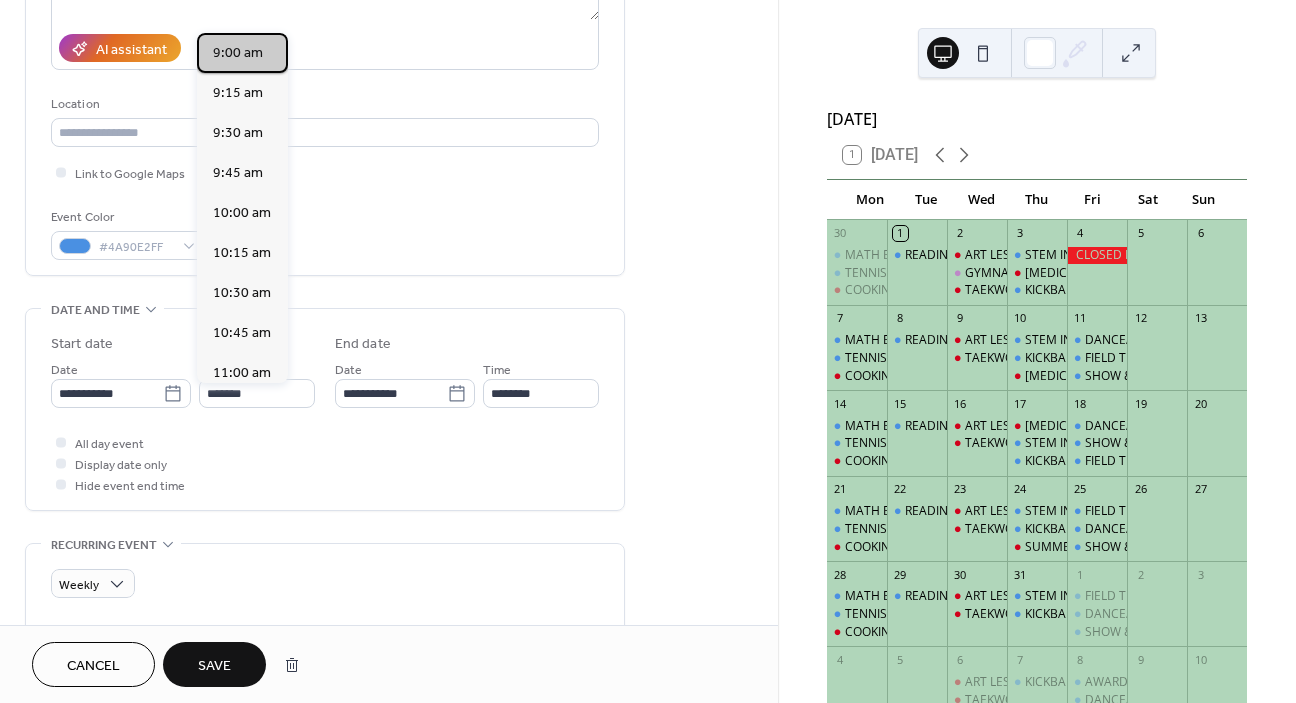click on "9:00 am" at bounding box center [238, 53] 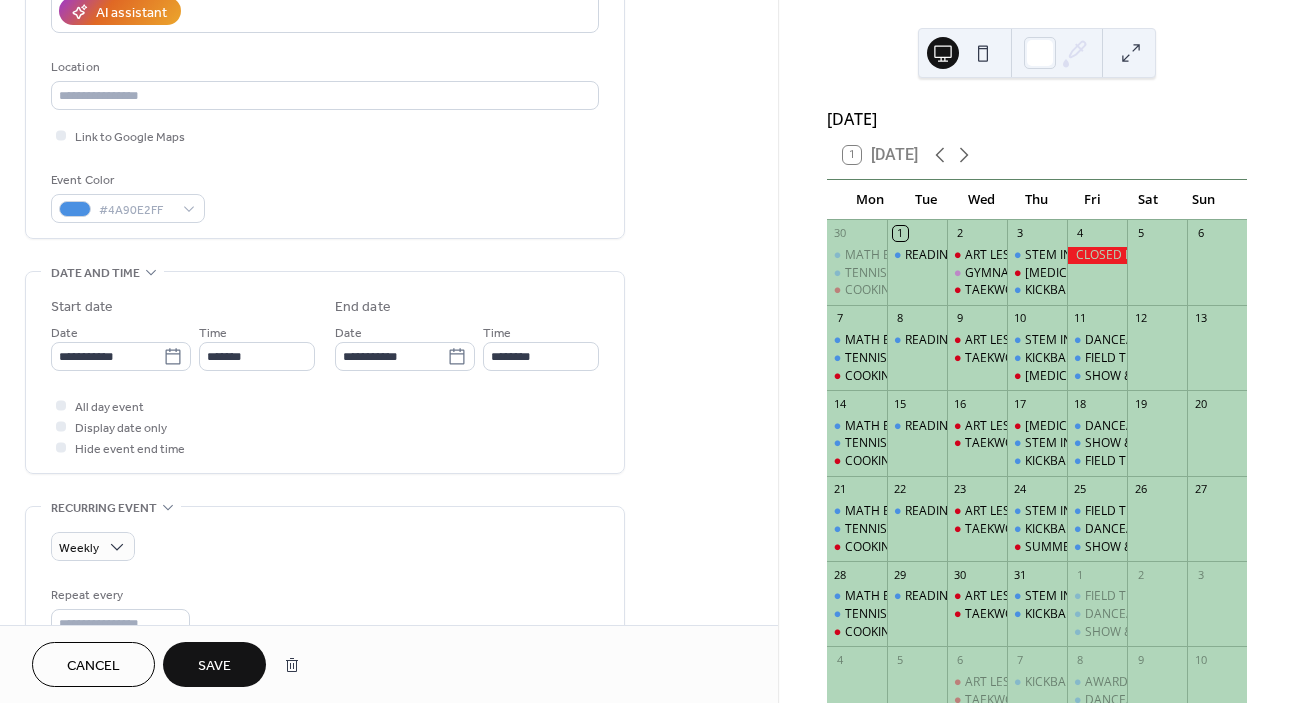 scroll, scrollTop: 382, scrollLeft: 0, axis: vertical 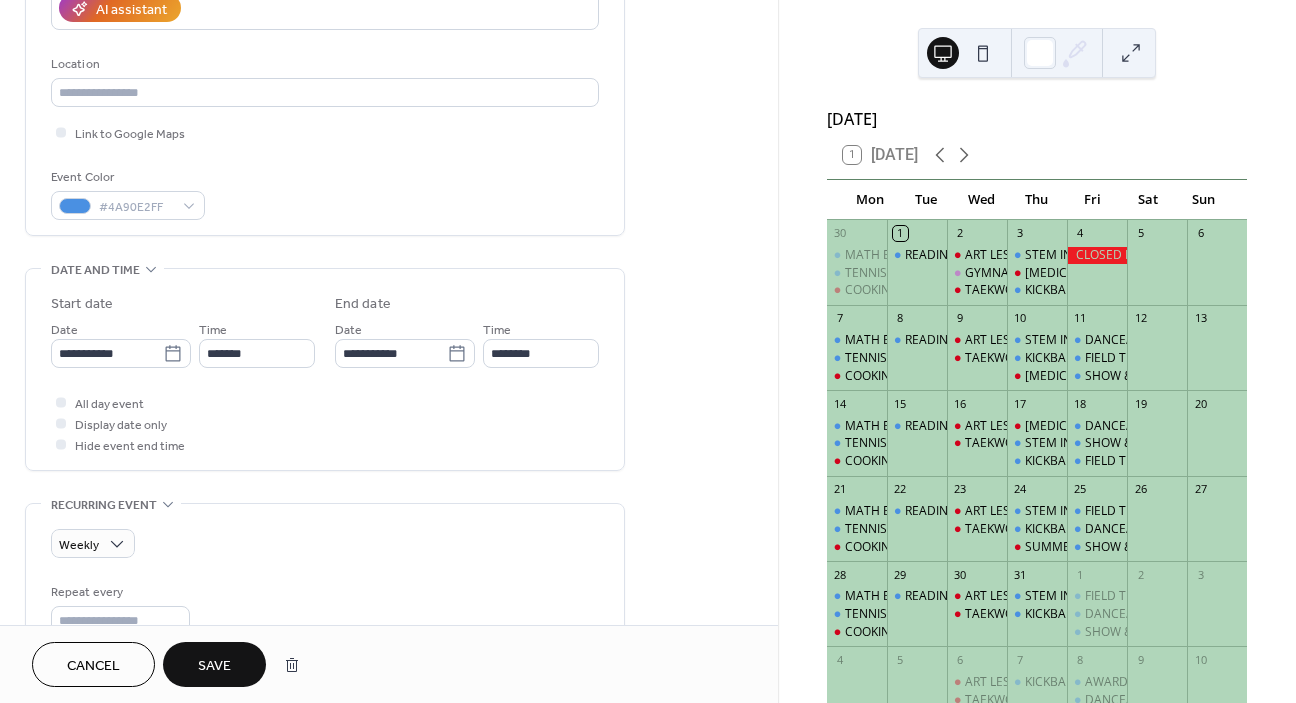 click on "Save" at bounding box center [214, 664] 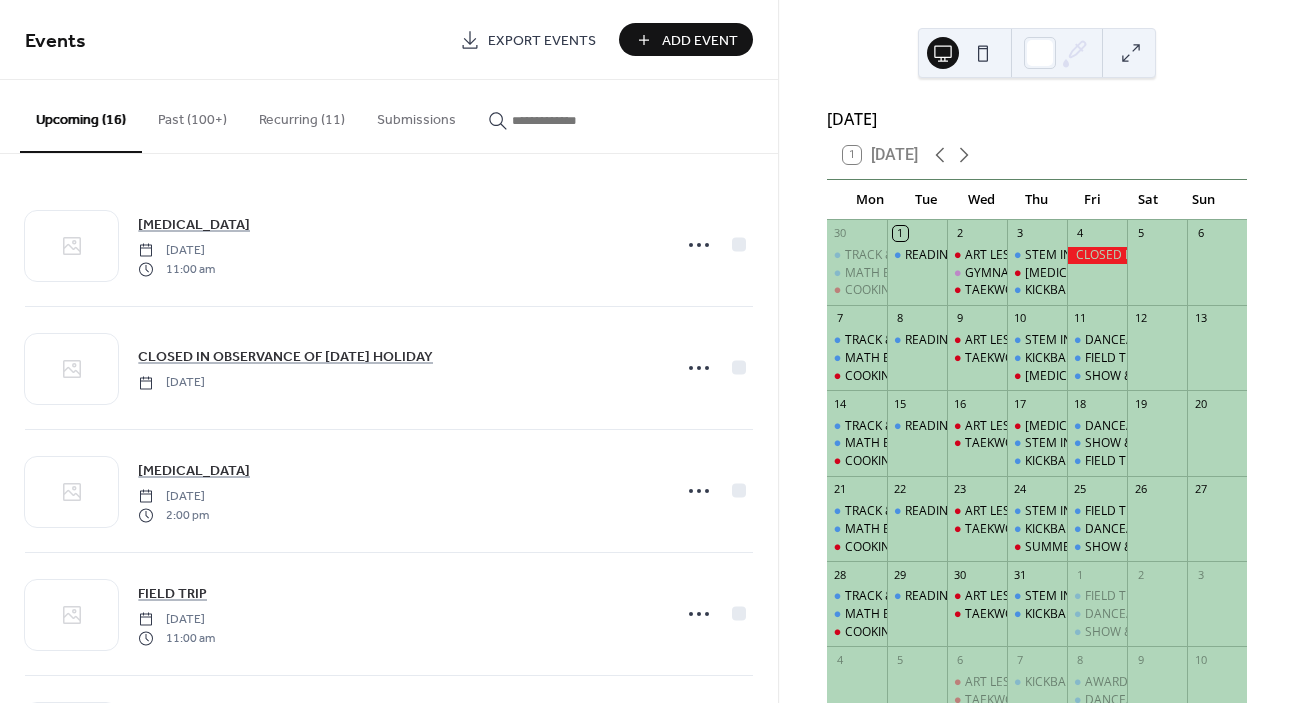 click on "Recurring  (11)" at bounding box center [302, 115] 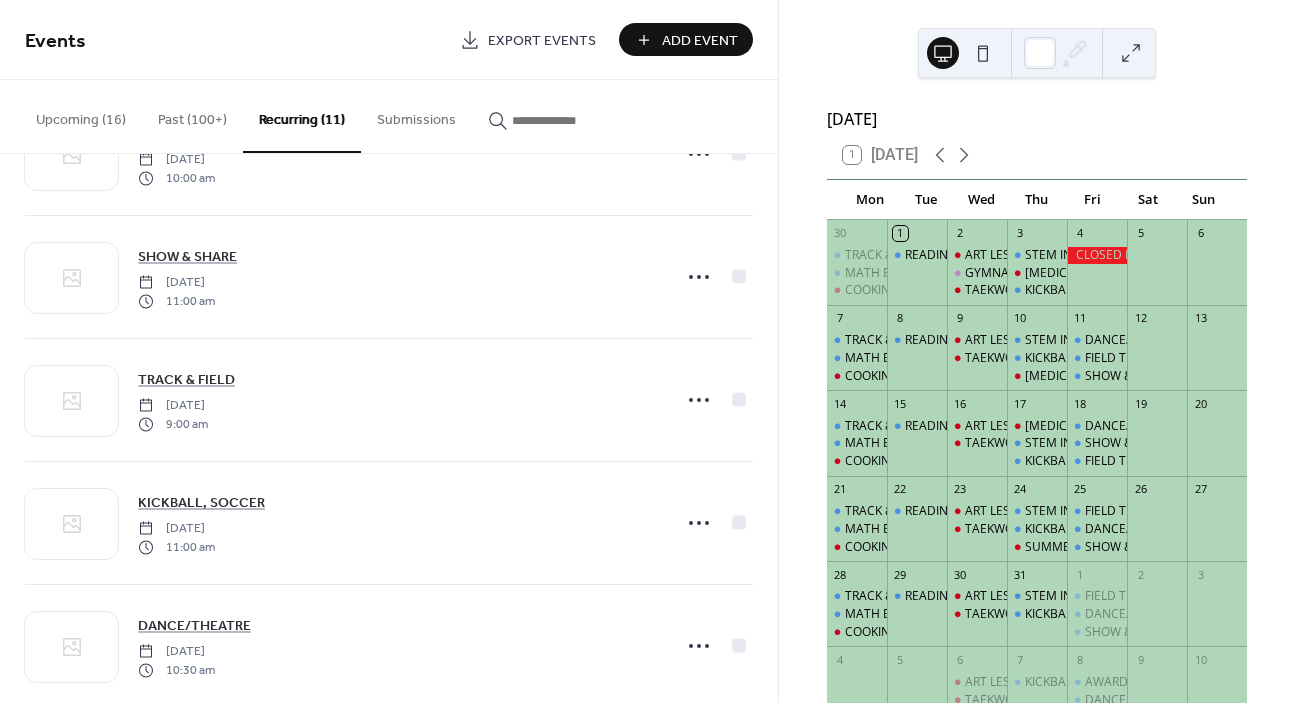 scroll, scrollTop: 719, scrollLeft: 0, axis: vertical 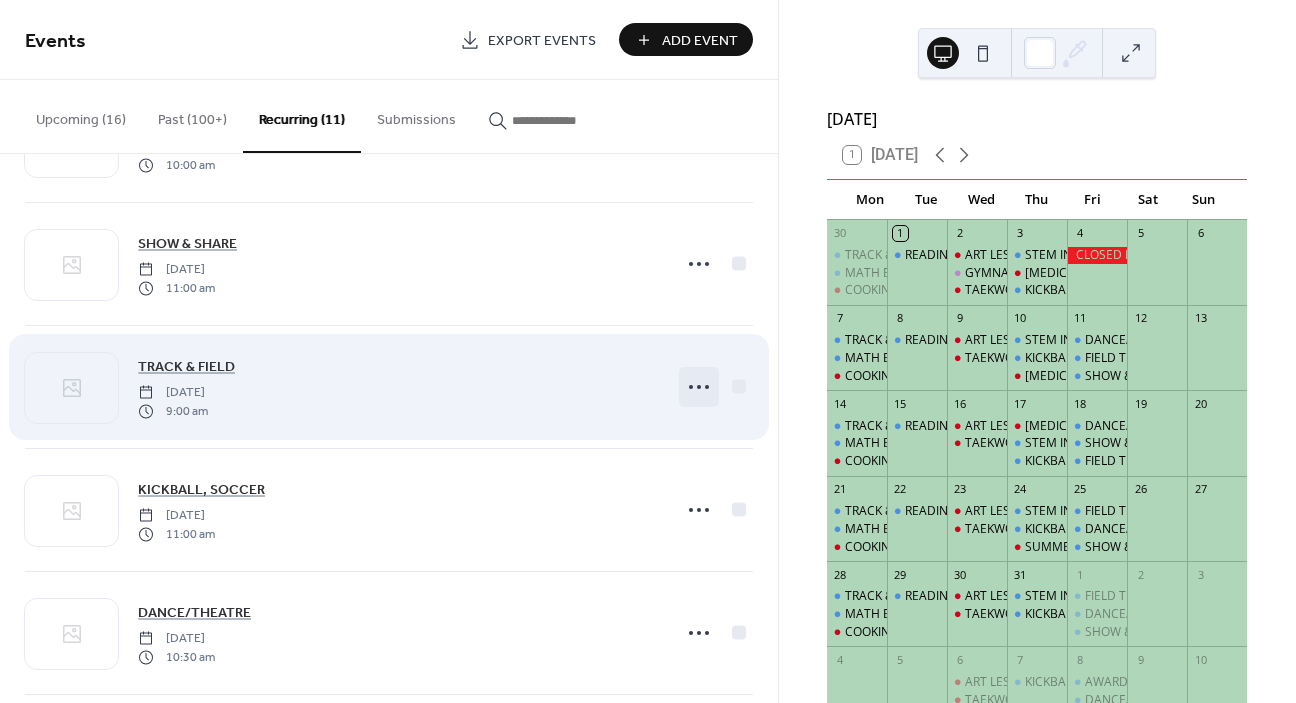 click 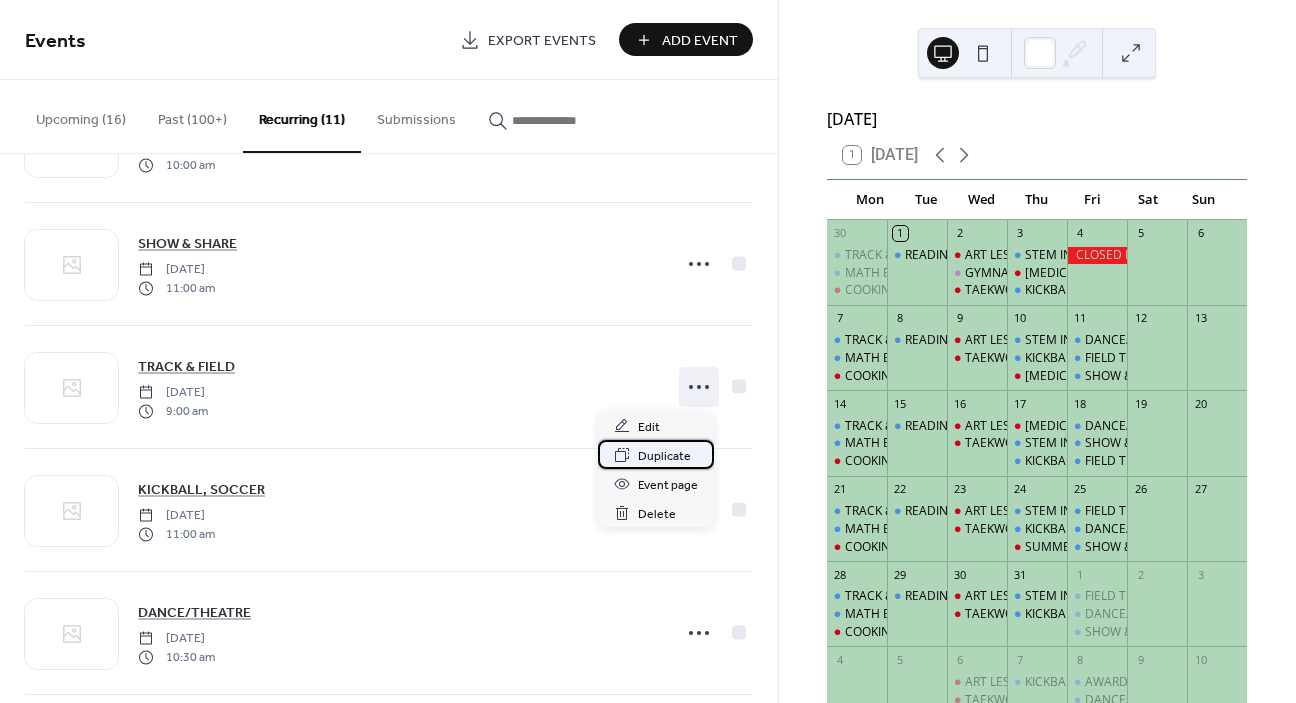 click on "Duplicate" at bounding box center (664, 456) 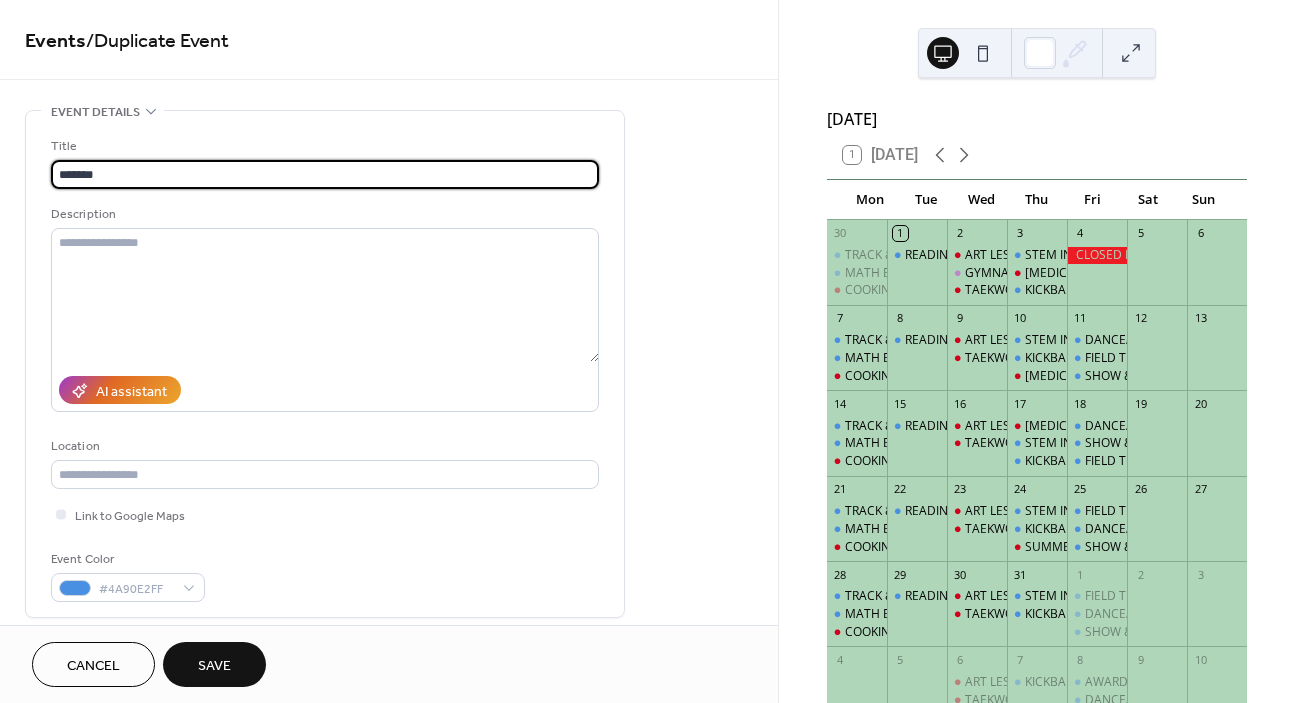 click on "******" at bounding box center (325, 174) 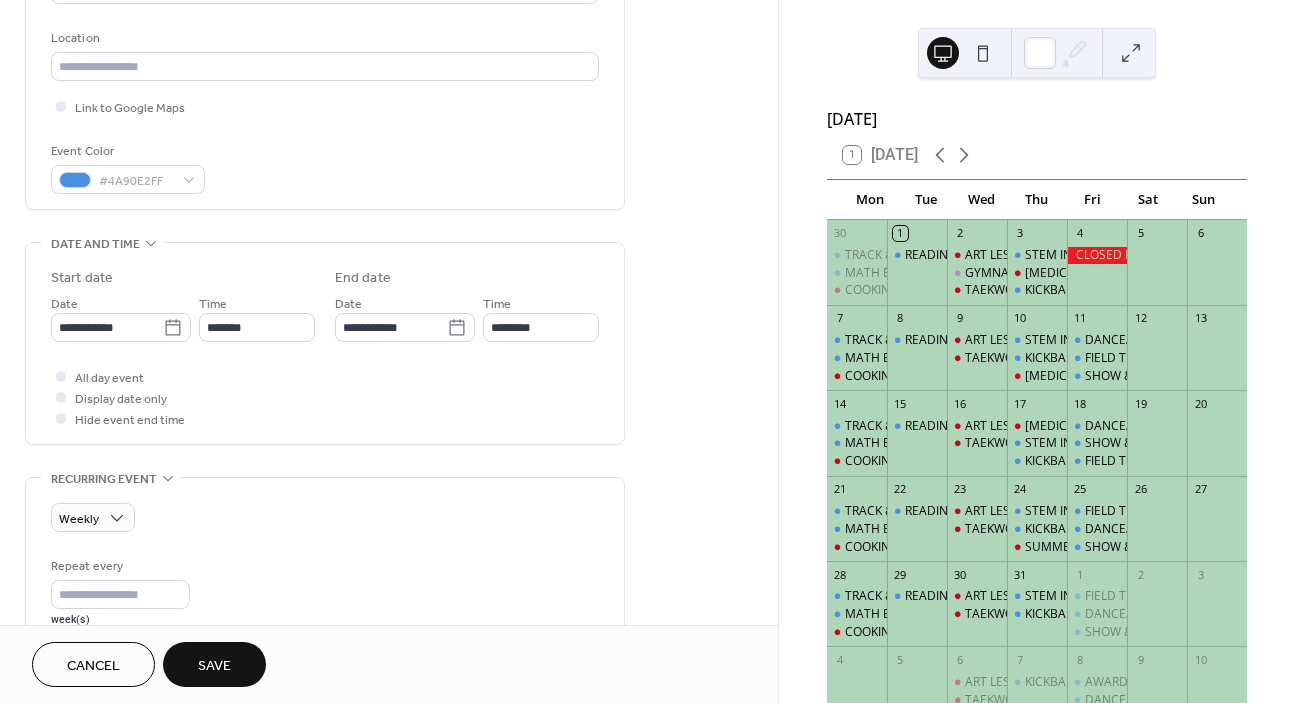 scroll, scrollTop: 423, scrollLeft: 0, axis: vertical 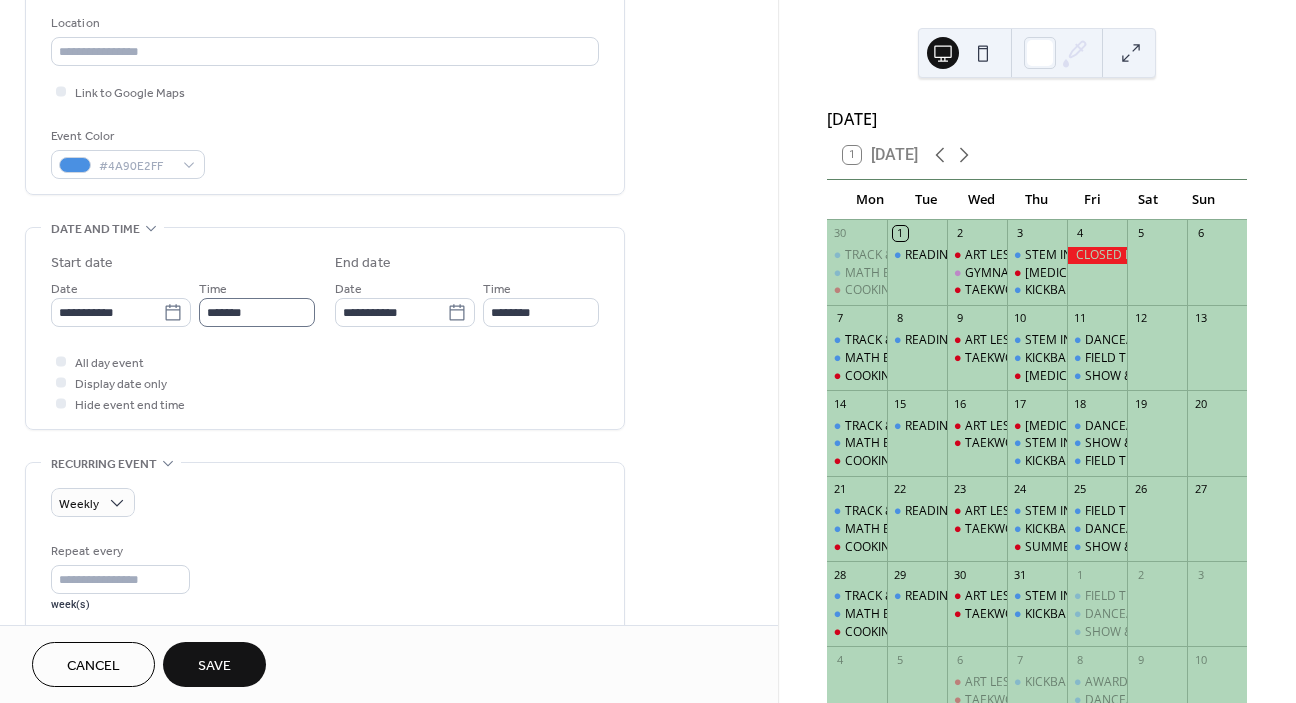type on "******" 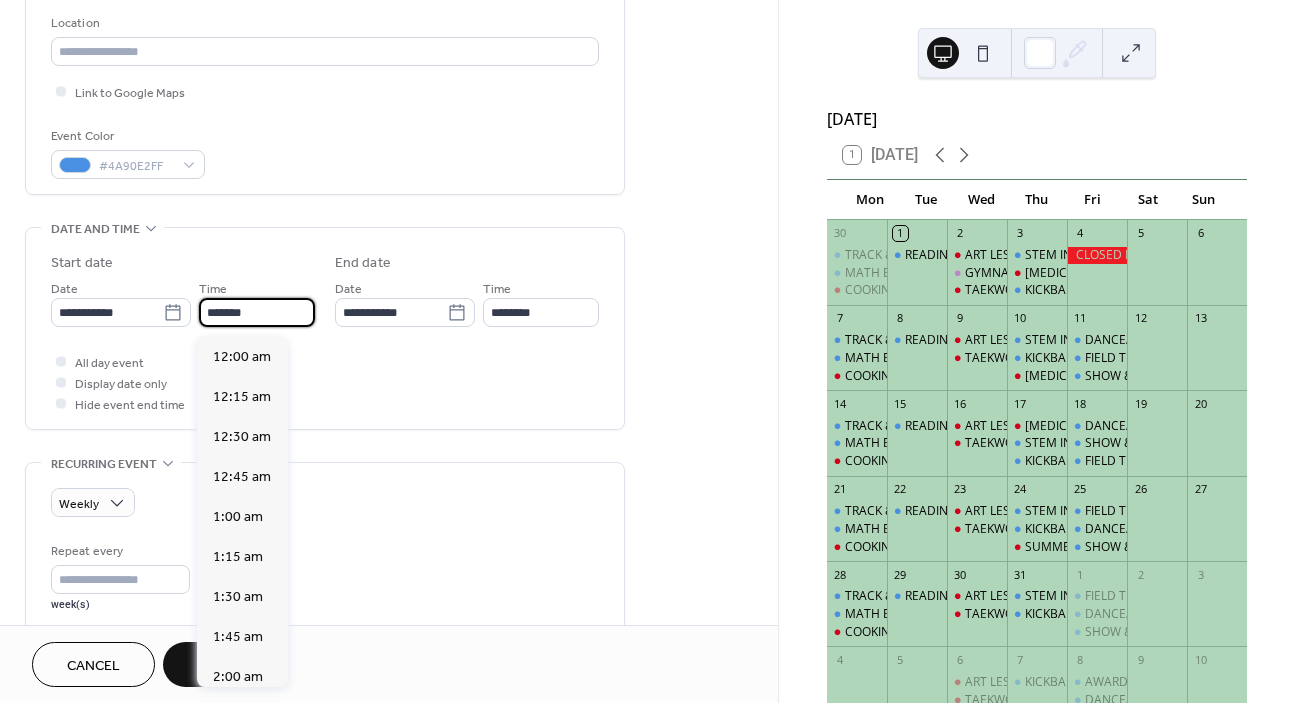 click on "*******" at bounding box center [257, 312] 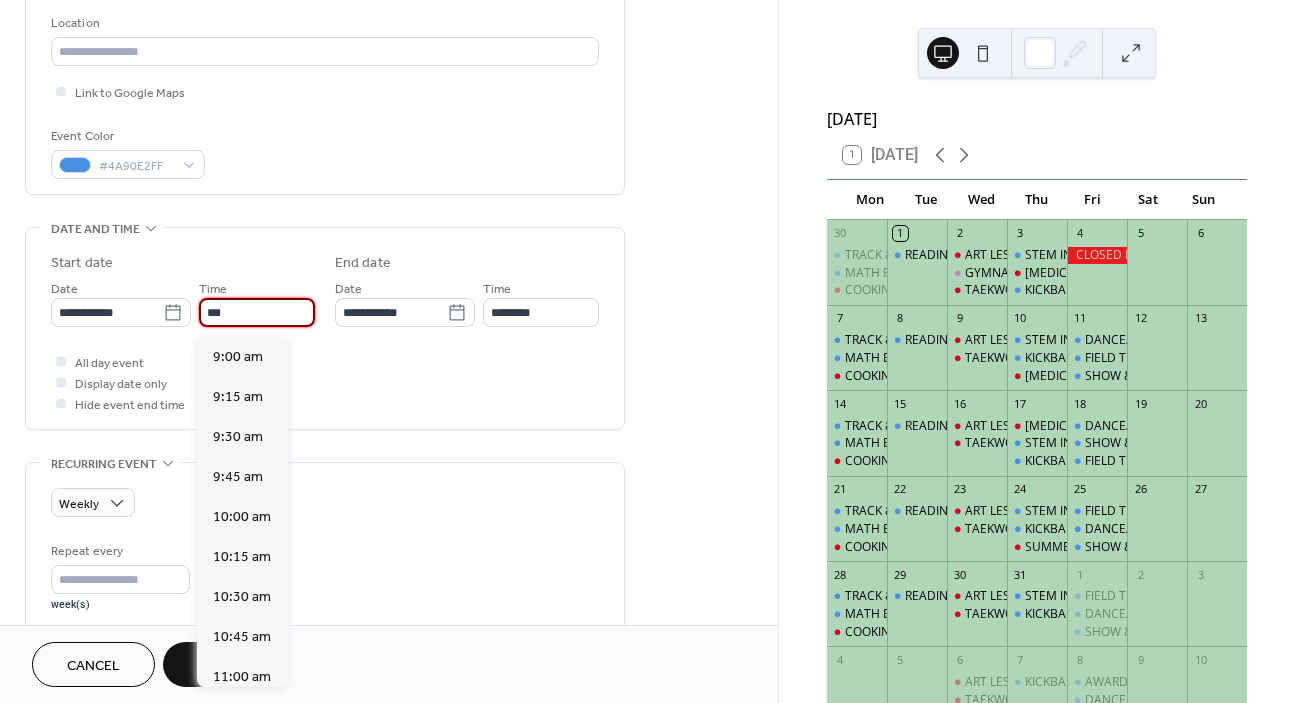 type on "*" 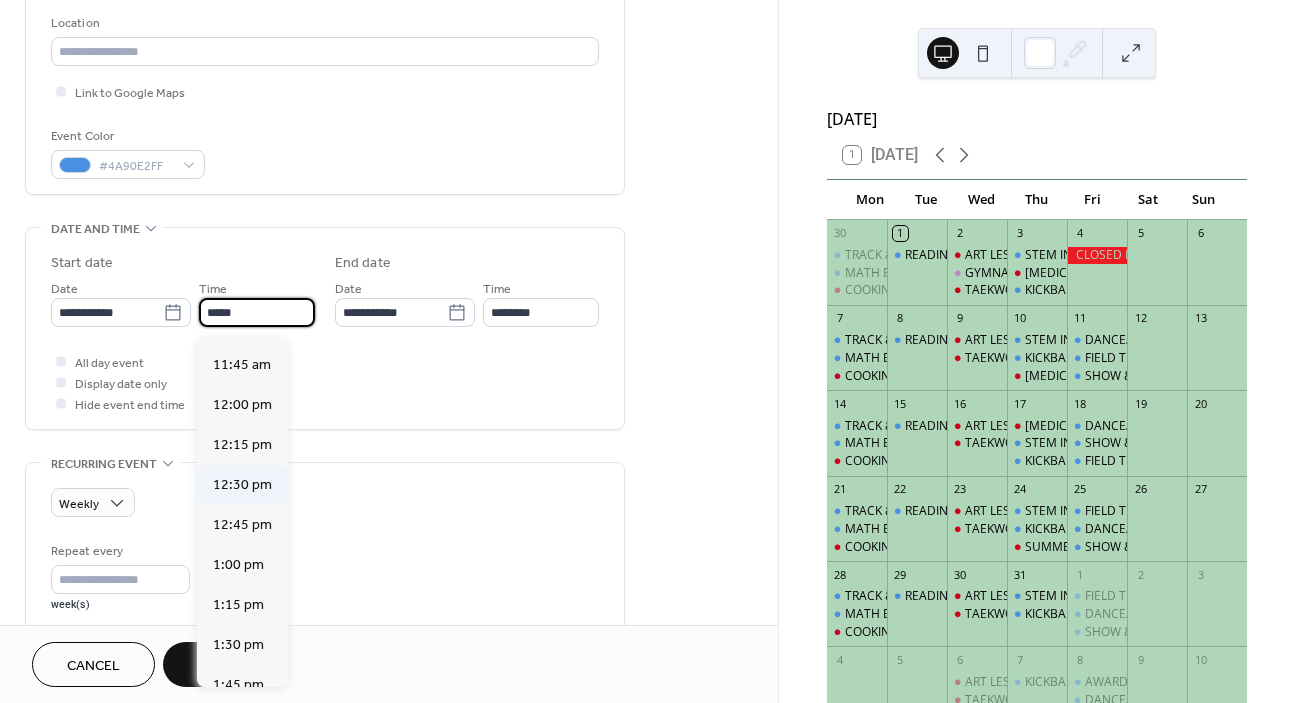 scroll, scrollTop: 1870, scrollLeft: 0, axis: vertical 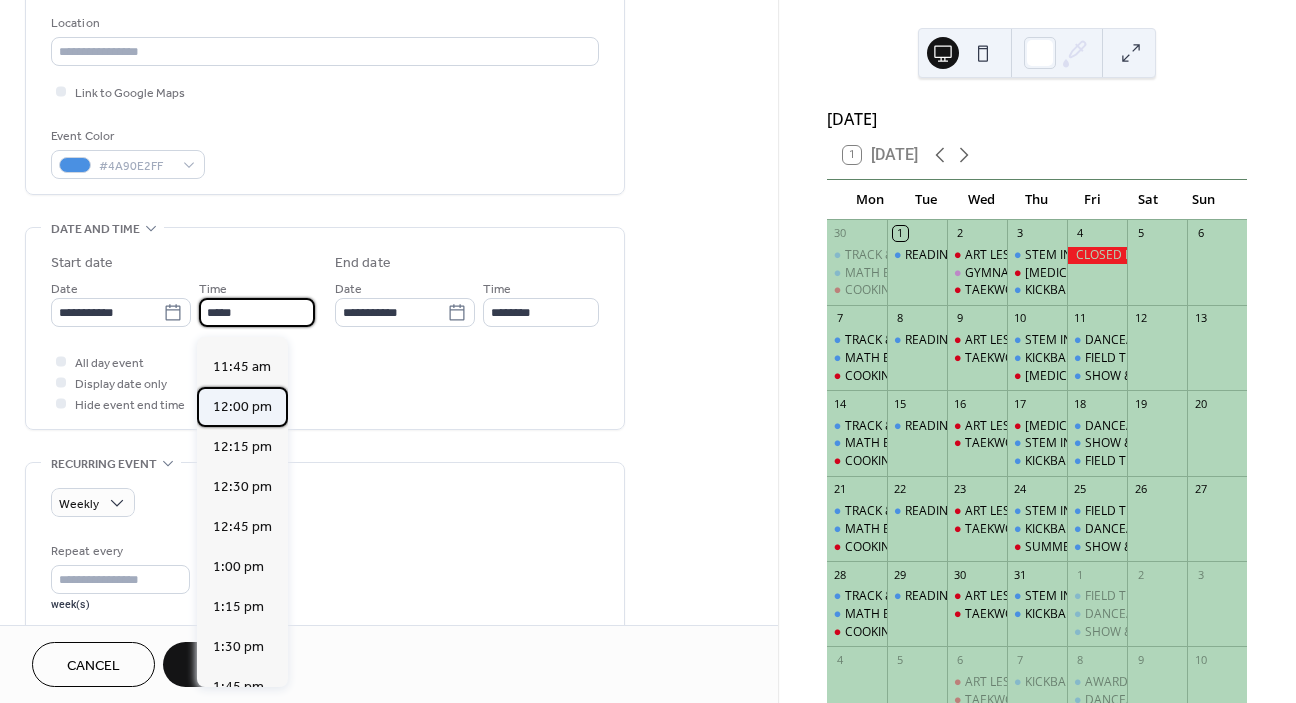 click on "12:00 pm" at bounding box center [242, 407] 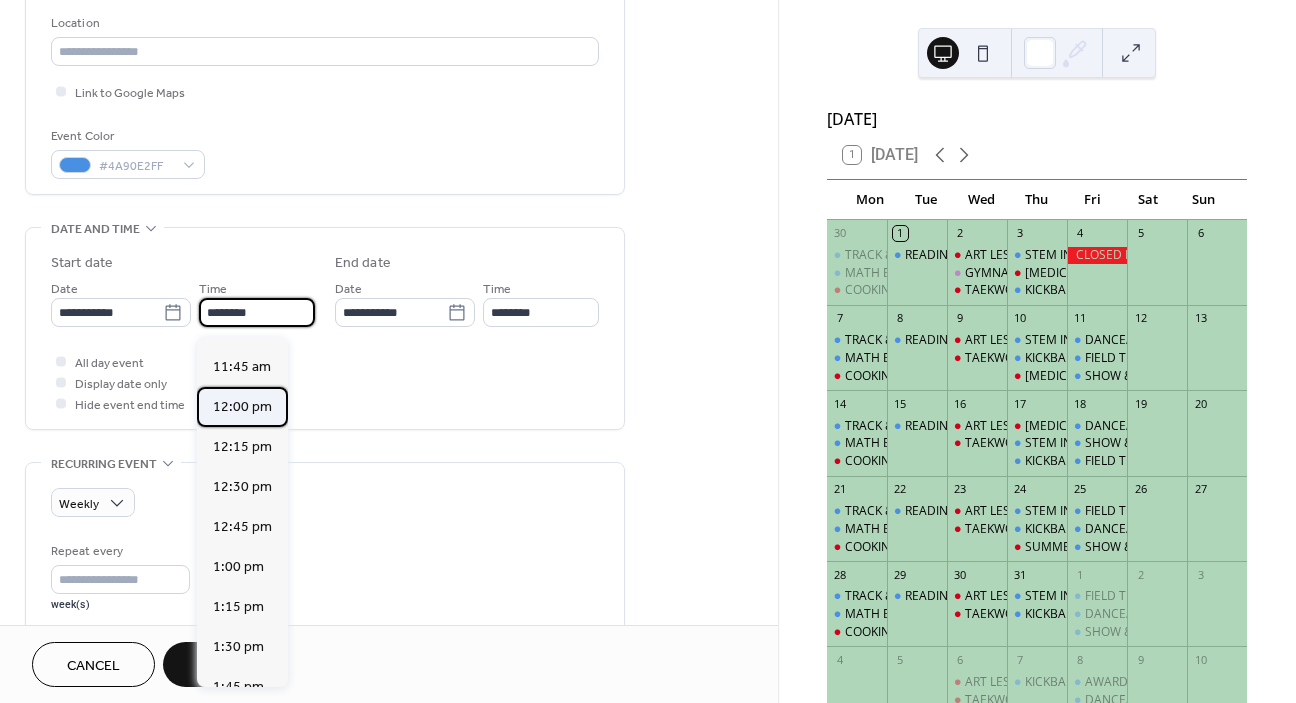 type on "*******" 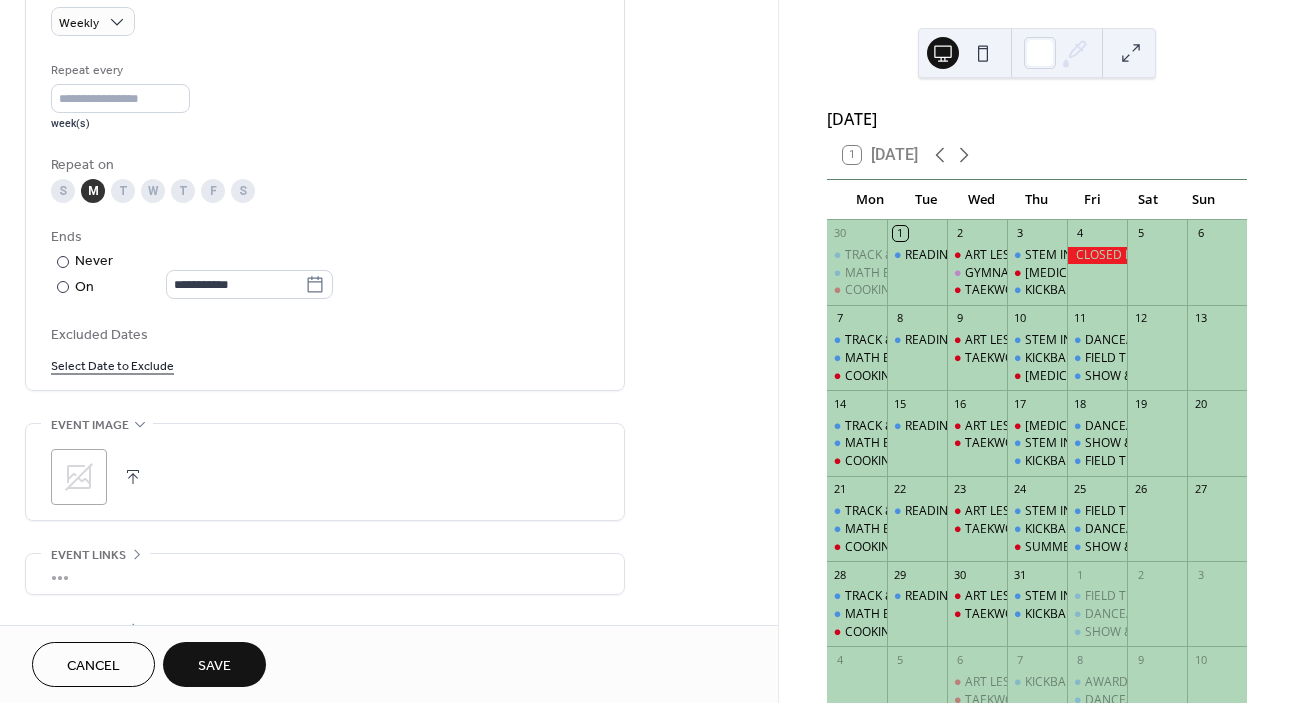scroll, scrollTop: 917, scrollLeft: 0, axis: vertical 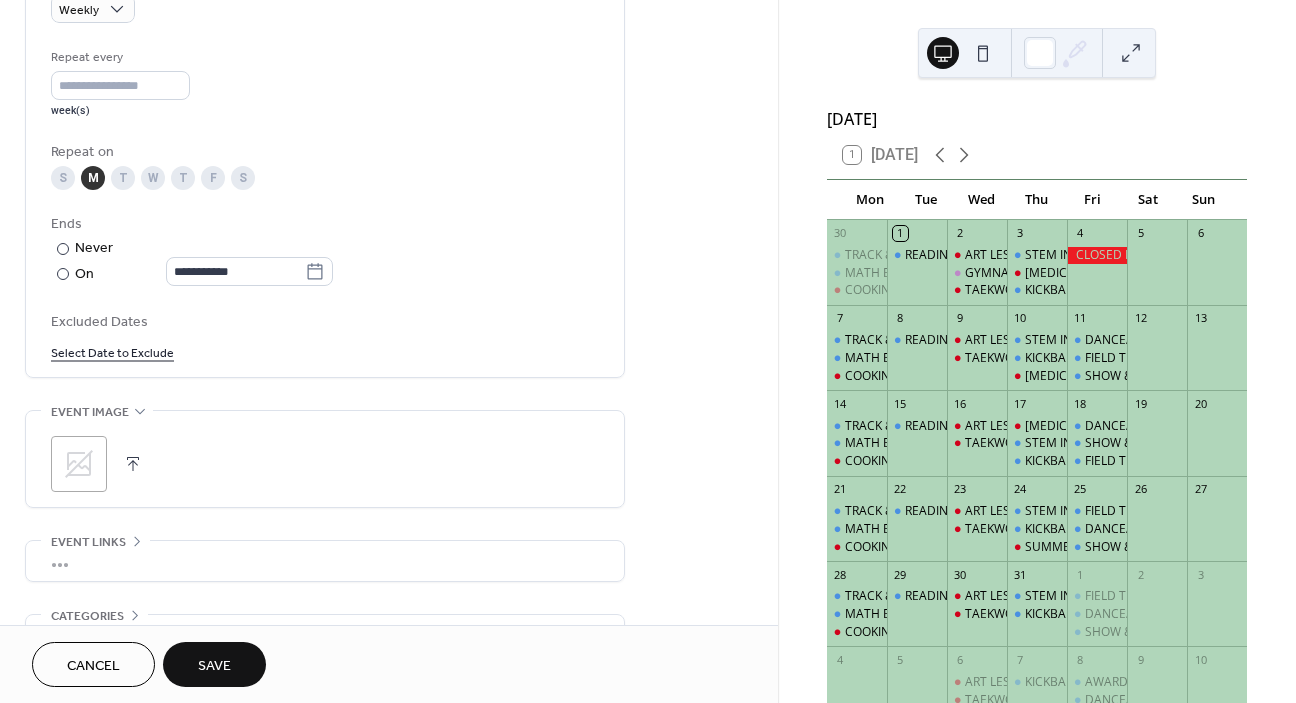 click on "Save" at bounding box center [214, 666] 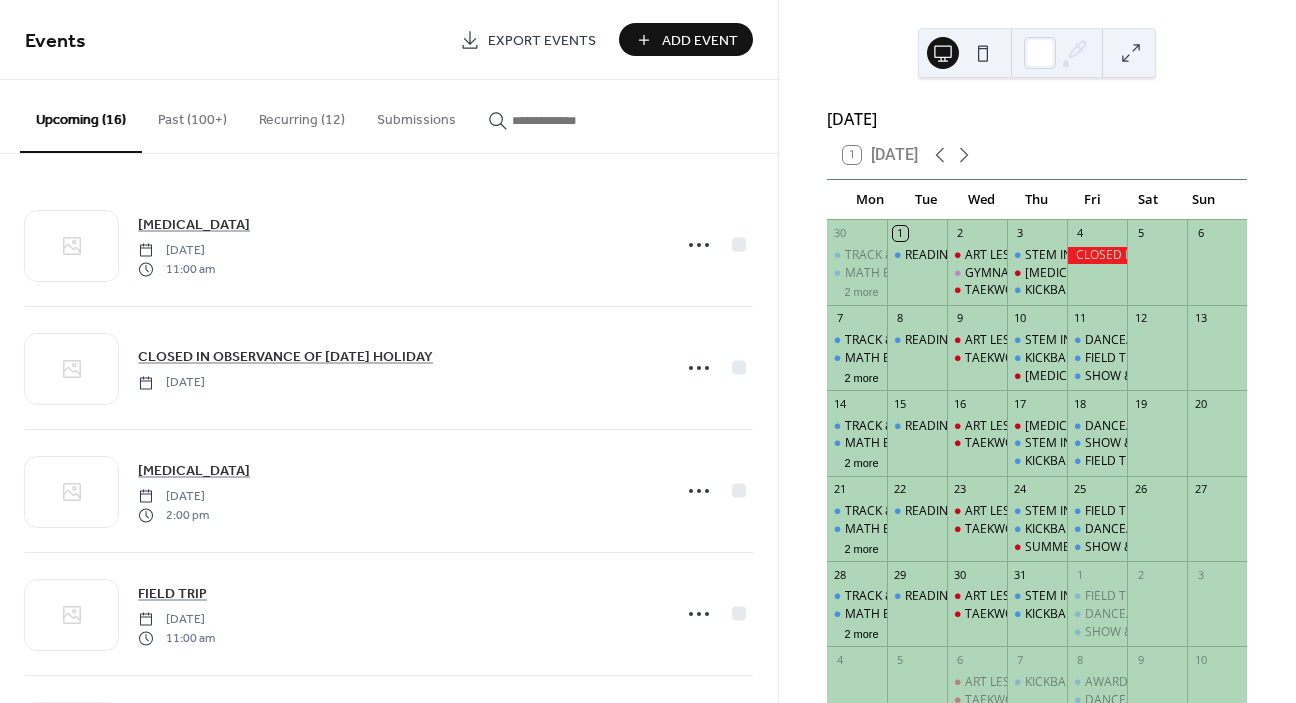 scroll, scrollTop: 0, scrollLeft: 0, axis: both 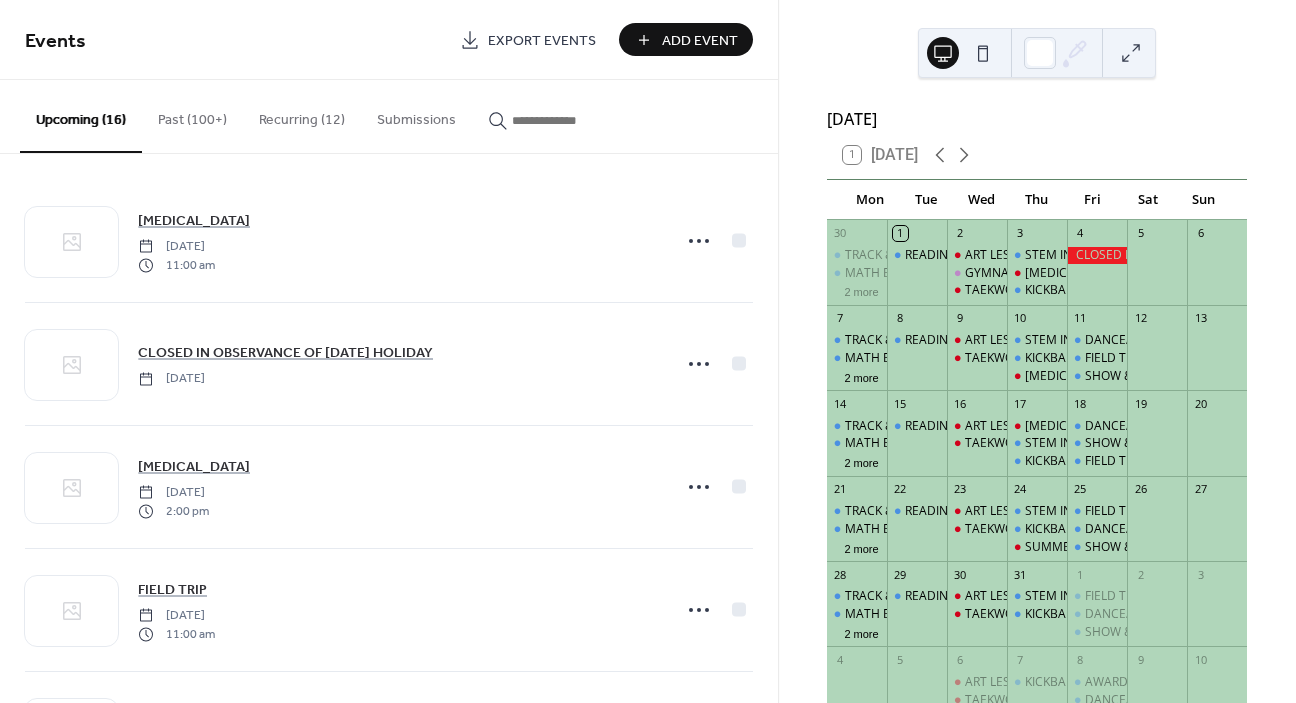 click on "Recurring  (12)" at bounding box center (302, 115) 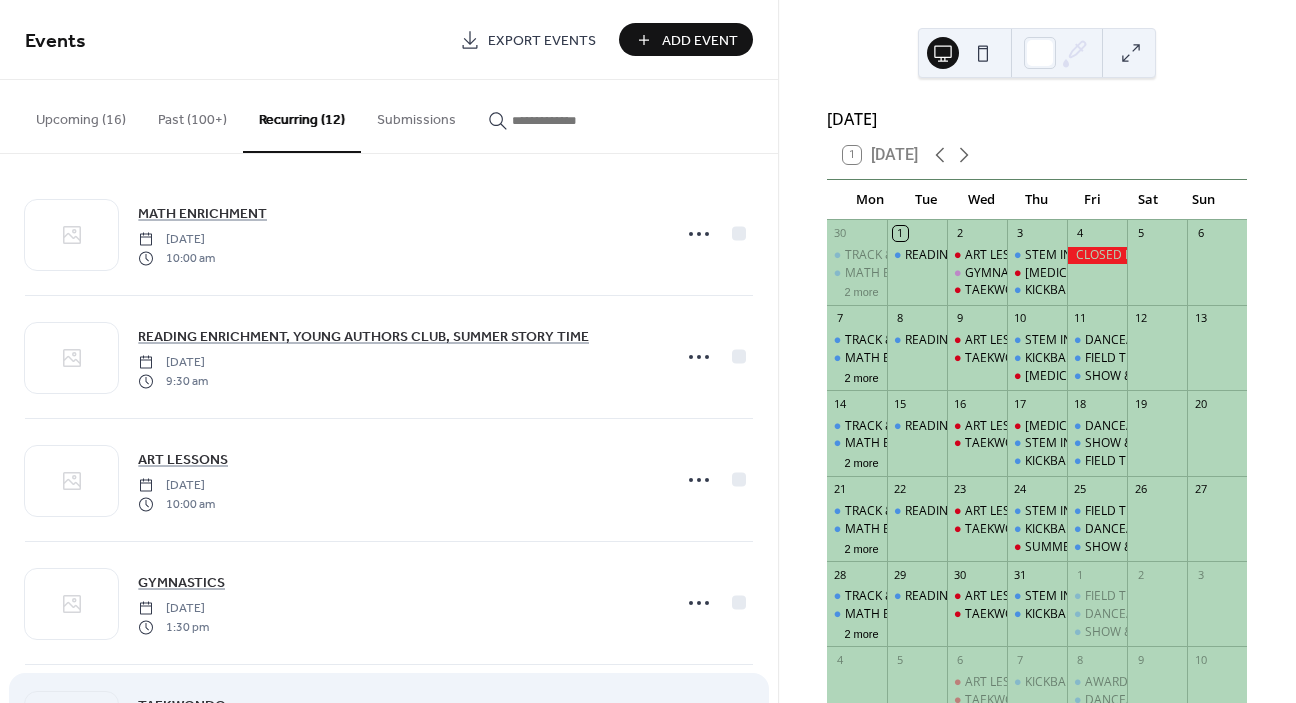 scroll, scrollTop: 9, scrollLeft: 0, axis: vertical 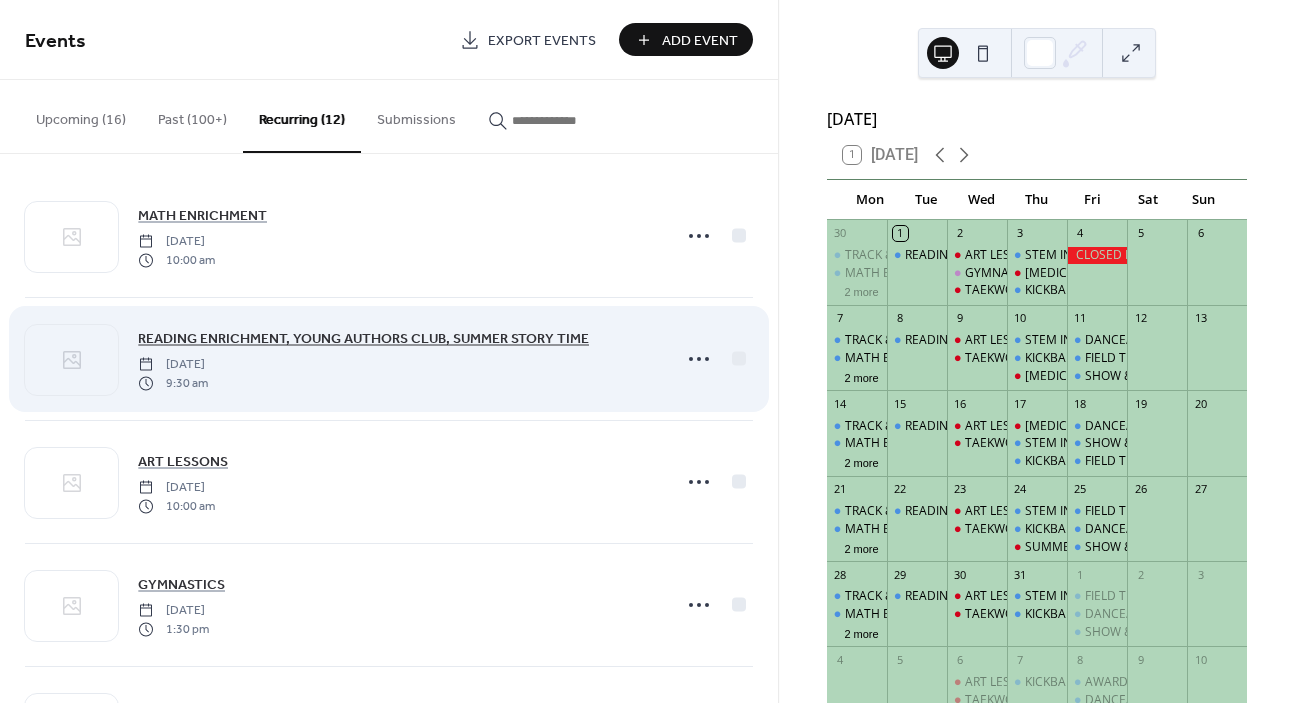 click on "READING ENRICHMENT, YOUNG AUTHORS CLUB, SUMMER STORY TIME" at bounding box center [363, 339] 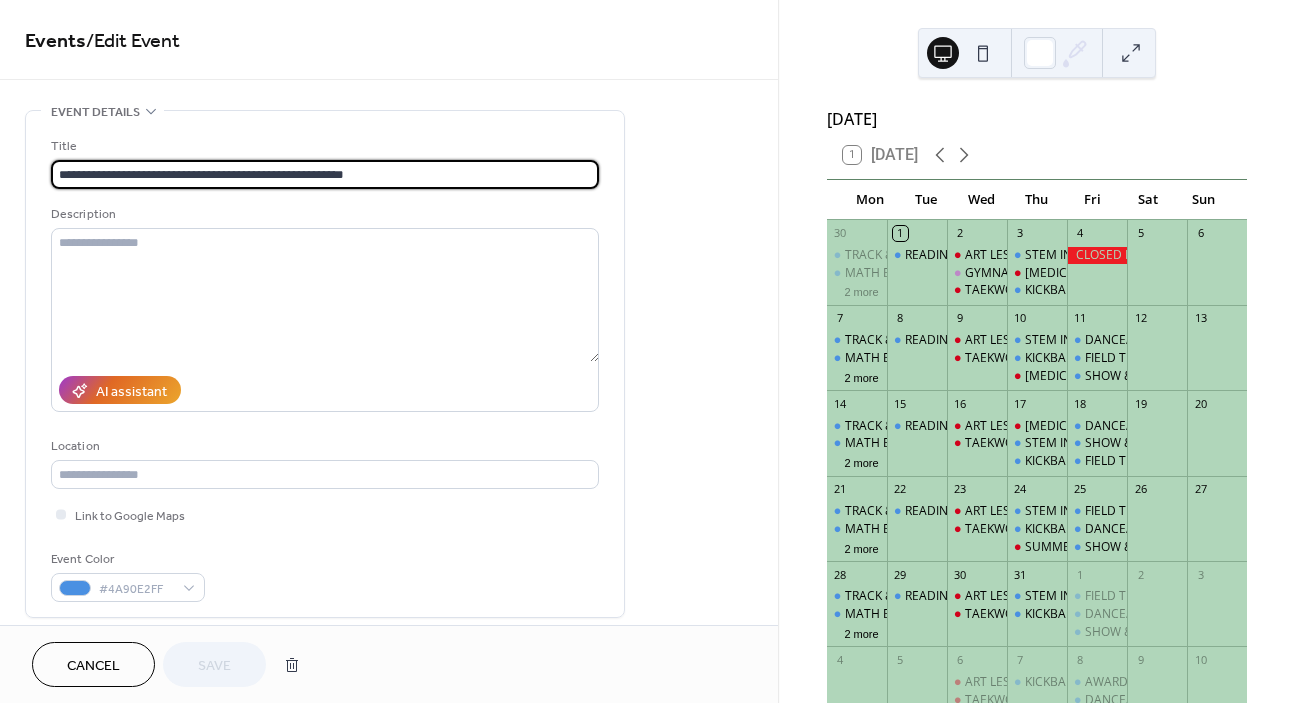 type on "**********" 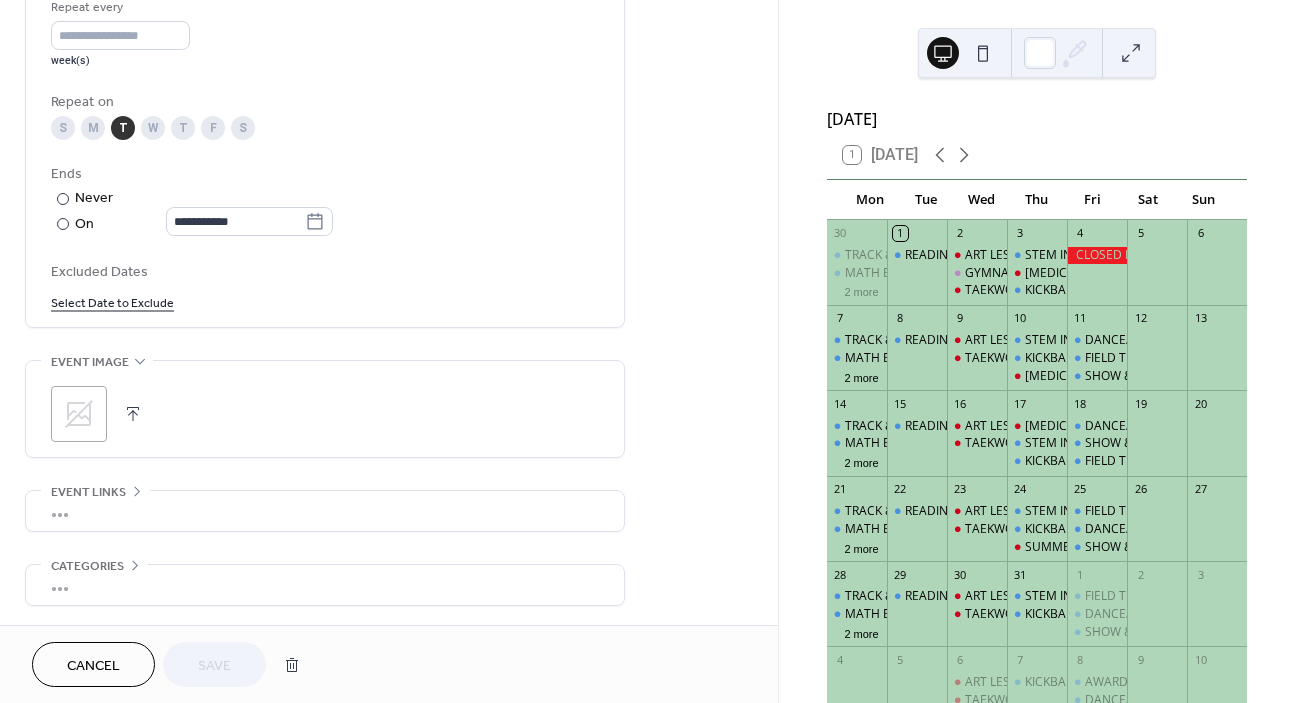 scroll, scrollTop: 968, scrollLeft: 0, axis: vertical 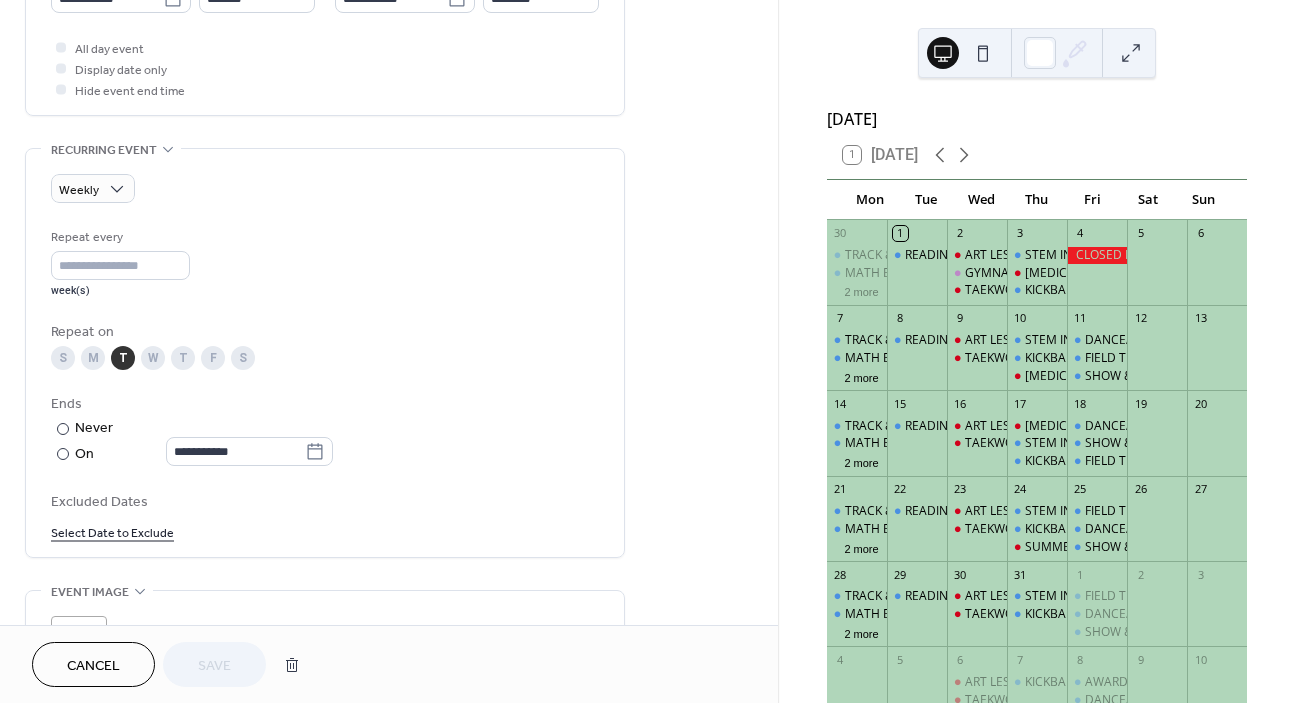 click on "**********" at bounding box center (325, 353) 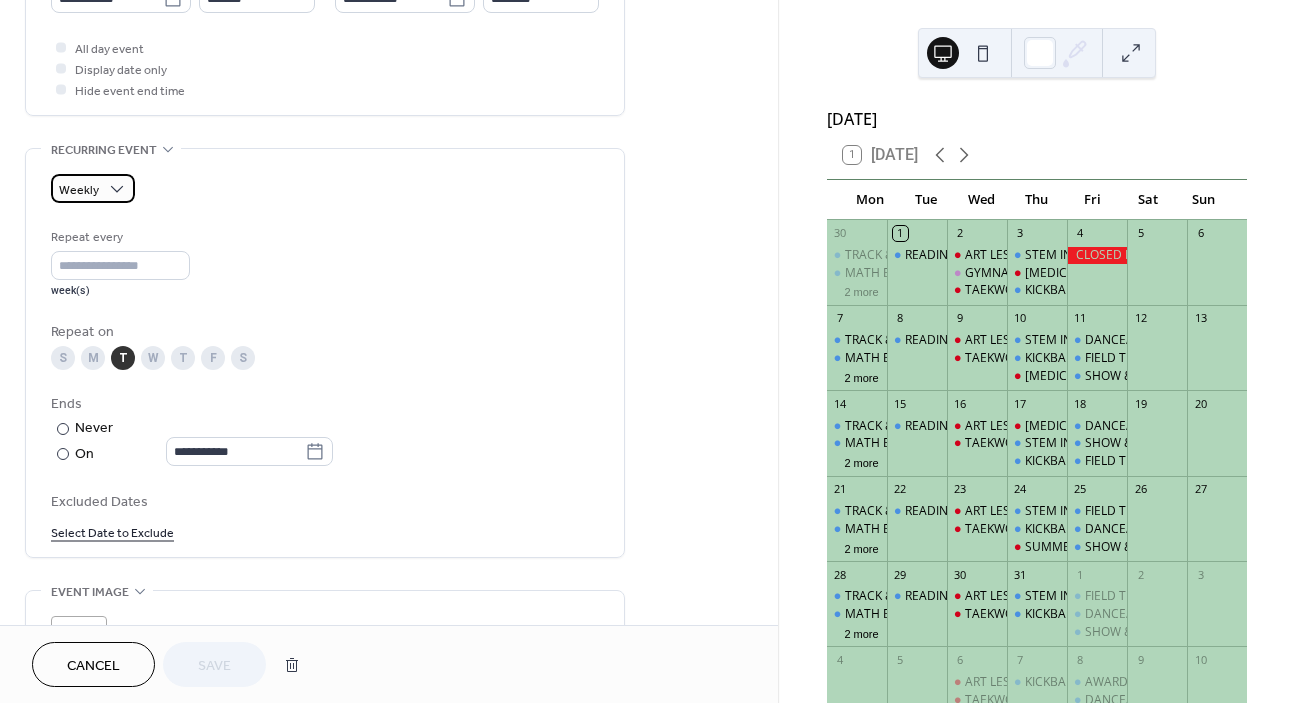 click on "Weekly" at bounding box center [79, 190] 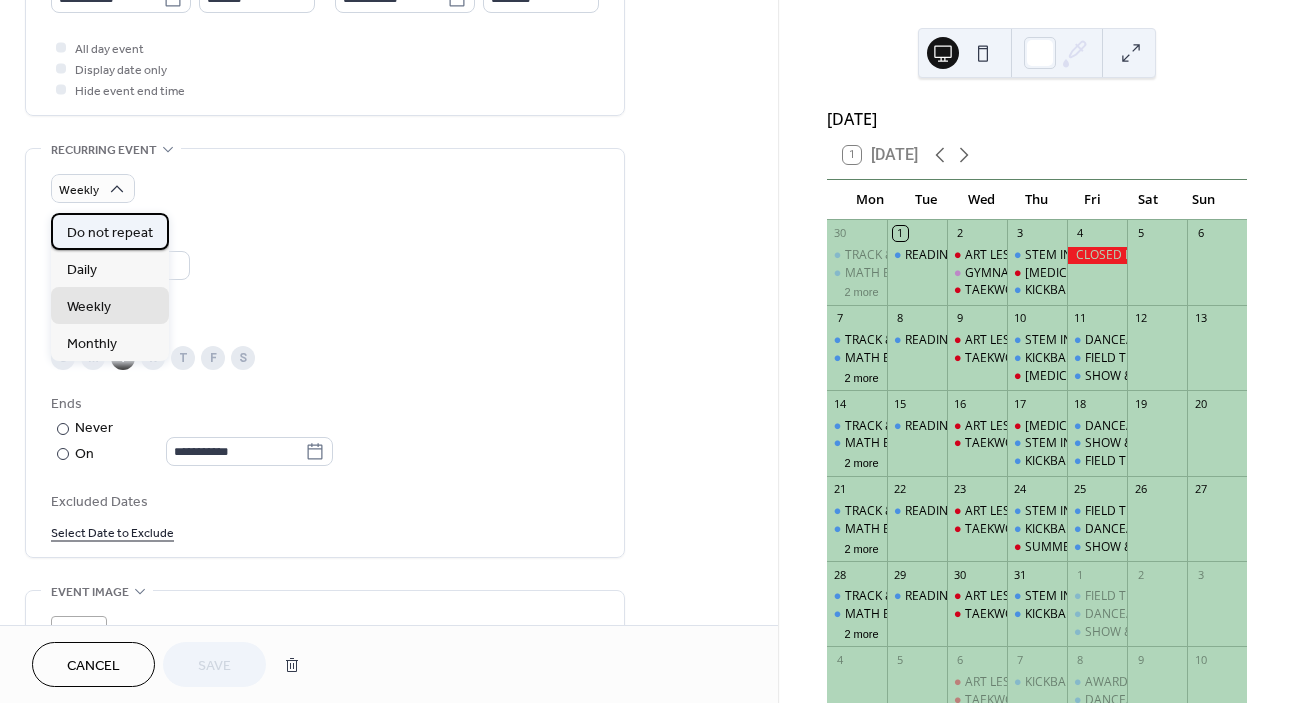 click on "Do not repeat" at bounding box center (110, 233) 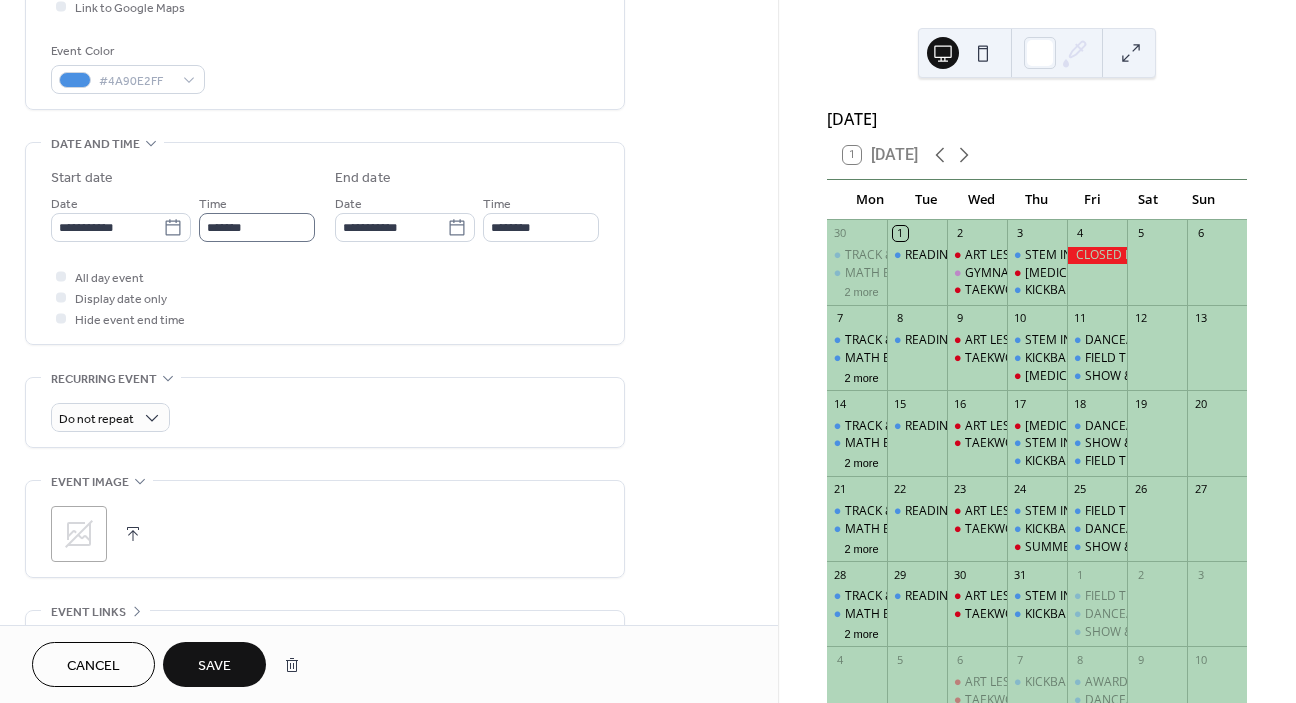 scroll, scrollTop: 518, scrollLeft: 0, axis: vertical 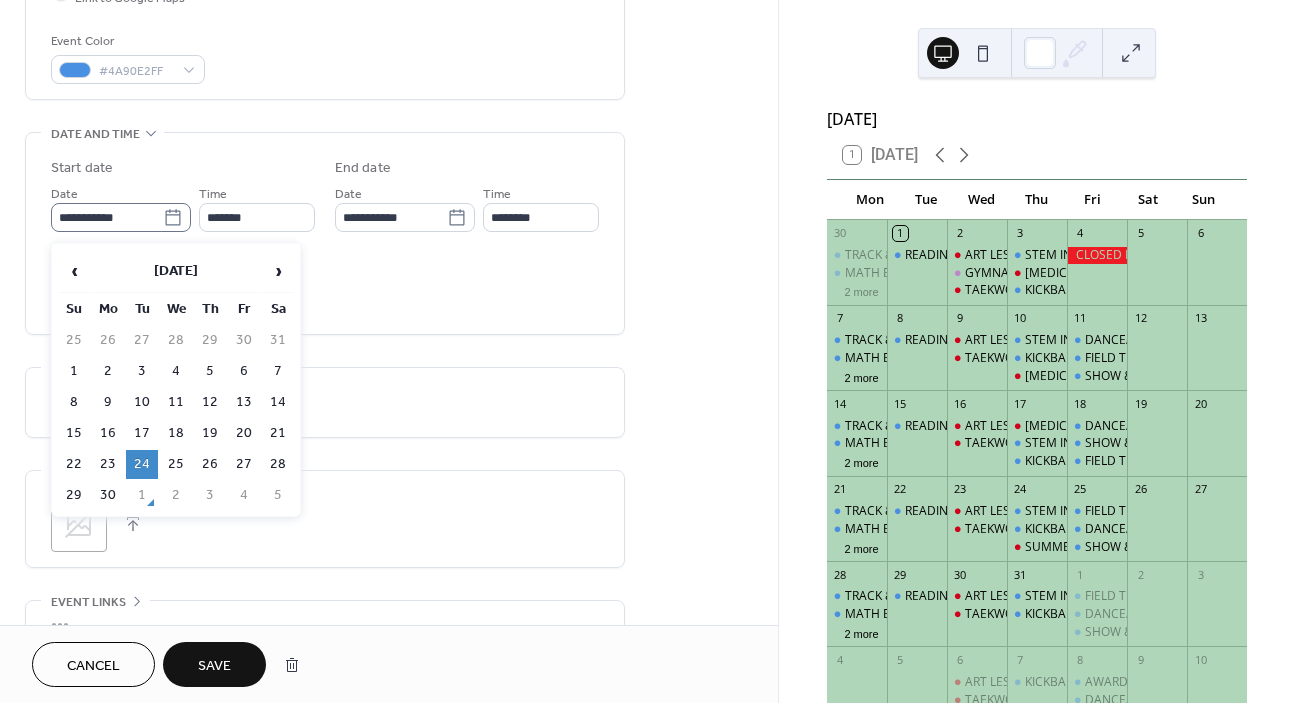 click 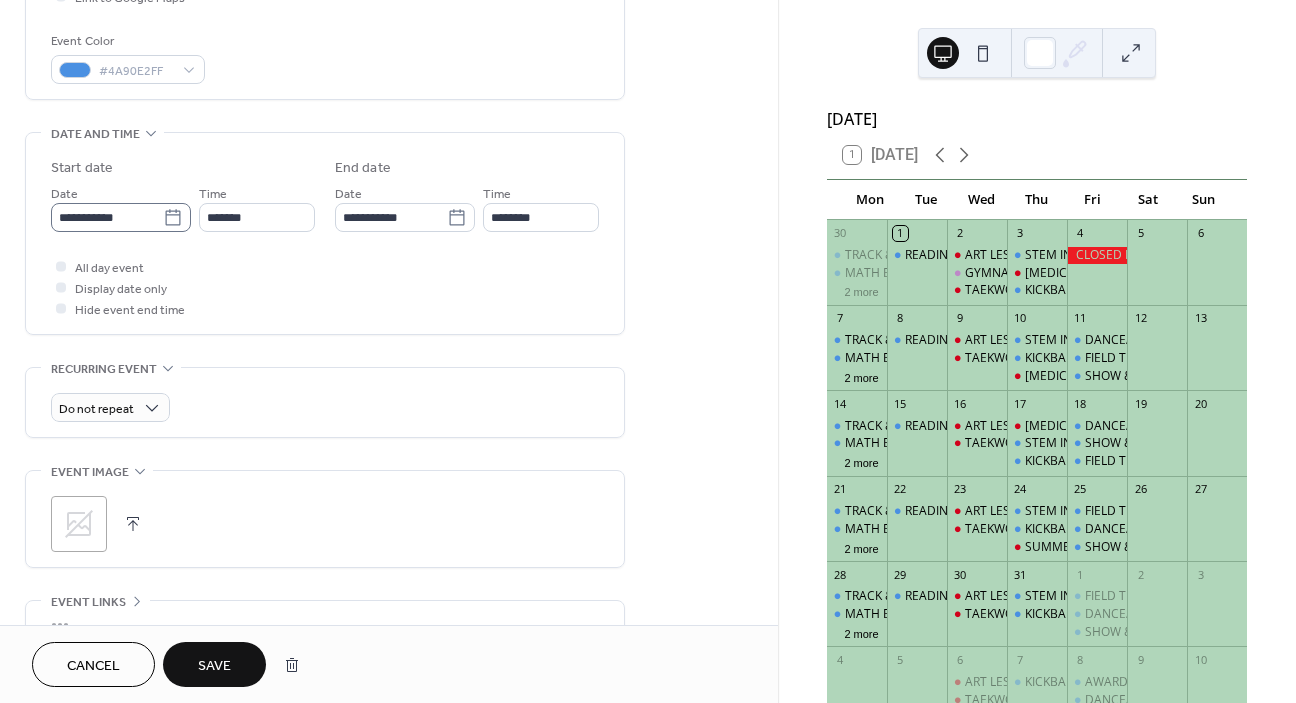 click 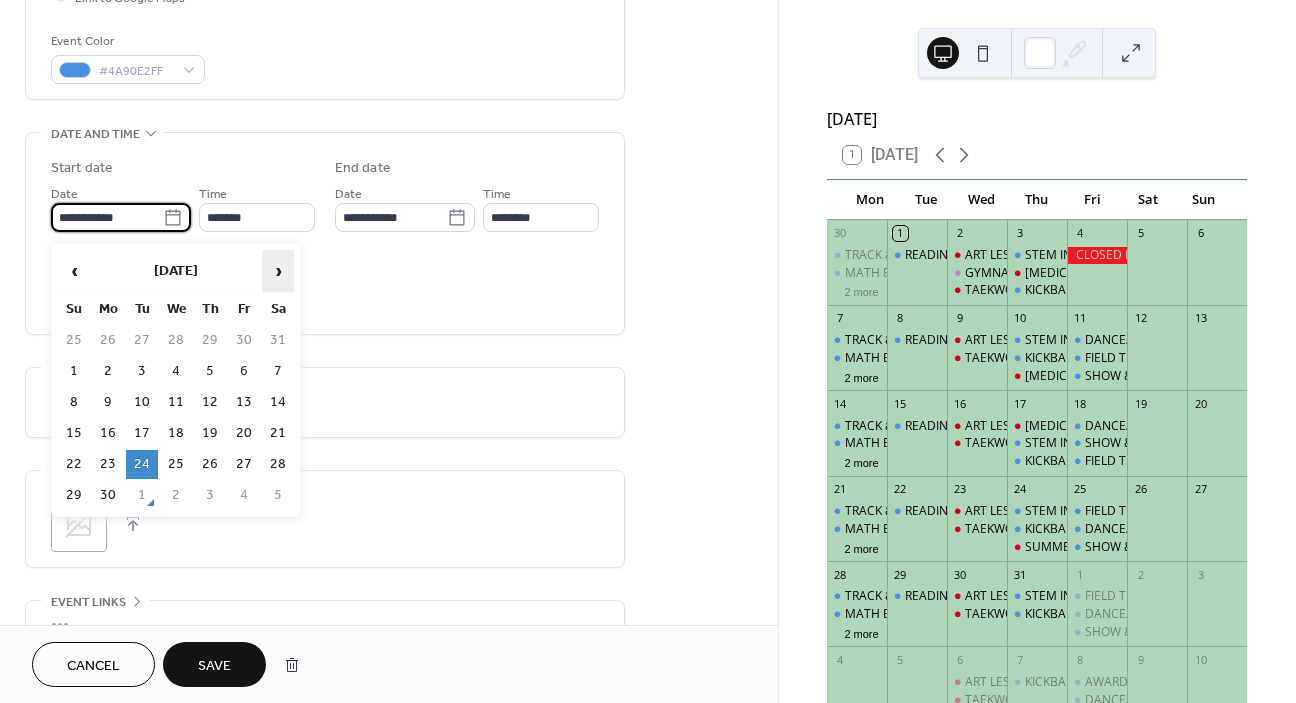 click on "›" at bounding box center (278, 271) 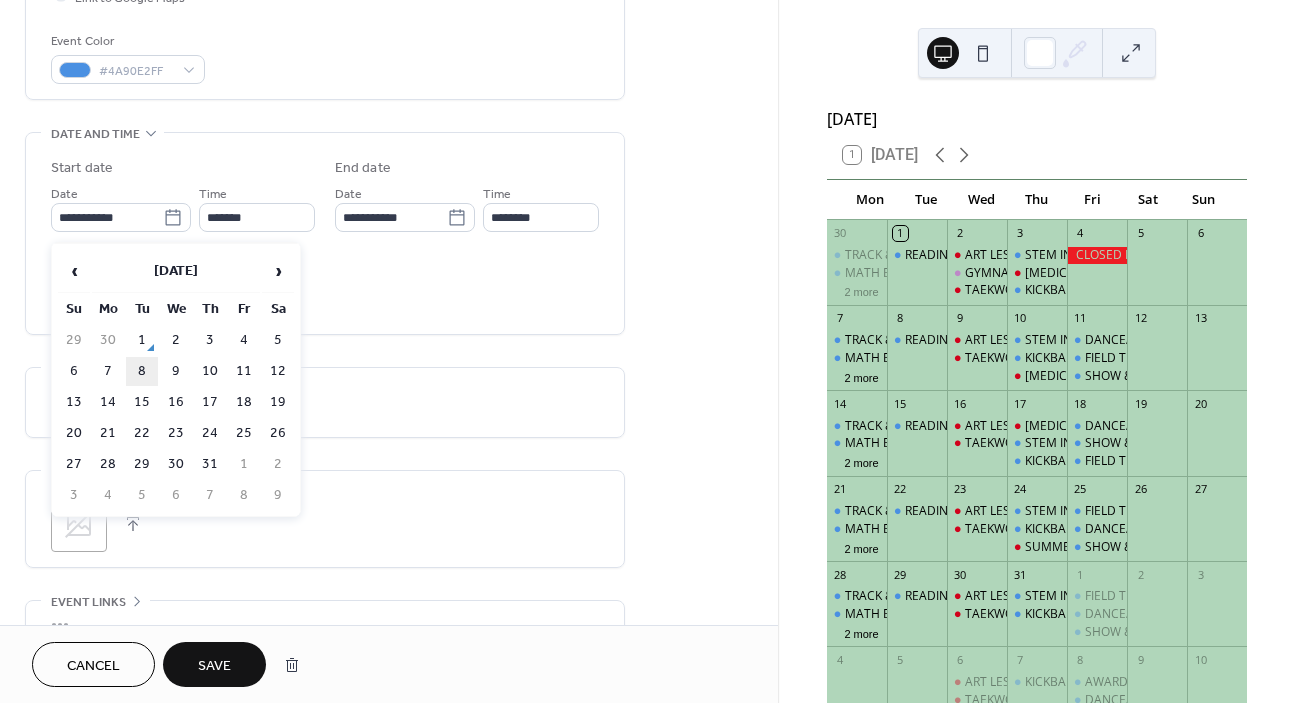 click on "8" at bounding box center (142, 371) 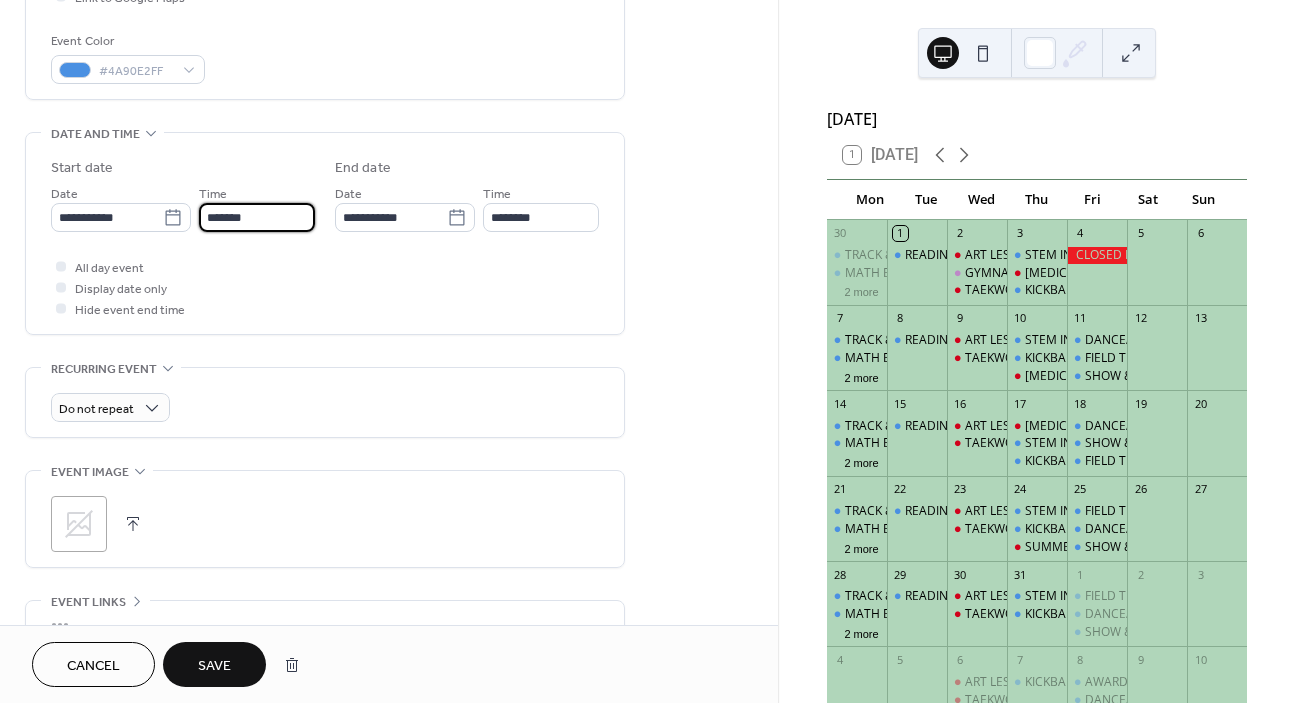 click on "*******" at bounding box center (257, 217) 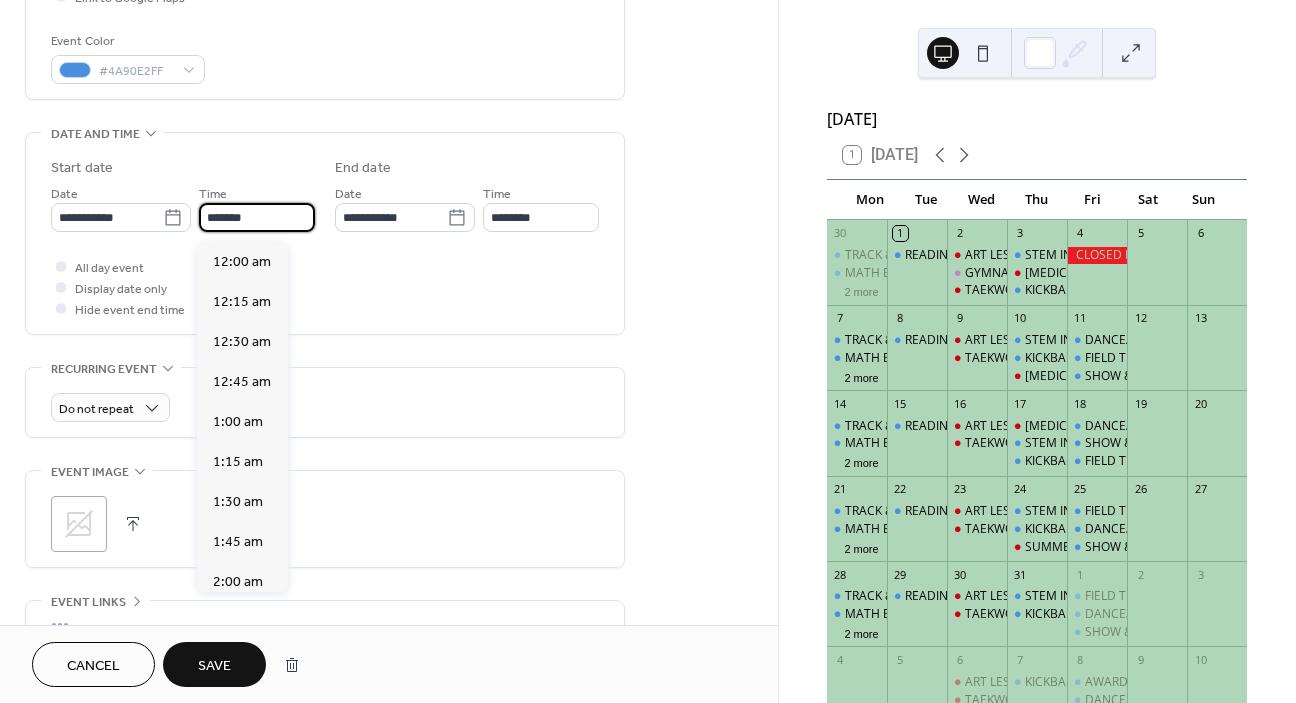 scroll, scrollTop: 1520, scrollLeft: 0, axis: vertical 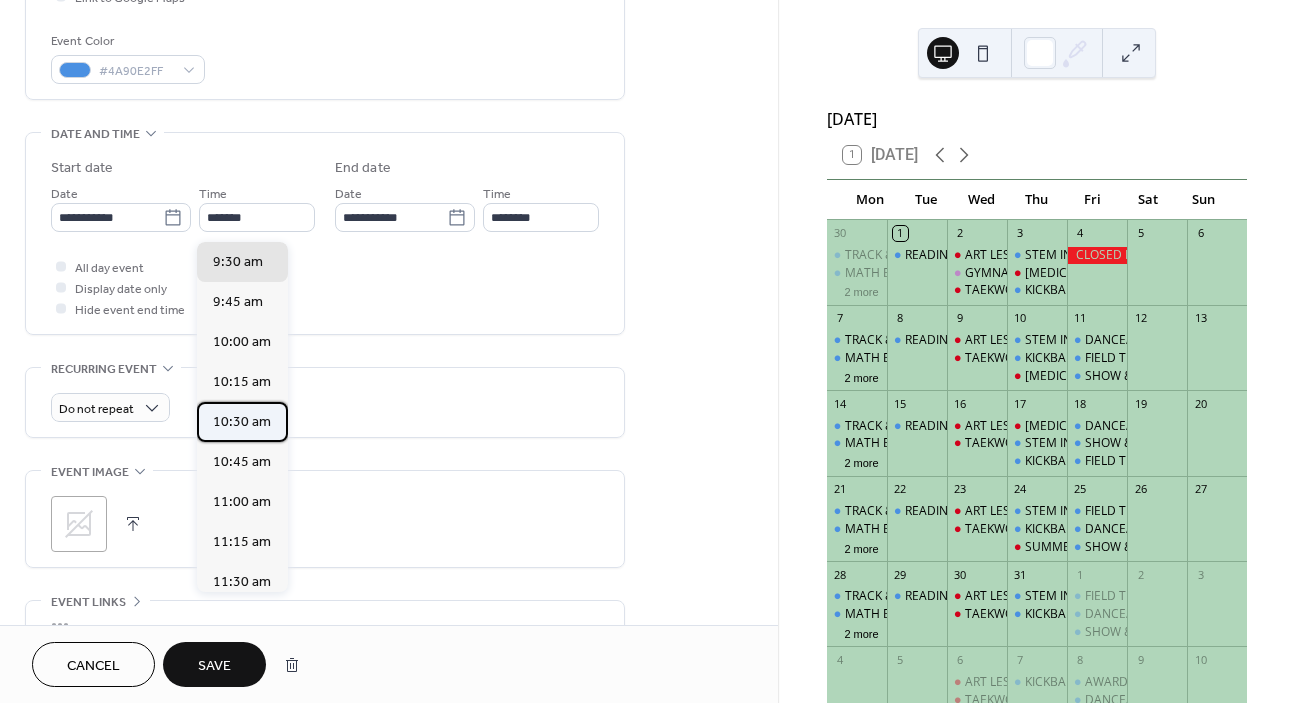 click on "10:30 am" at bounding box center (242, 422) 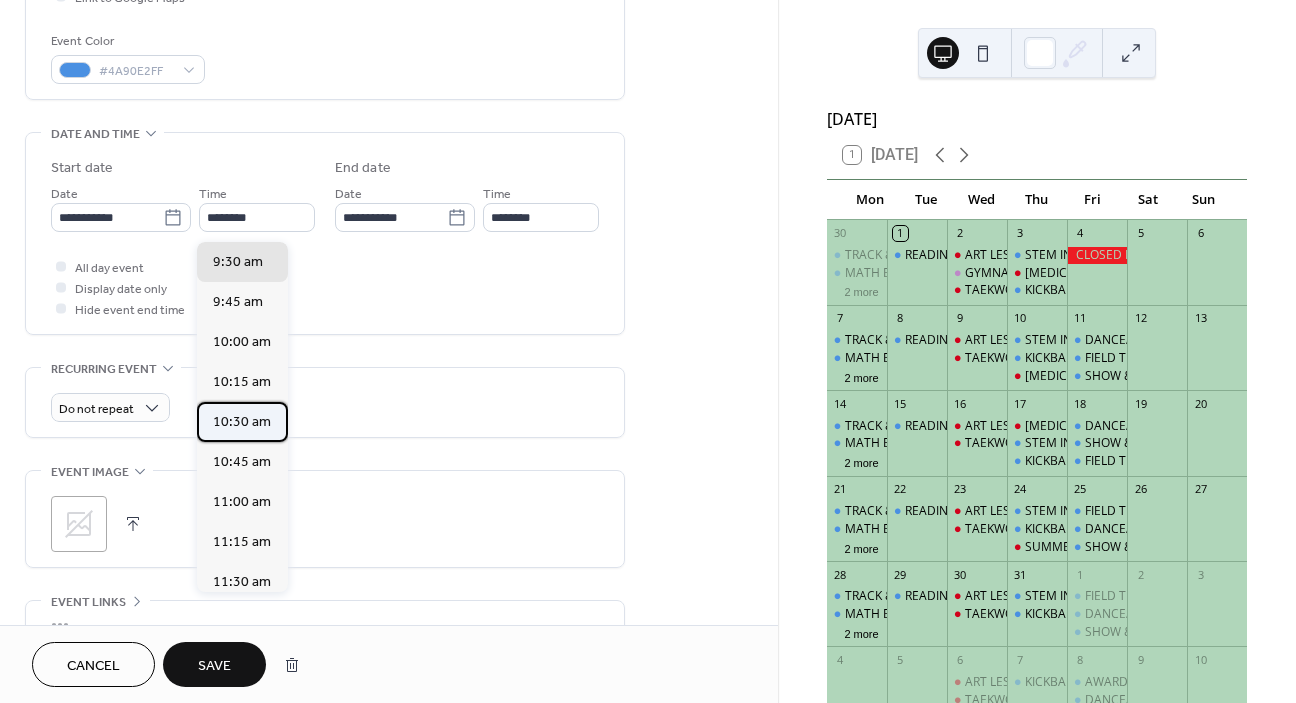 type on "********" 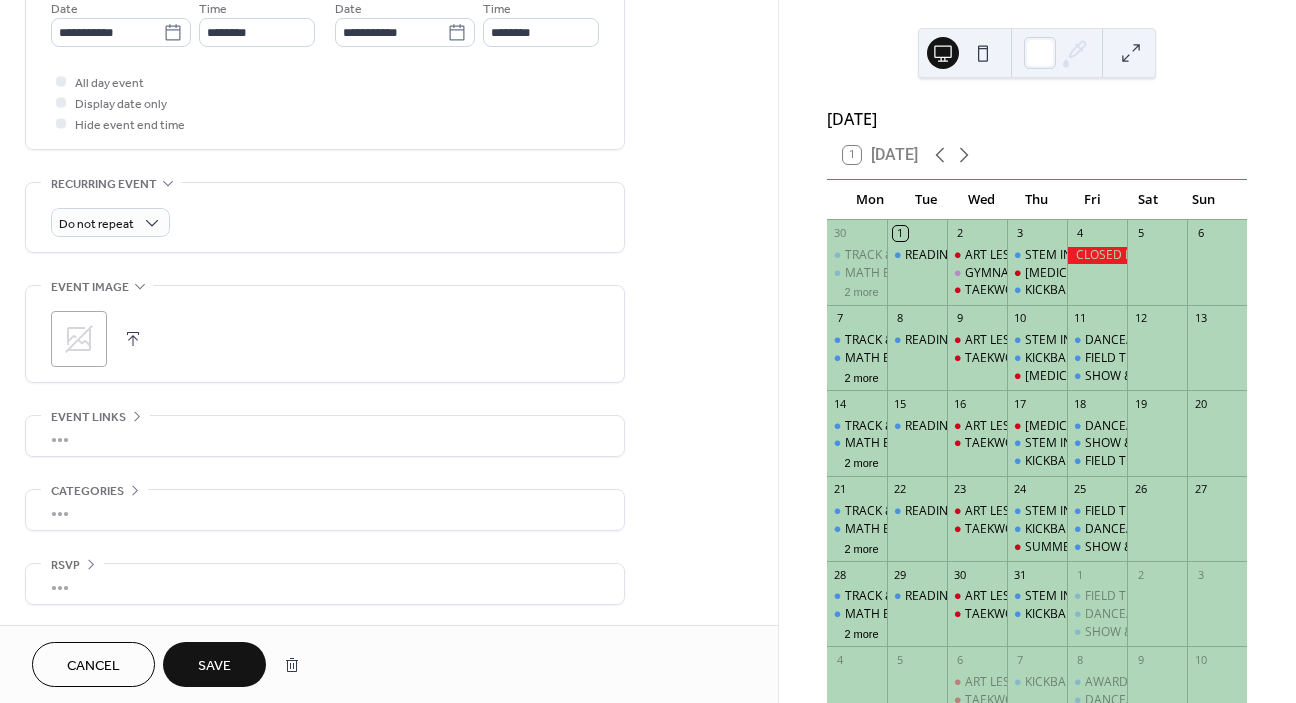scroll, scrollTop: 709, scrollLeft: 0, axis: vertical 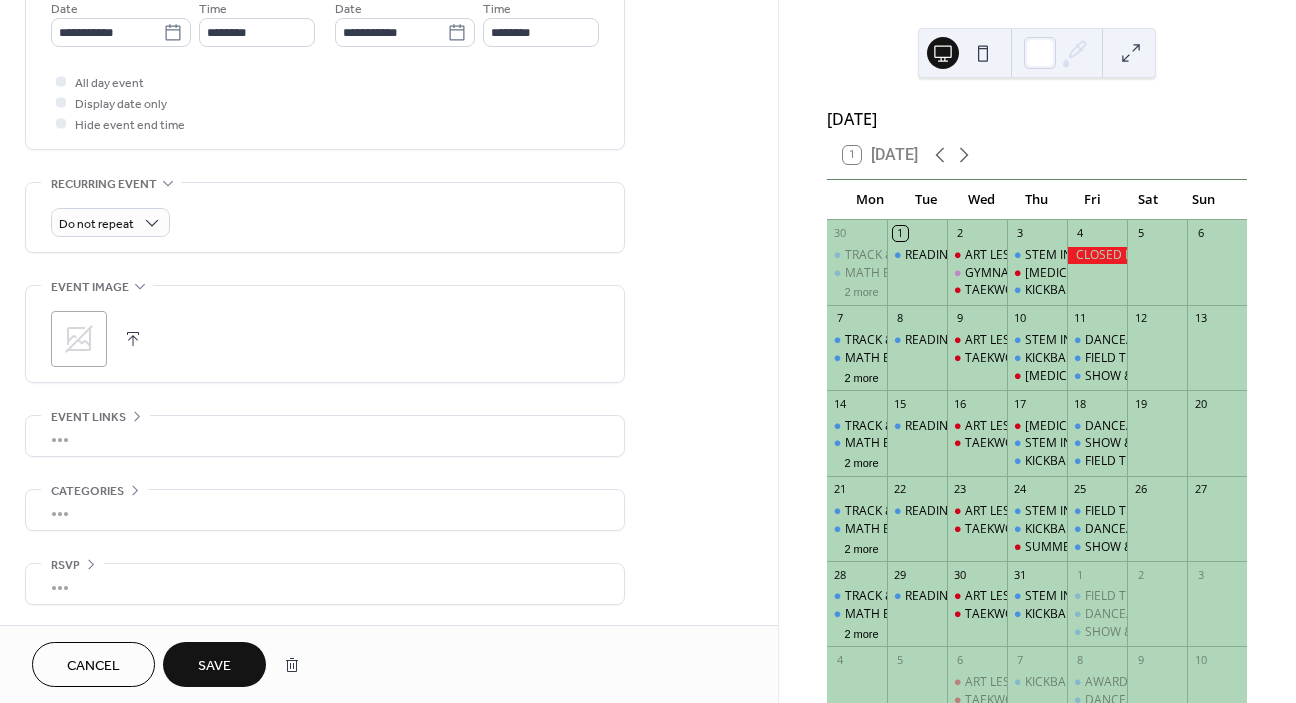 click on "Save" at bounding box center [214, 666] 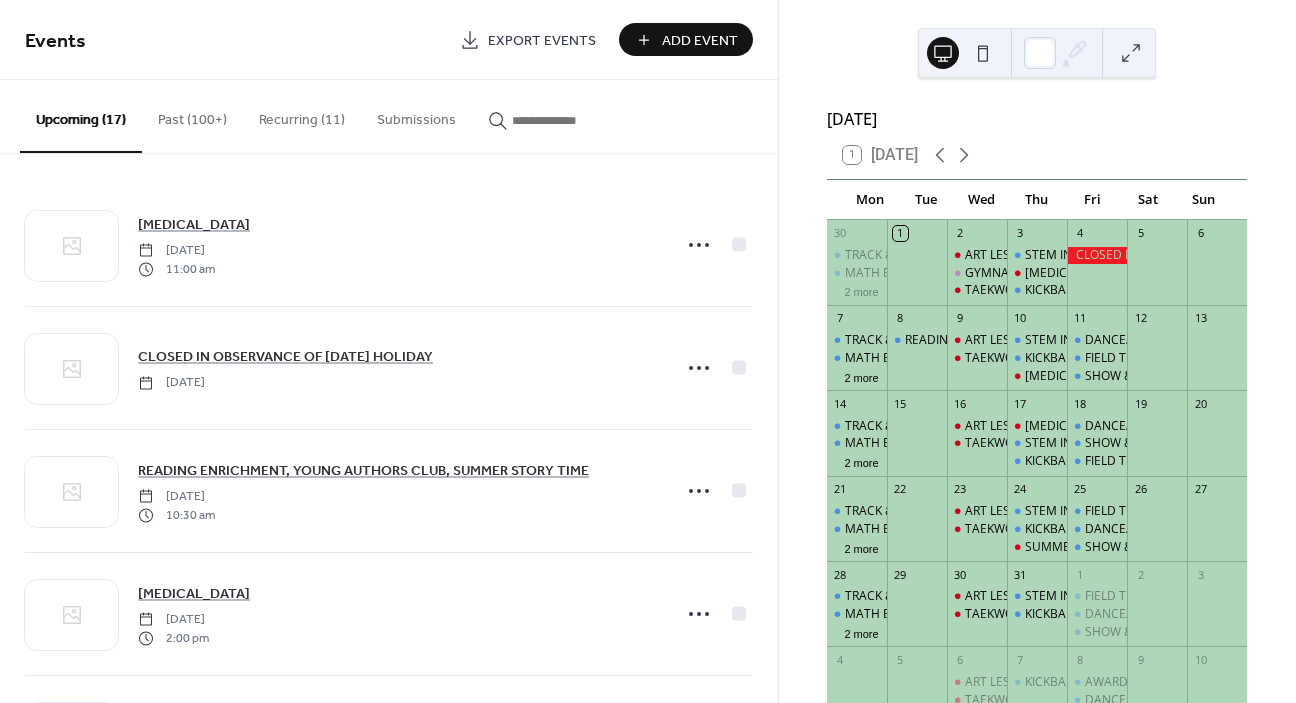 click on "Recurring  (11)" at bounding box center (302, 115) 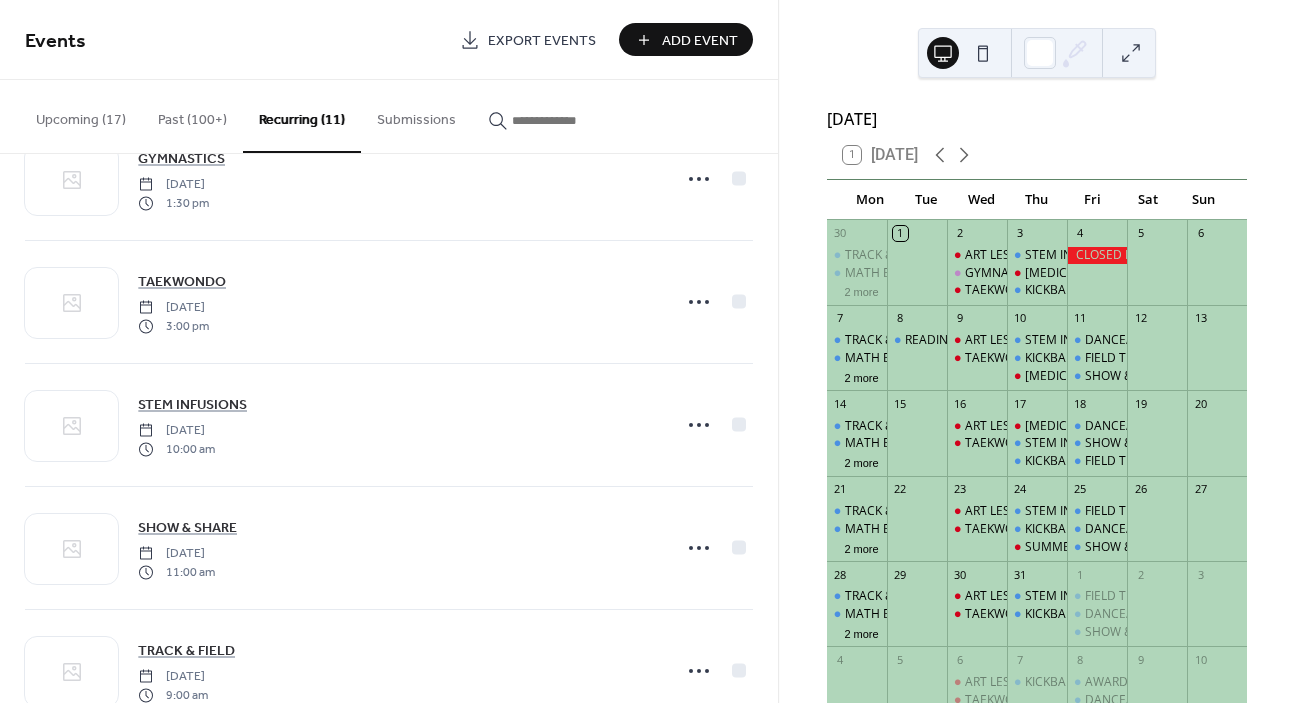 scroll, scrollTop: 19, scrollLeft: 0, axis: vertical 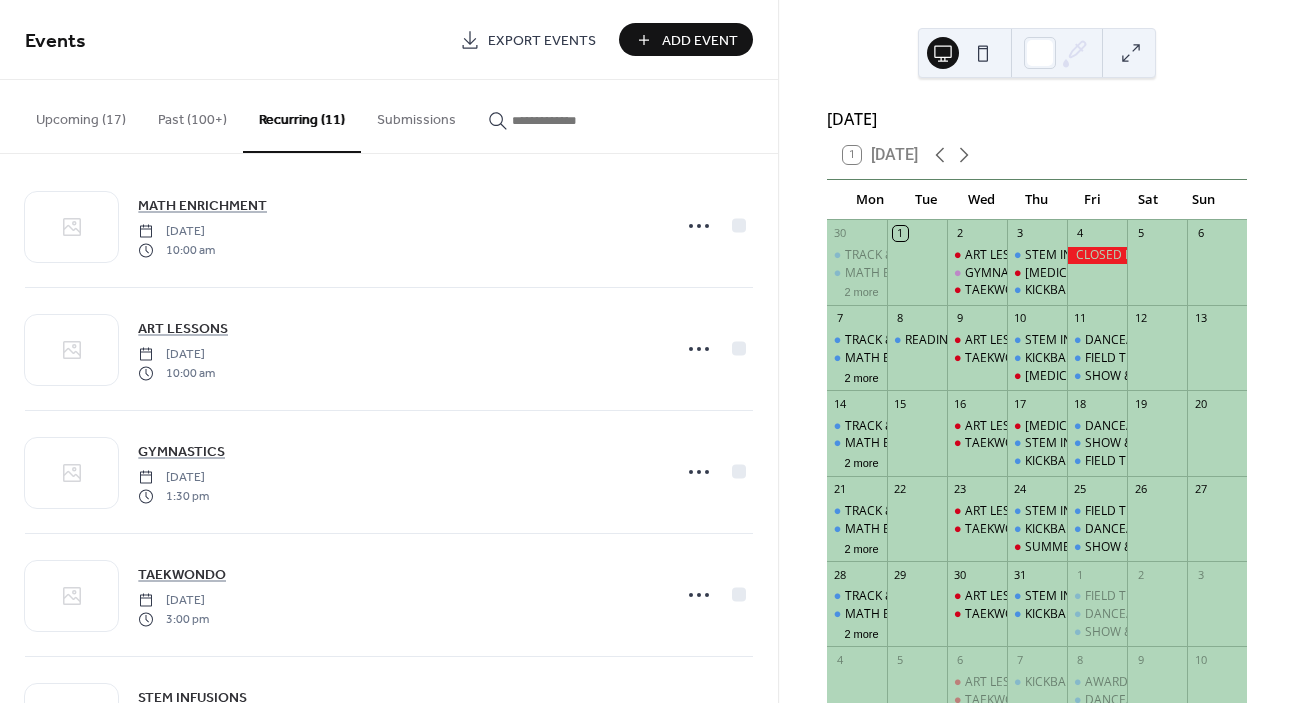 click on "Upcoming  (17)" at bounding box center [81, 115] 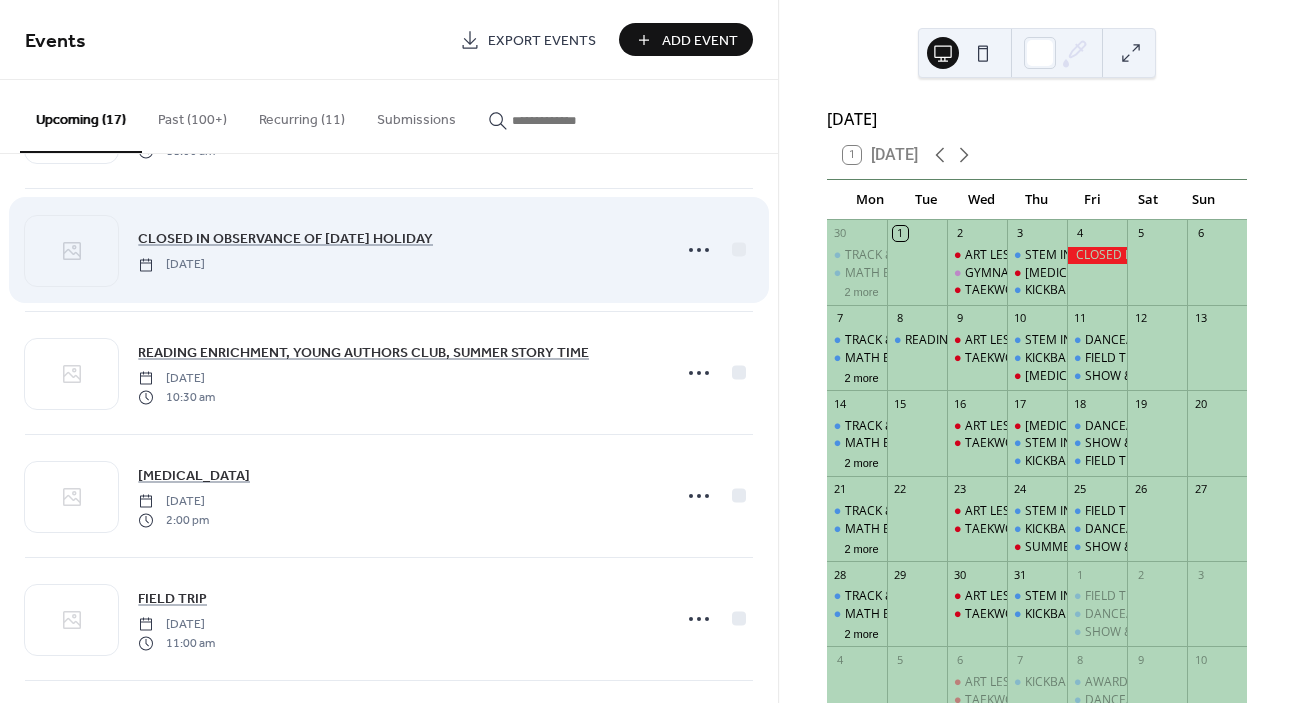 scroll, scrollTop: 179, scrollLeft: 0, axis: vertical 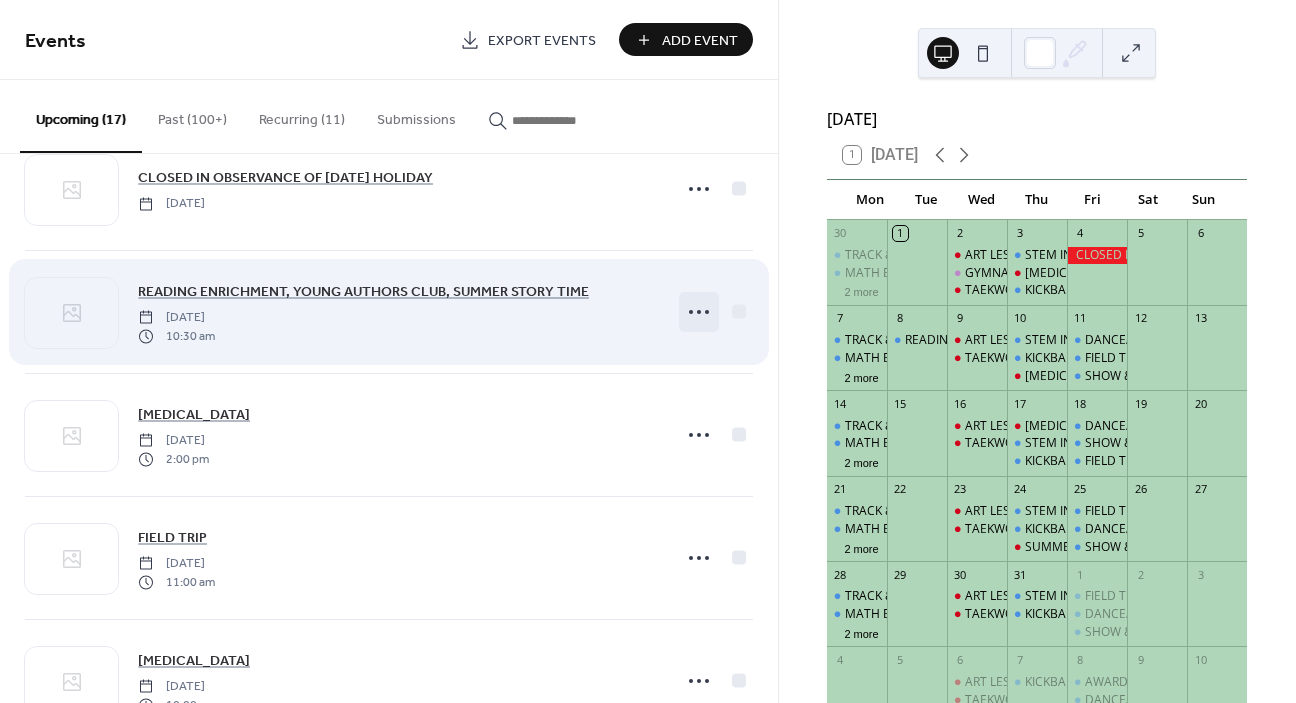 click 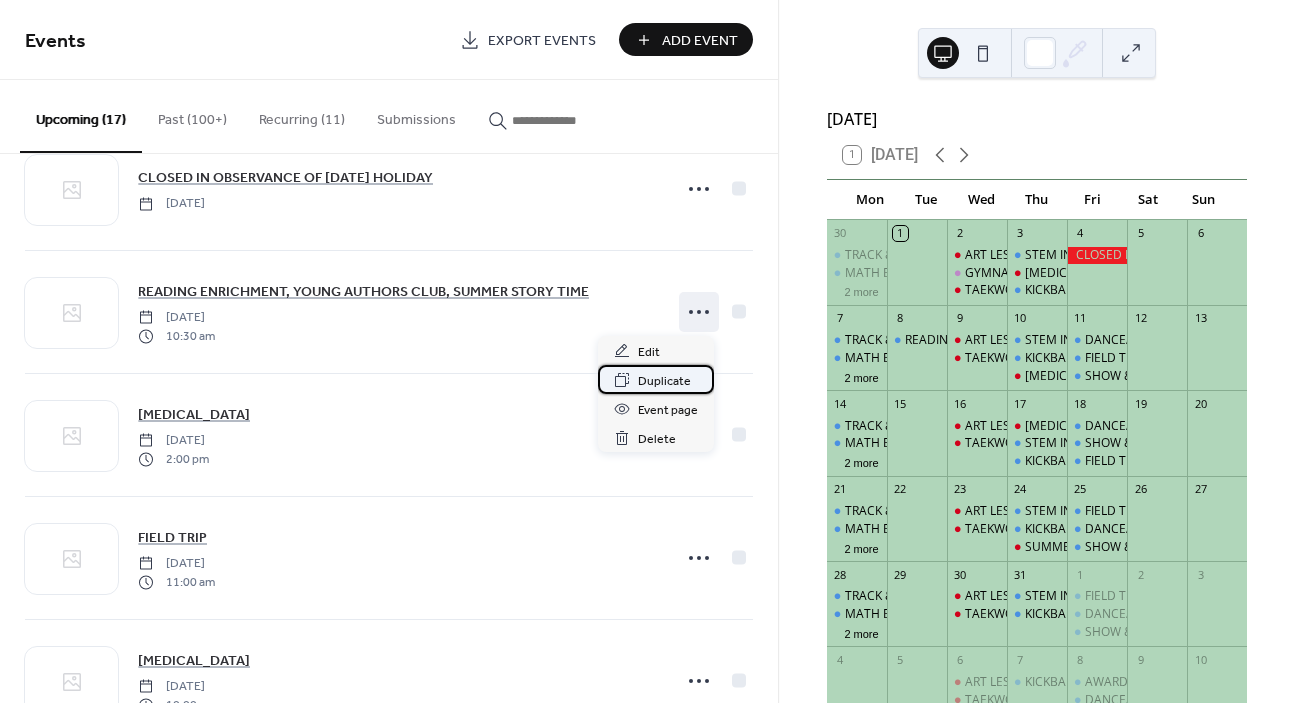 click on "Duplicate" at bounding box center (664, 381) 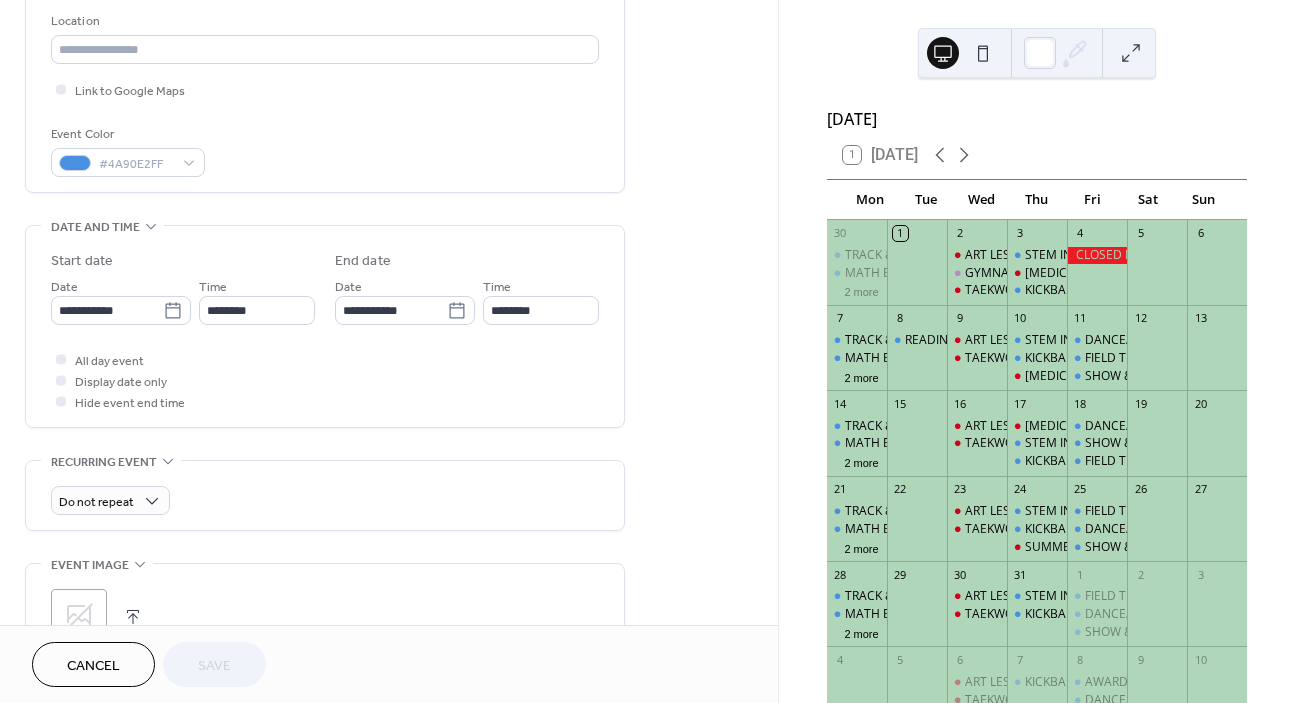 scroll, scrollTop: 504, scrollLeft: 0, axis: vertical 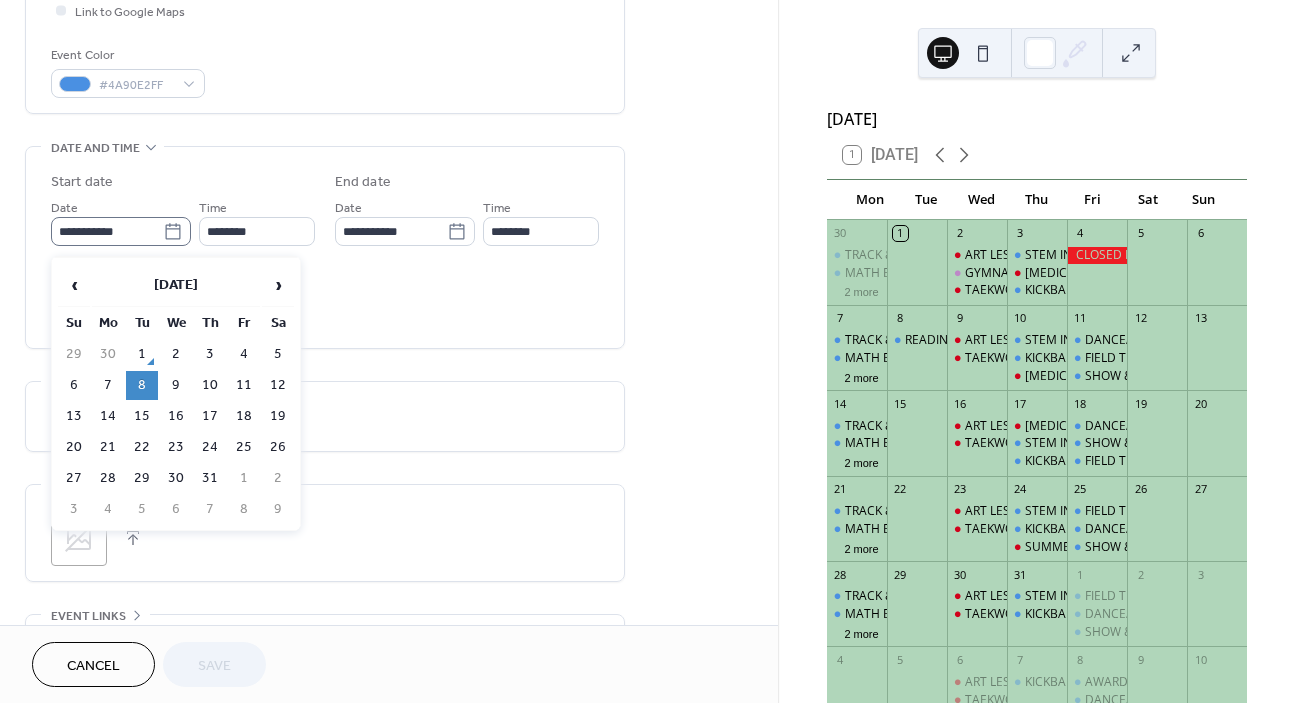 click 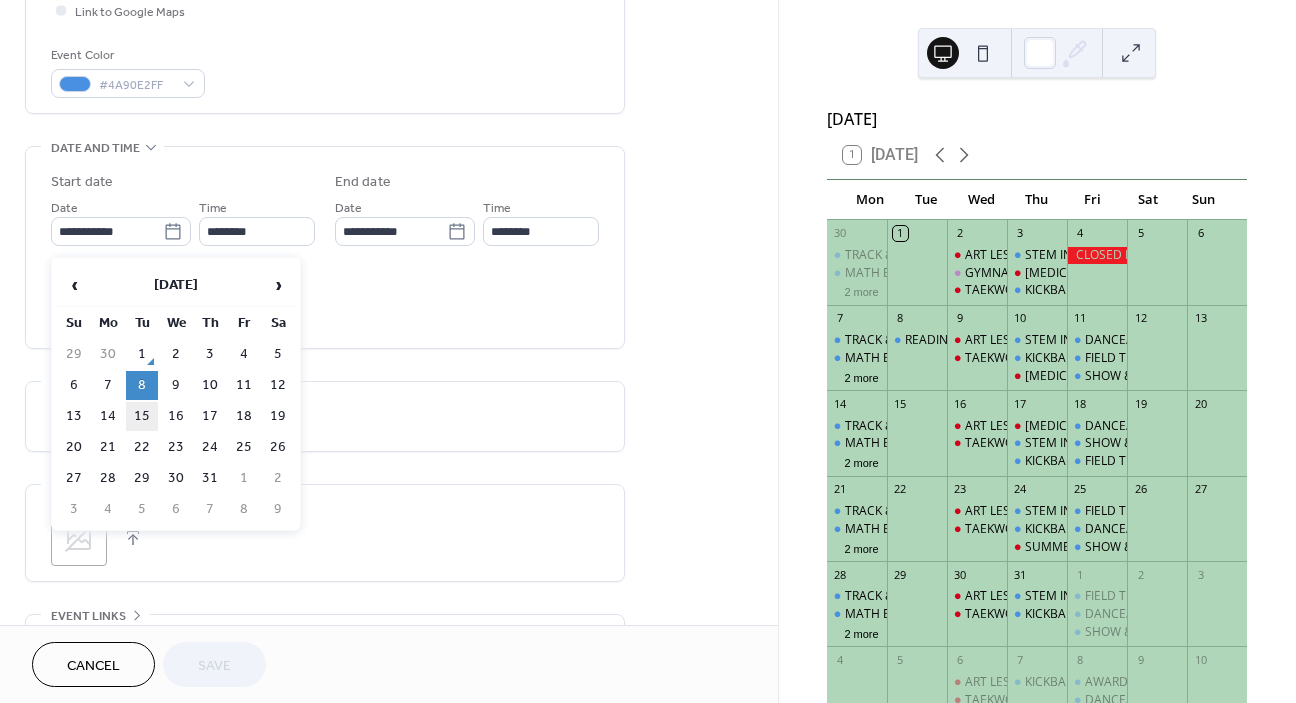click on "15" at bounding box center (142, 416) 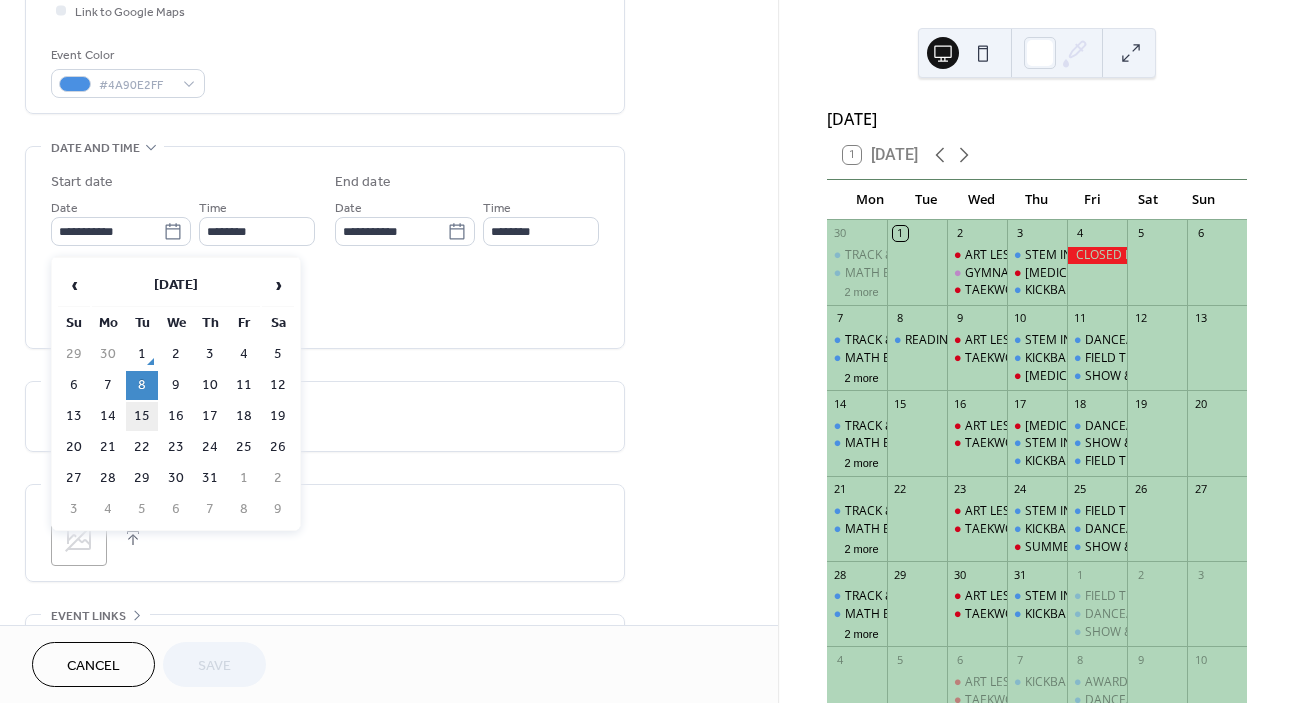 type on "**********" 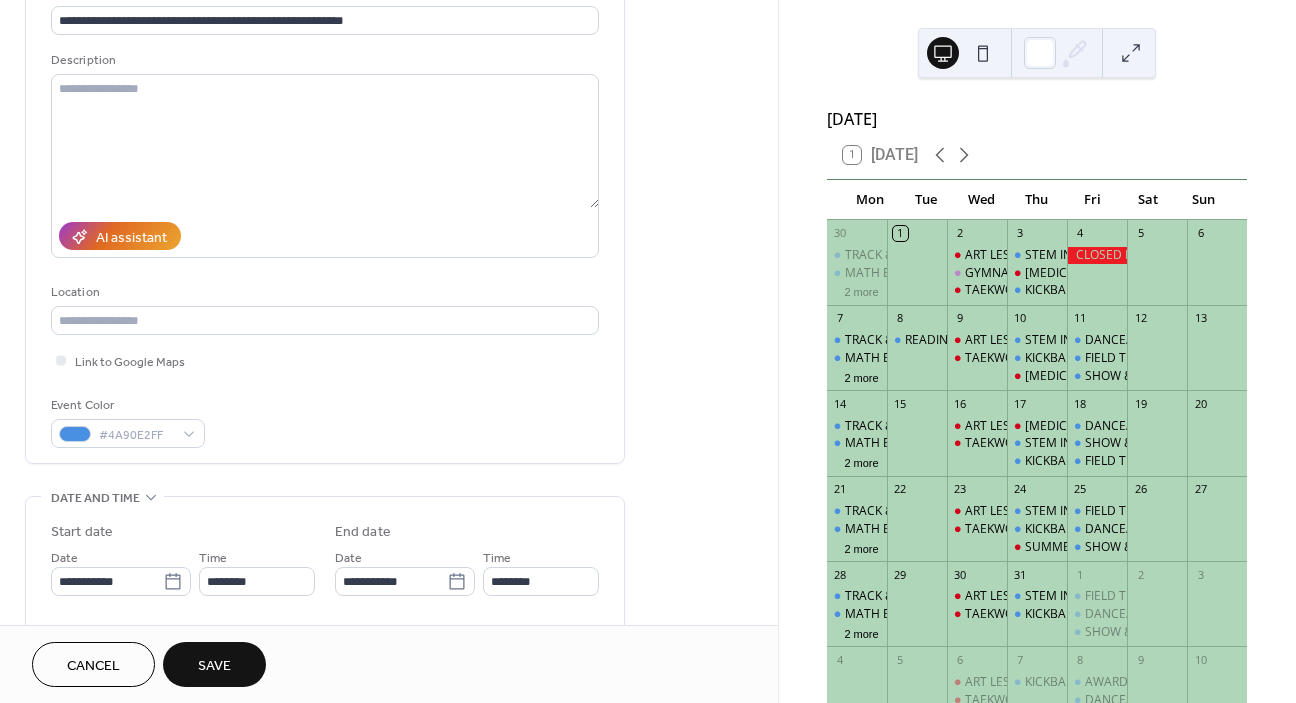 scroll, scrollTop: 7, scrollLeft: 0, axis: vertical 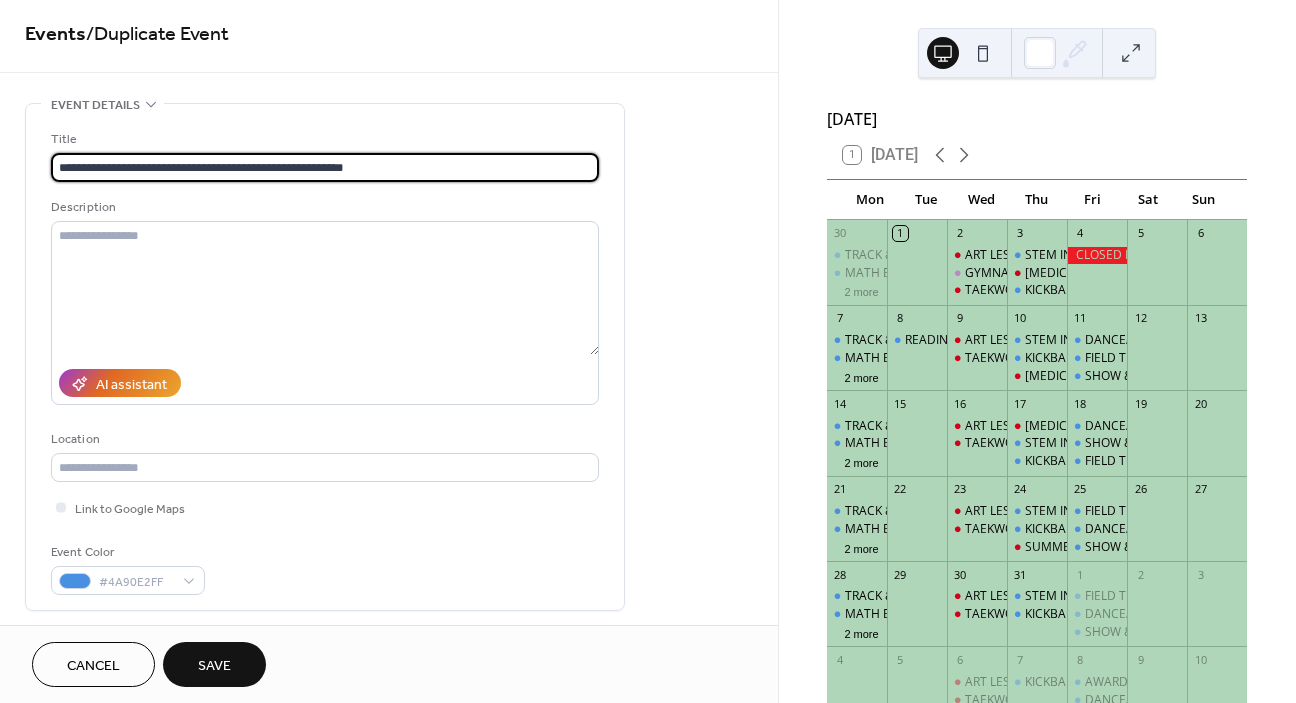 click on "**********" at bounding box center (325, 167) 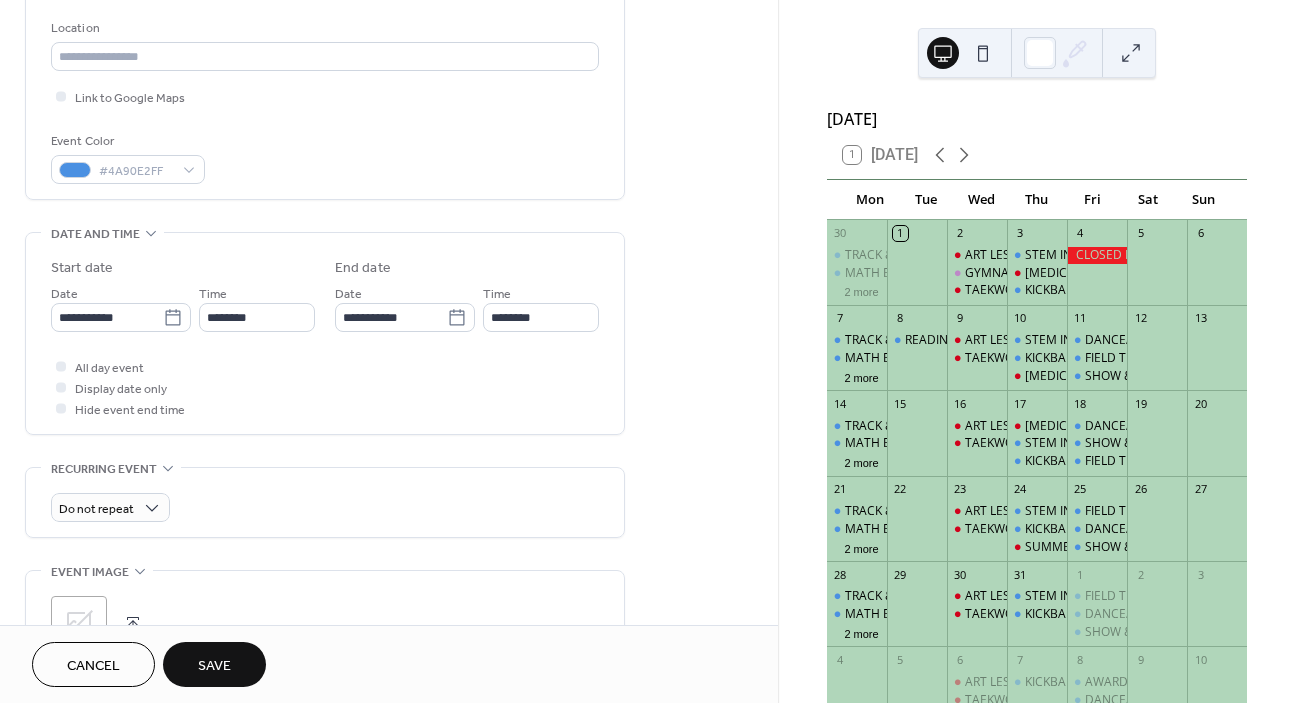 scroll, scrollTop: 425, scrollLeft: 0, axis: vertical 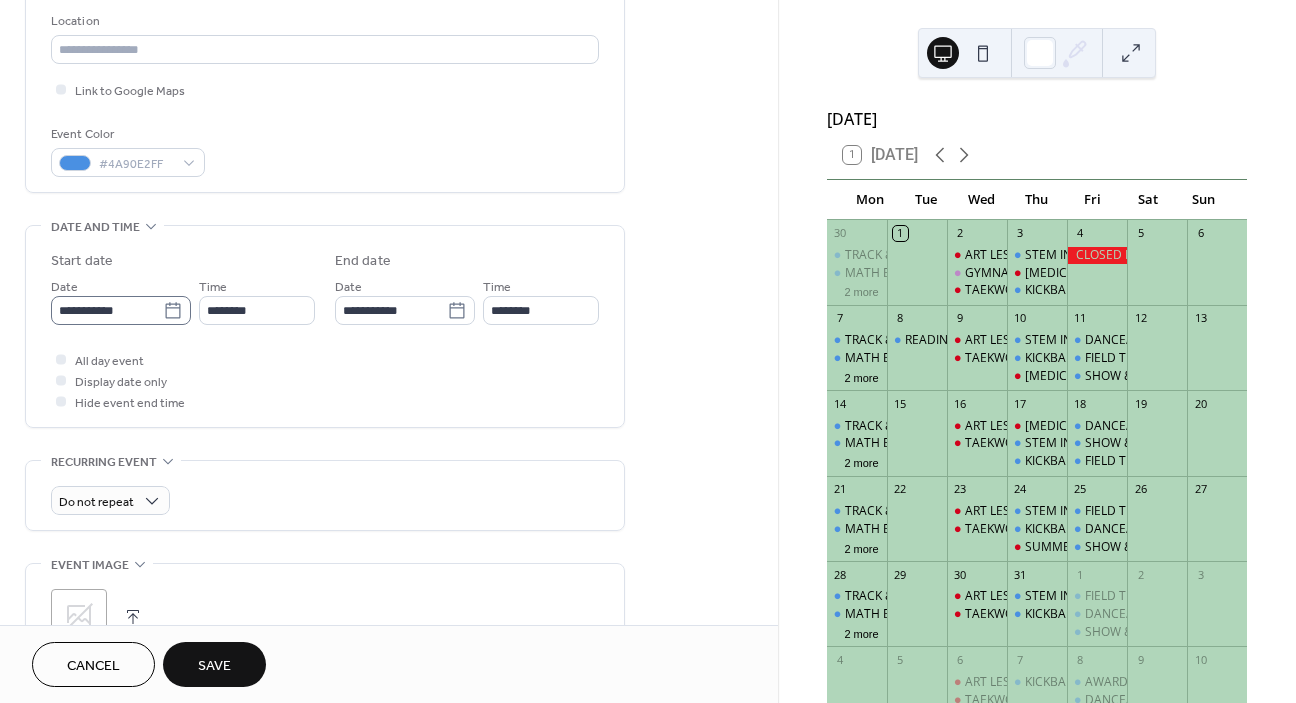 type on "**********" 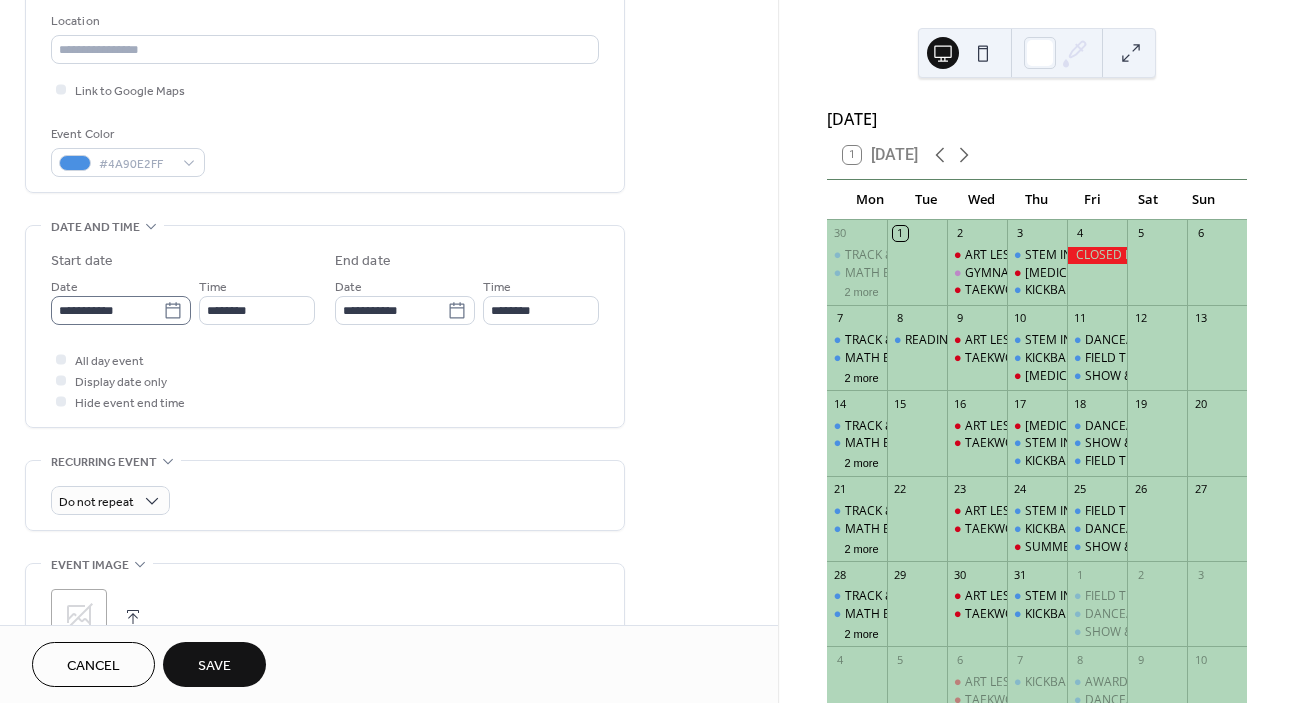 click 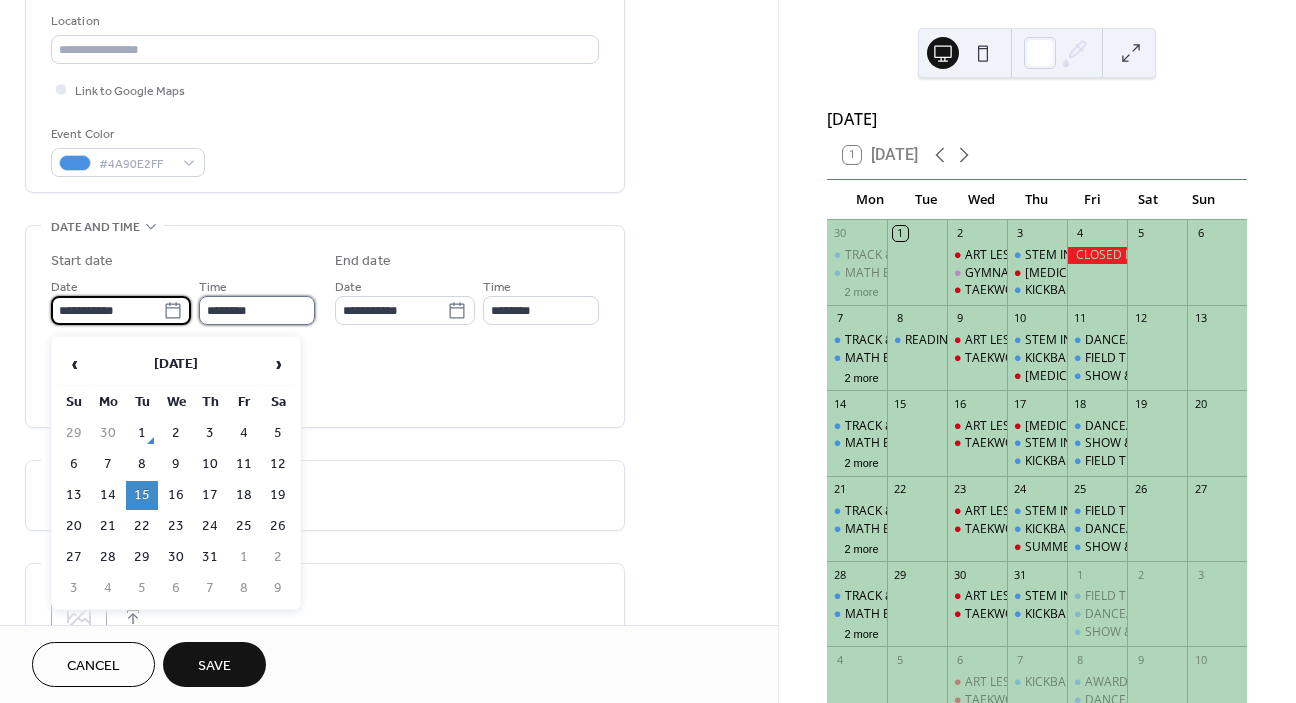 click on "********" at bounding box center [257, 310] 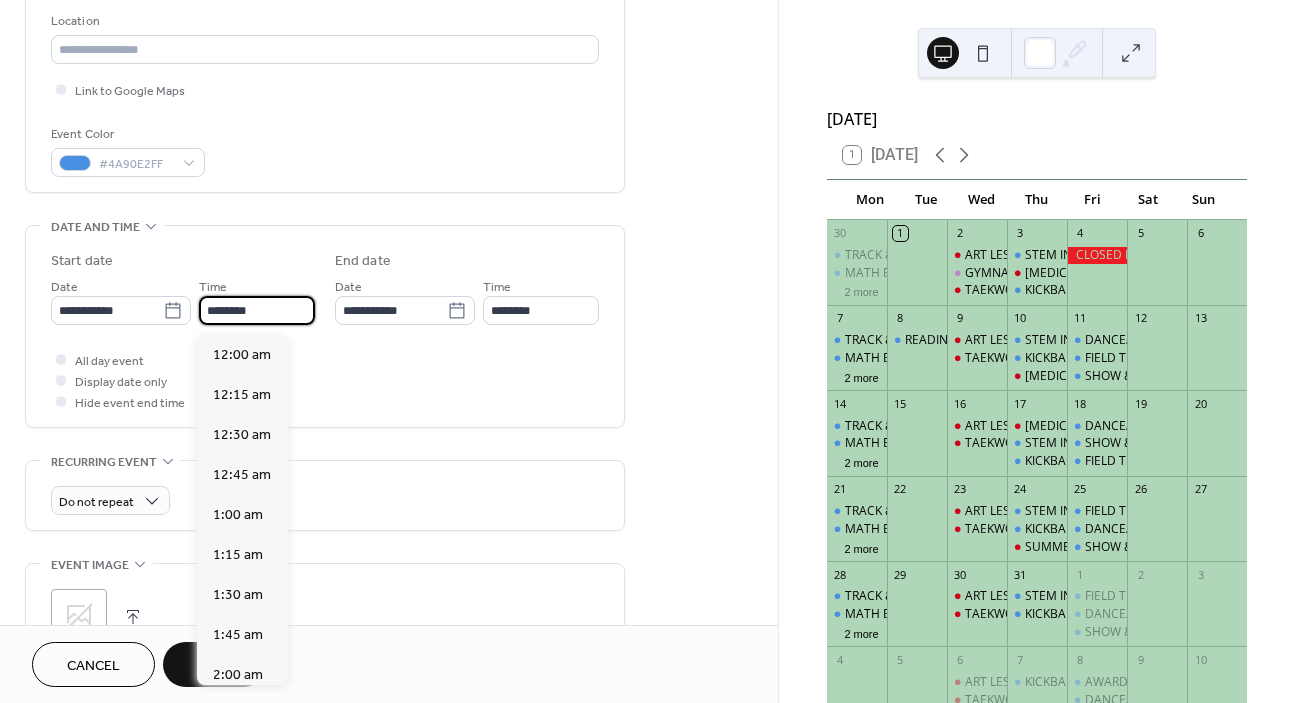 scroll, scrollTop: 1680, scrollLeft: 0, axis: vertical 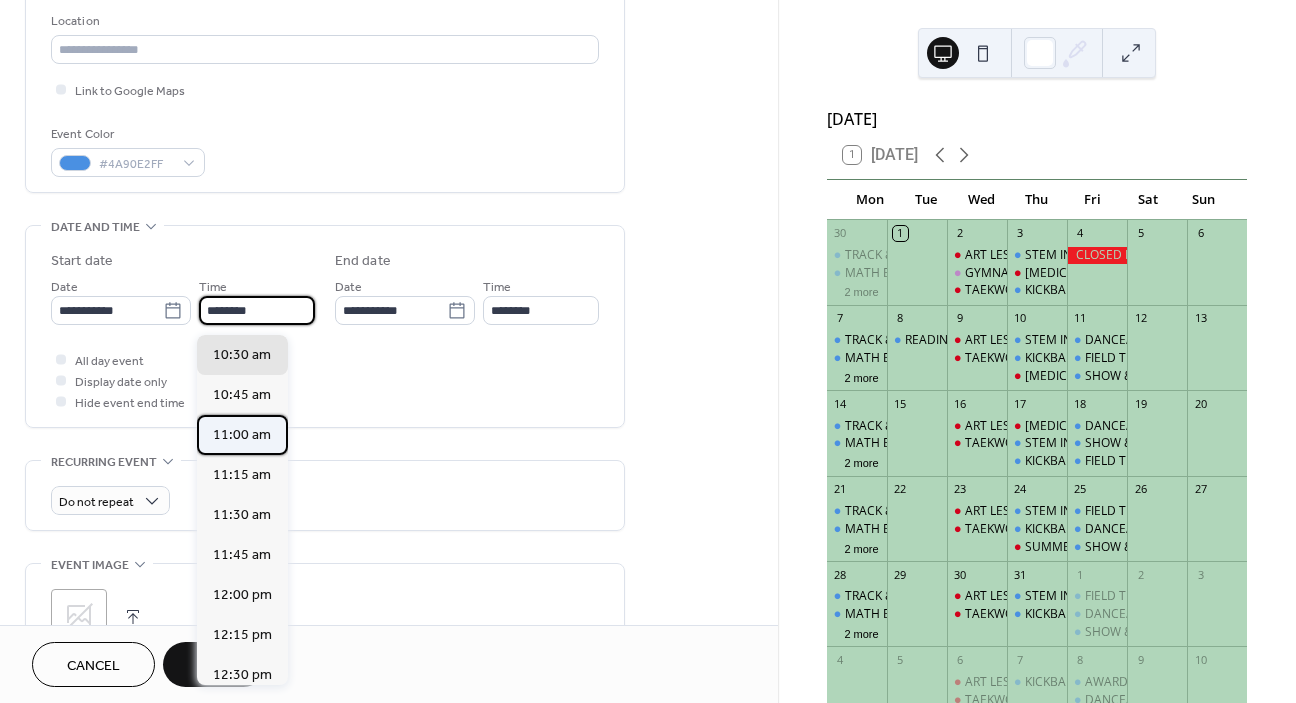 click on "11:00 am" at bounding box center [242, 435] 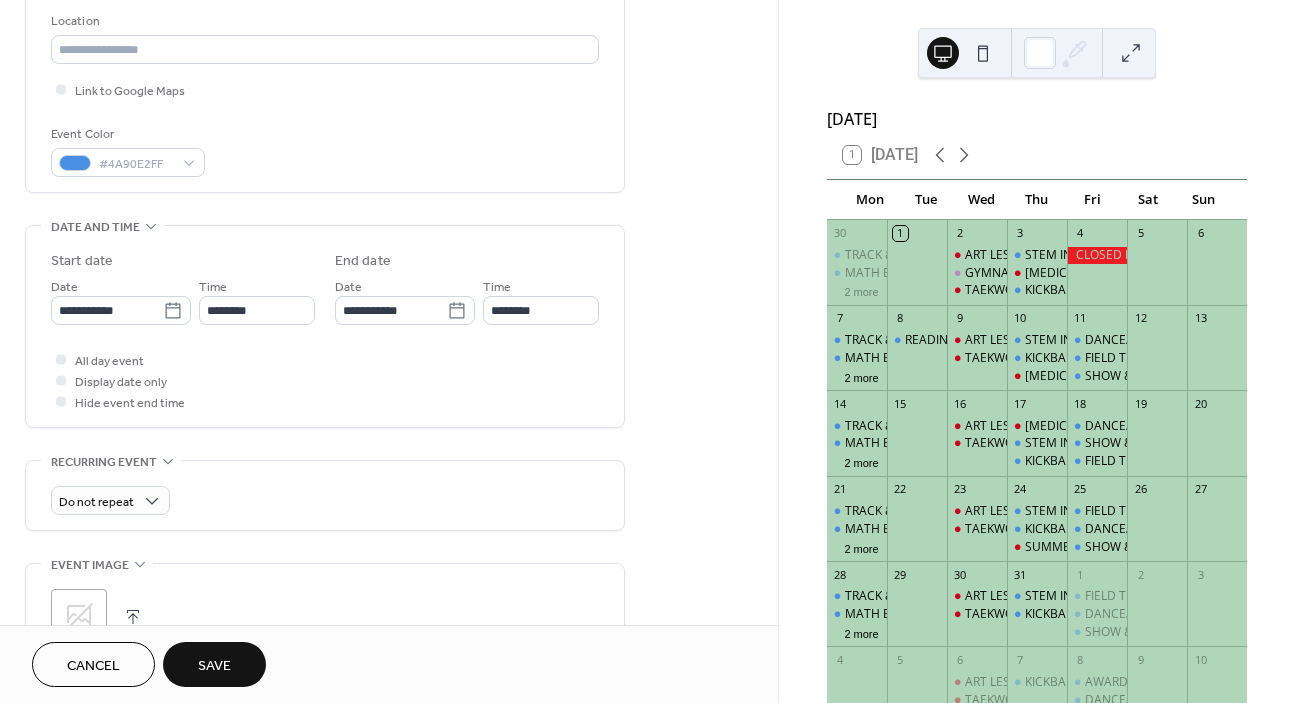 type on "********" 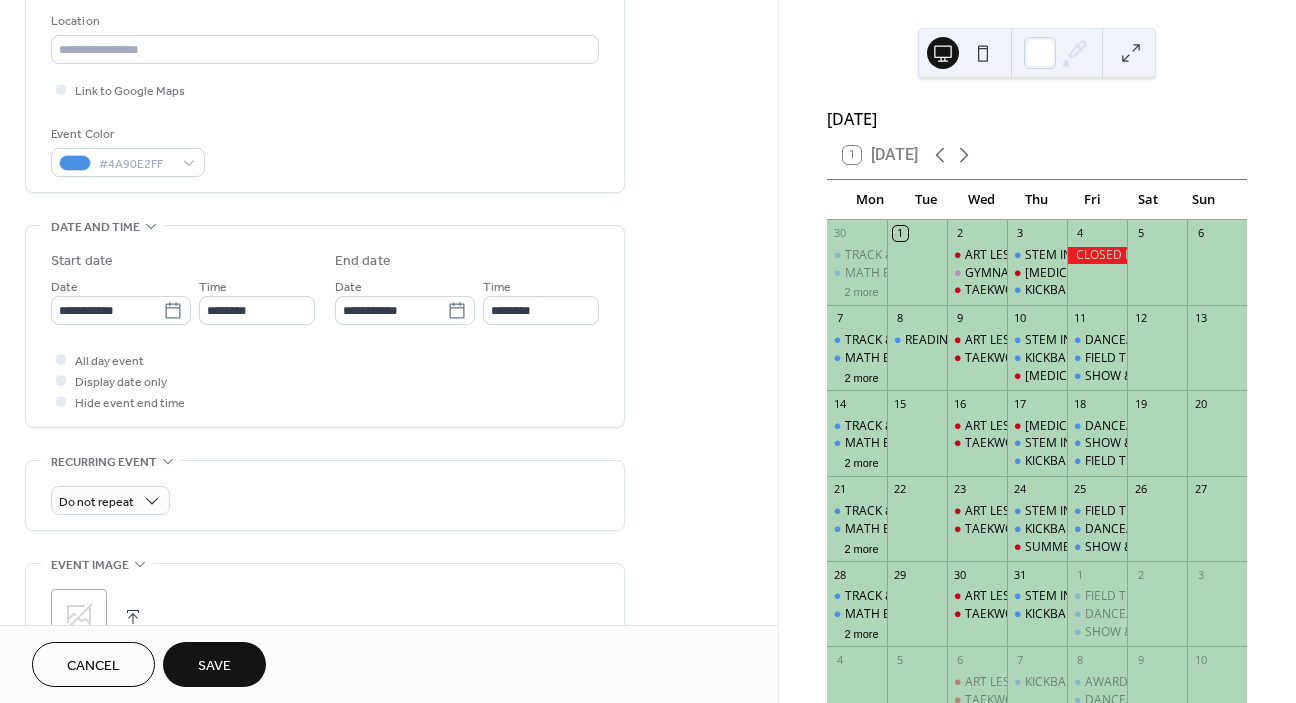 type on "********" 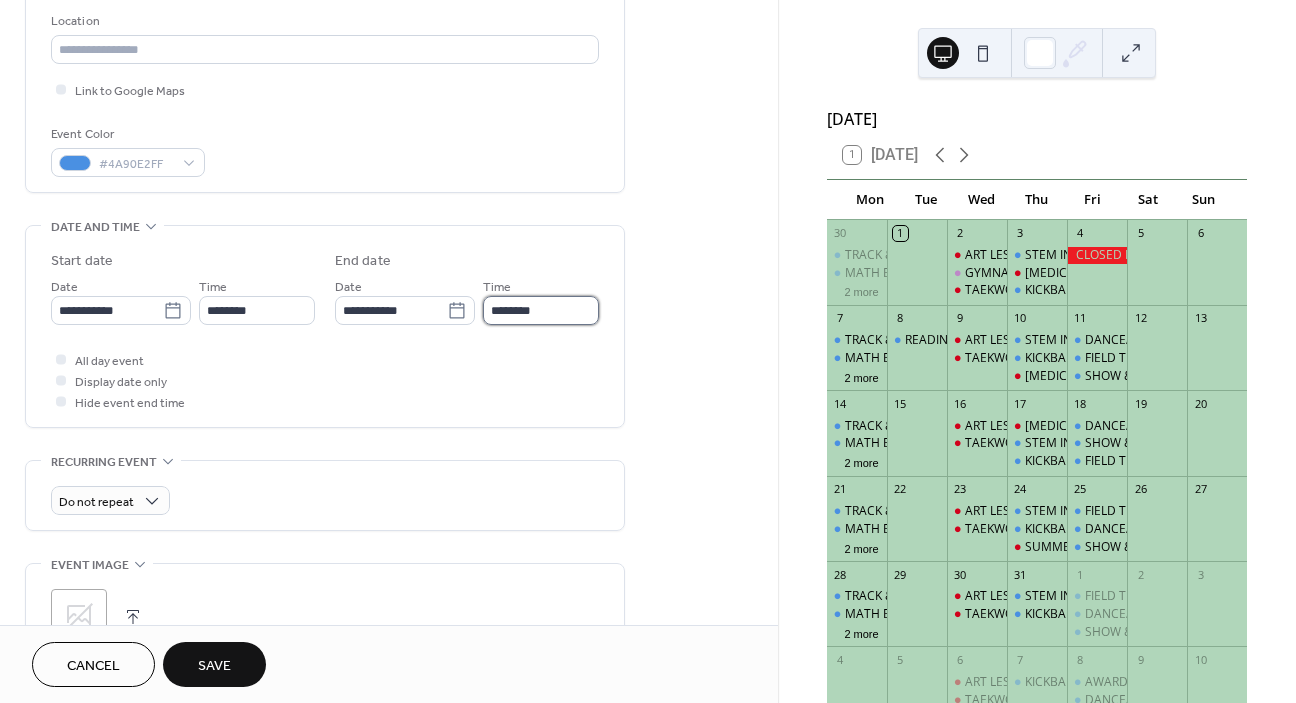 click on "********" at bounding box center [541, 310] 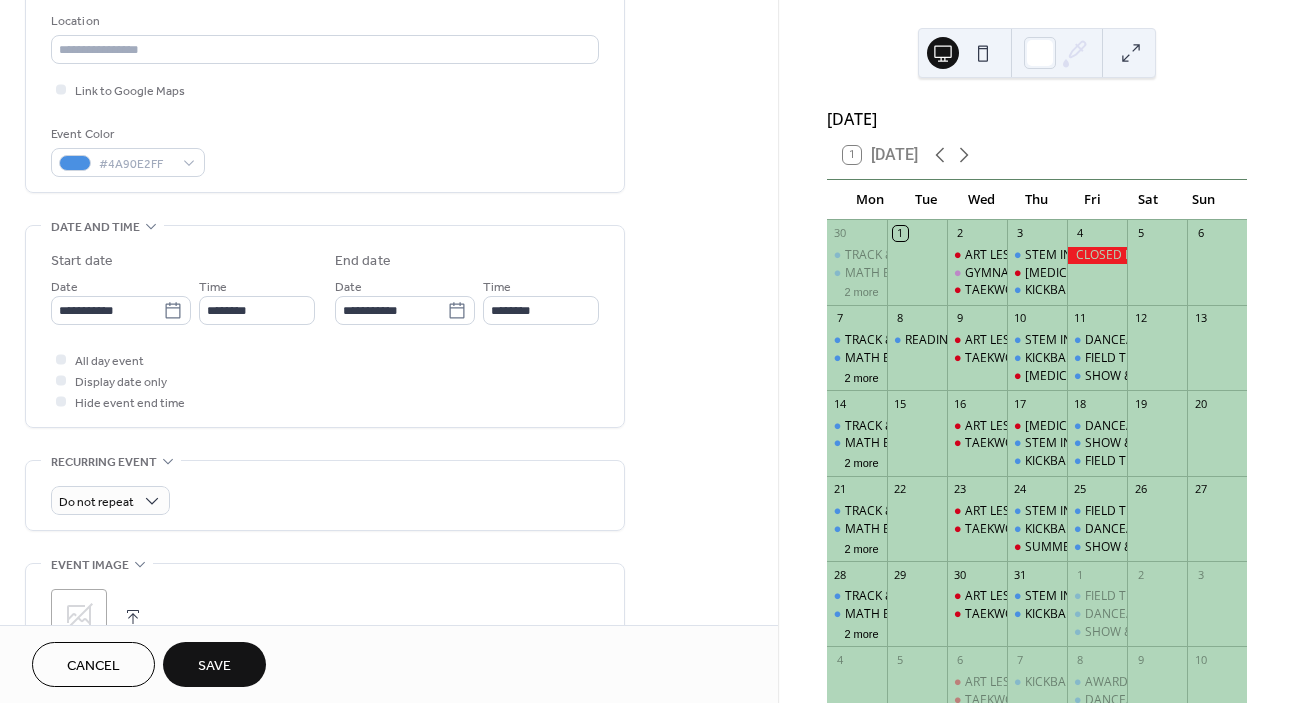 click on "**********" at bounding box center (325, 284) 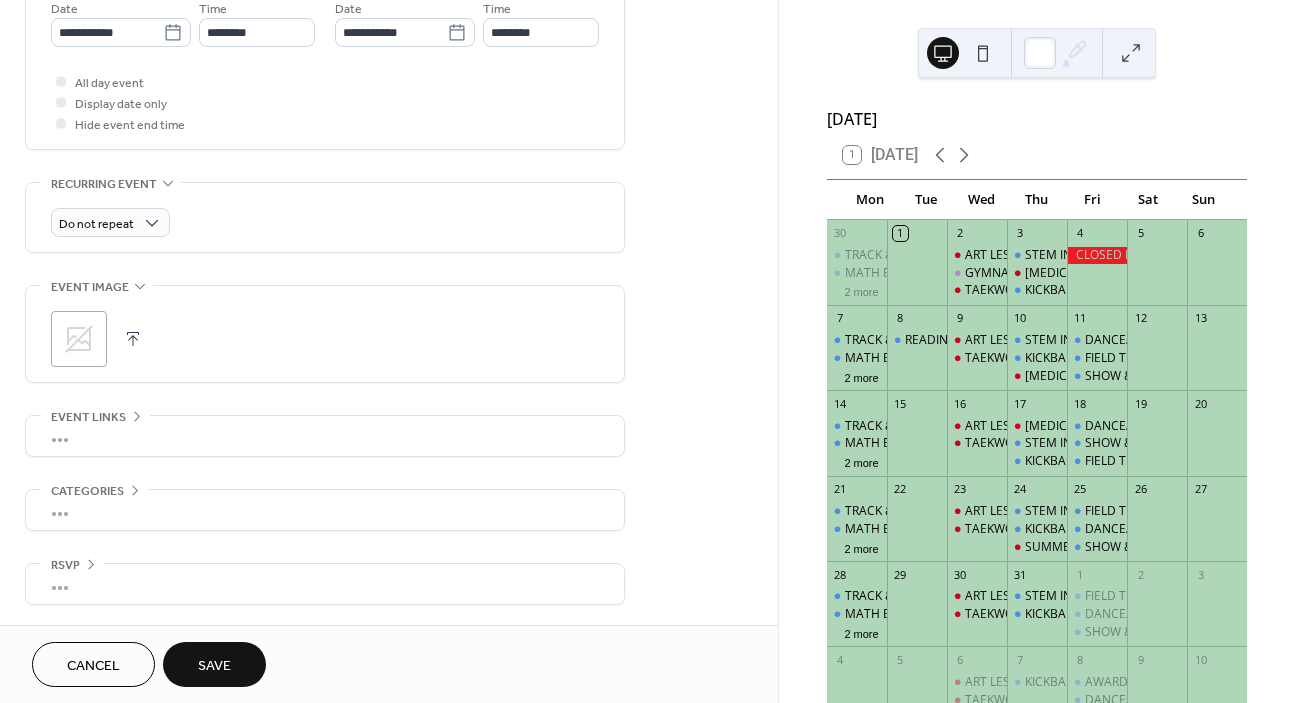 scroll, scrollTop: 709, scrollLeft: 0, axis: vertical 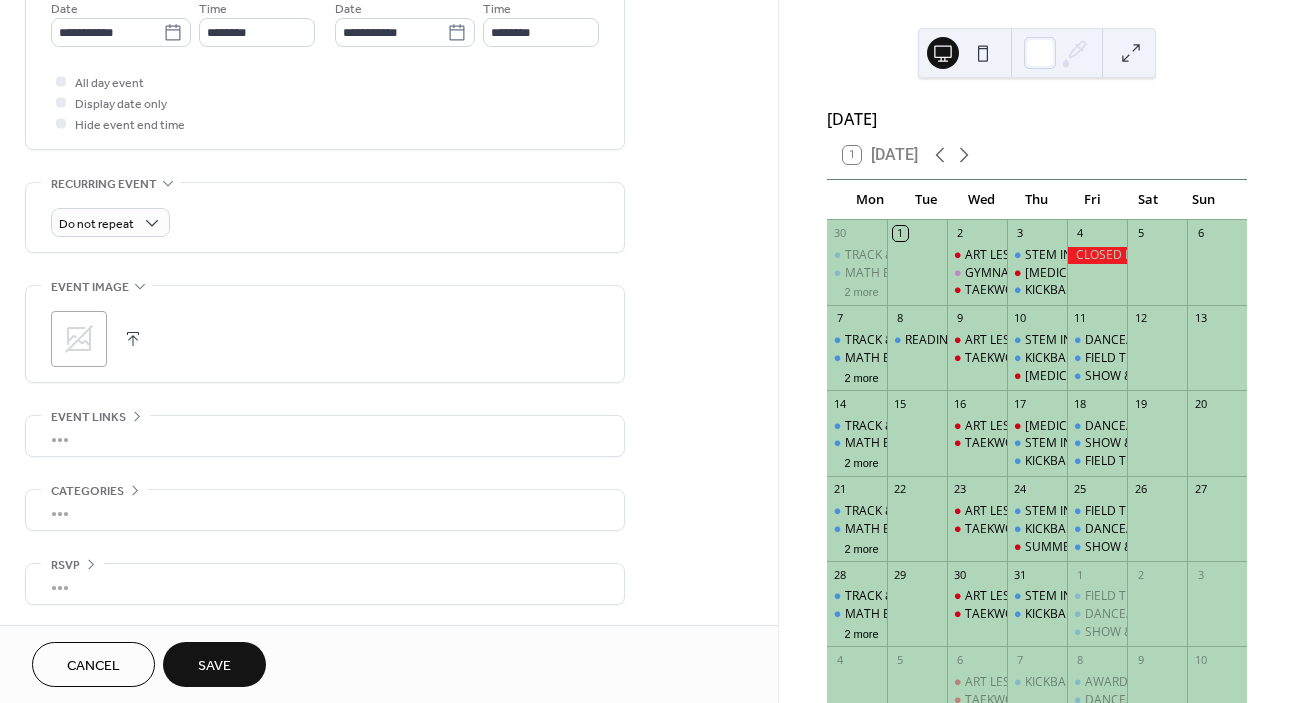 click on "Save" at bounding box center (214, 664) 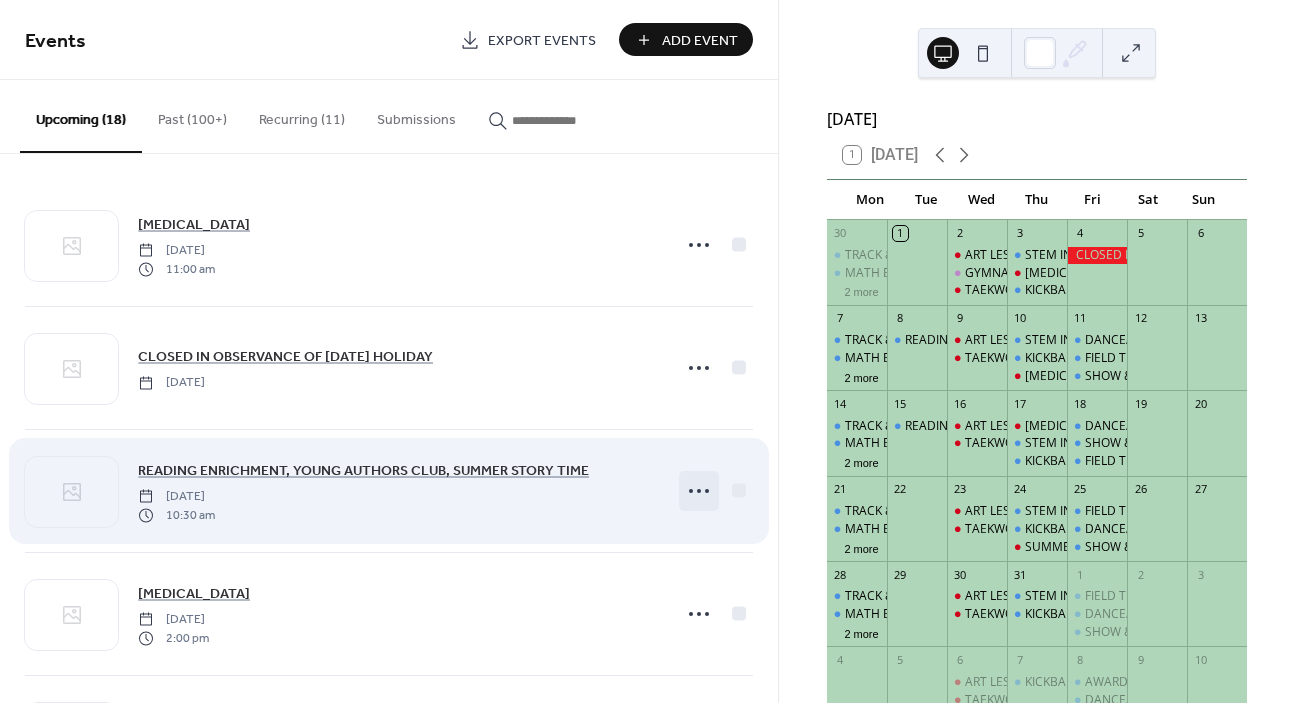 click 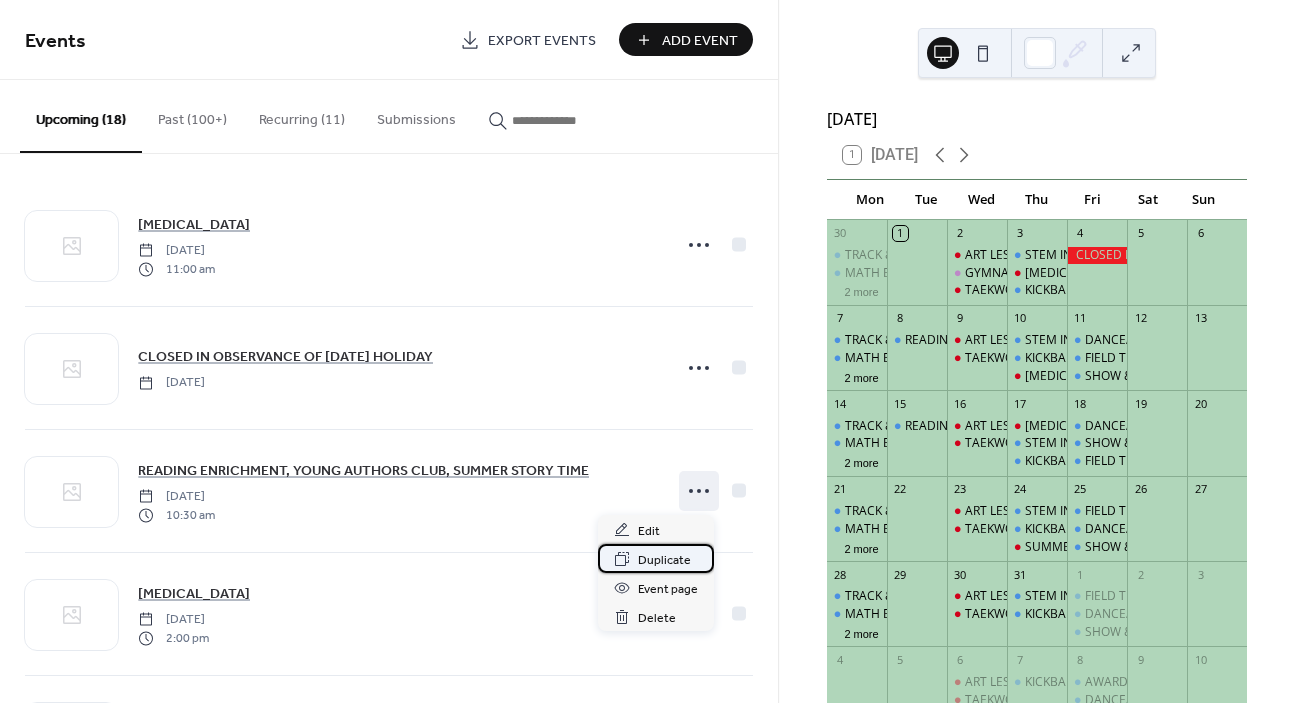 click on "Duplicate" at bounding box center (664, 560) 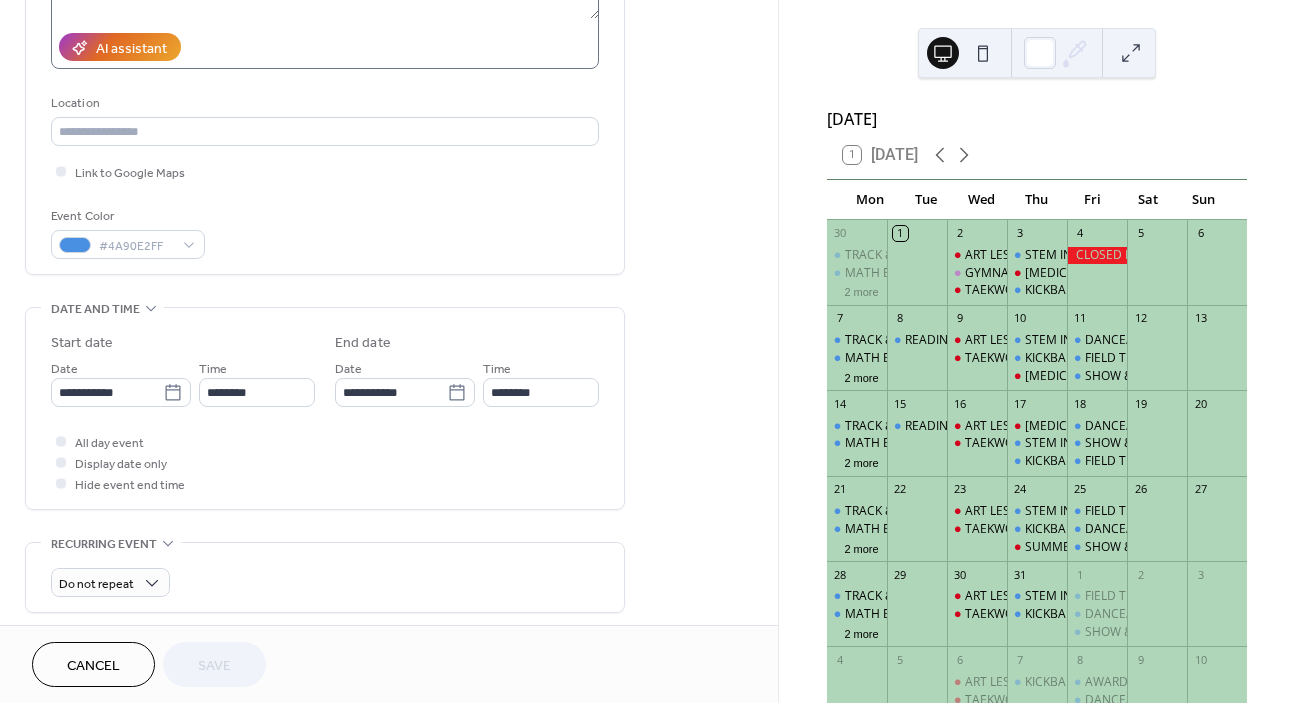 scroll, scrollTop: 390, scrollLeft: 0, axis: vertical 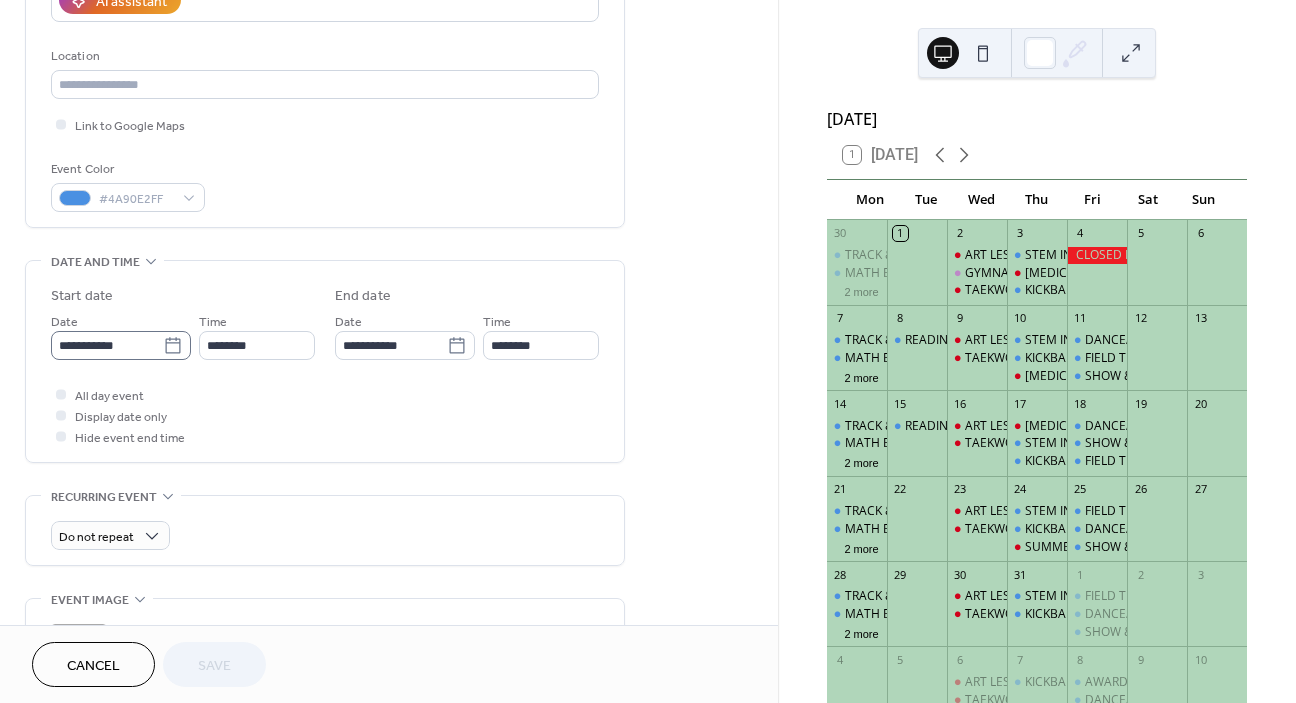 click 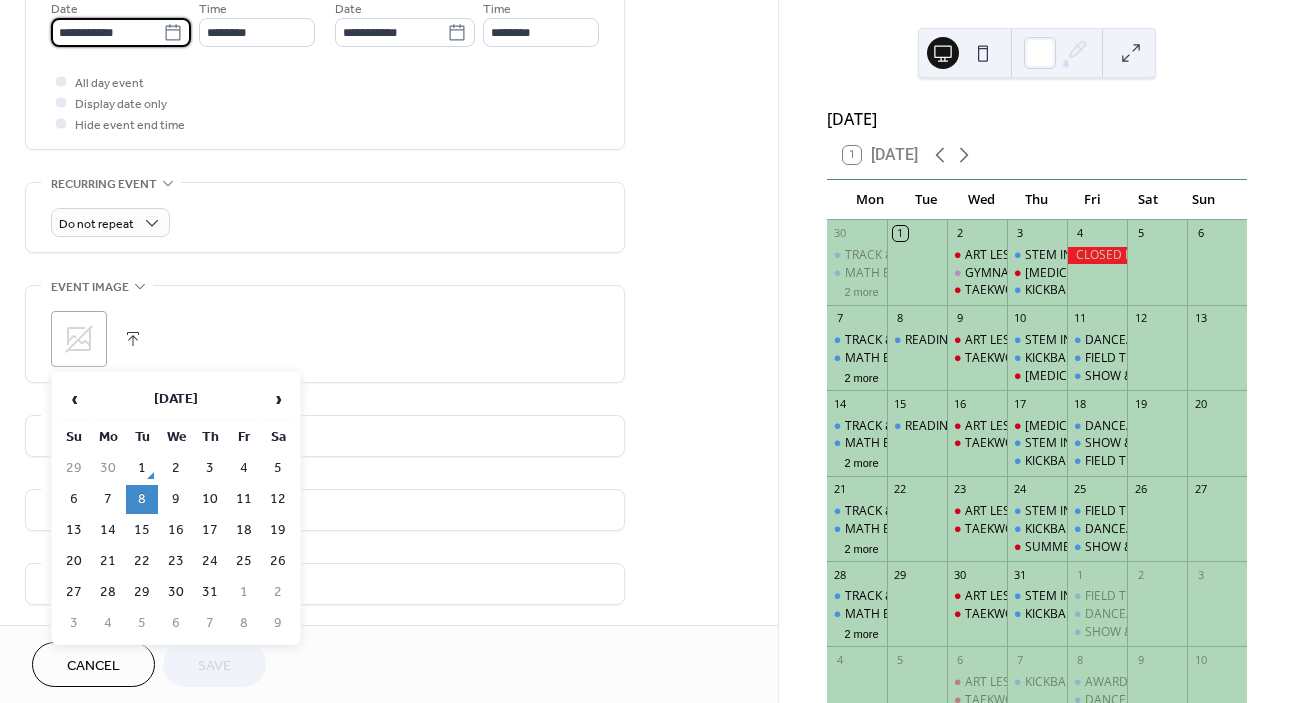 scroll, scrollTop: 709, scrollLeft: 0, axis: vertical 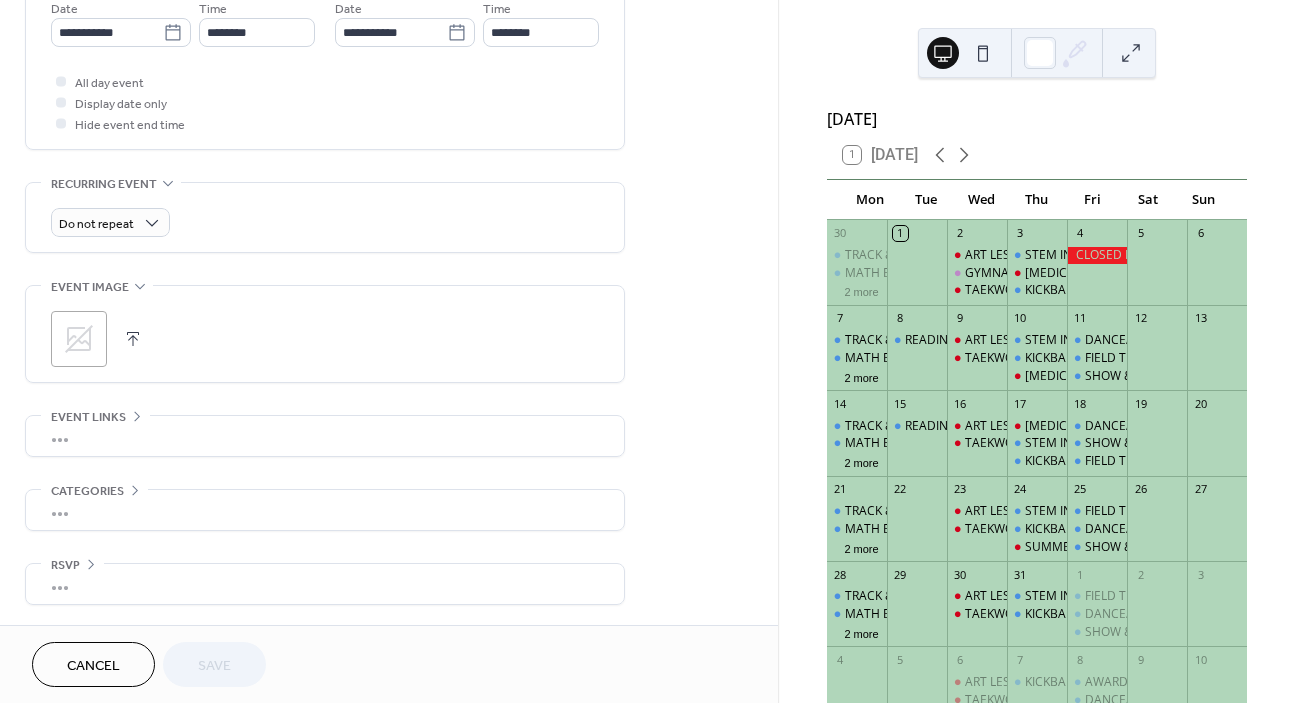 click on ";" at bounding box center (325, 339) 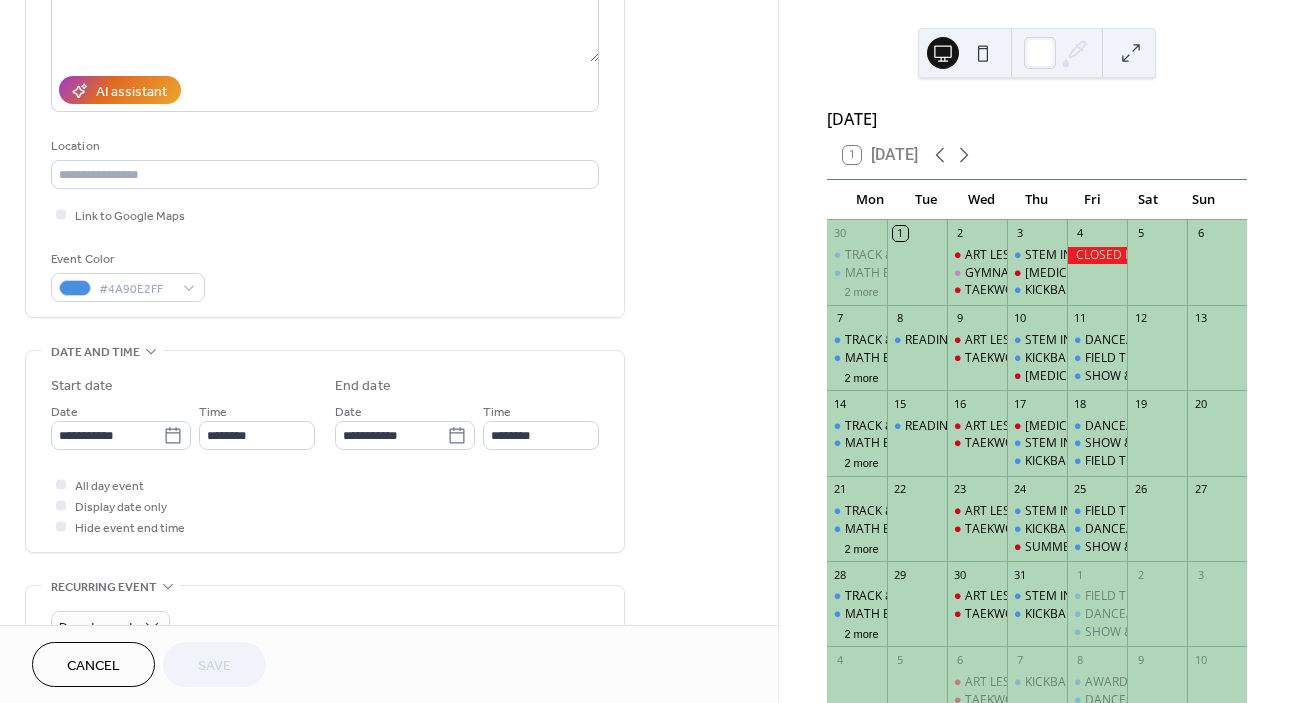 scroll, scrollTop: 306, scrollLeft: 0, axis: vertical 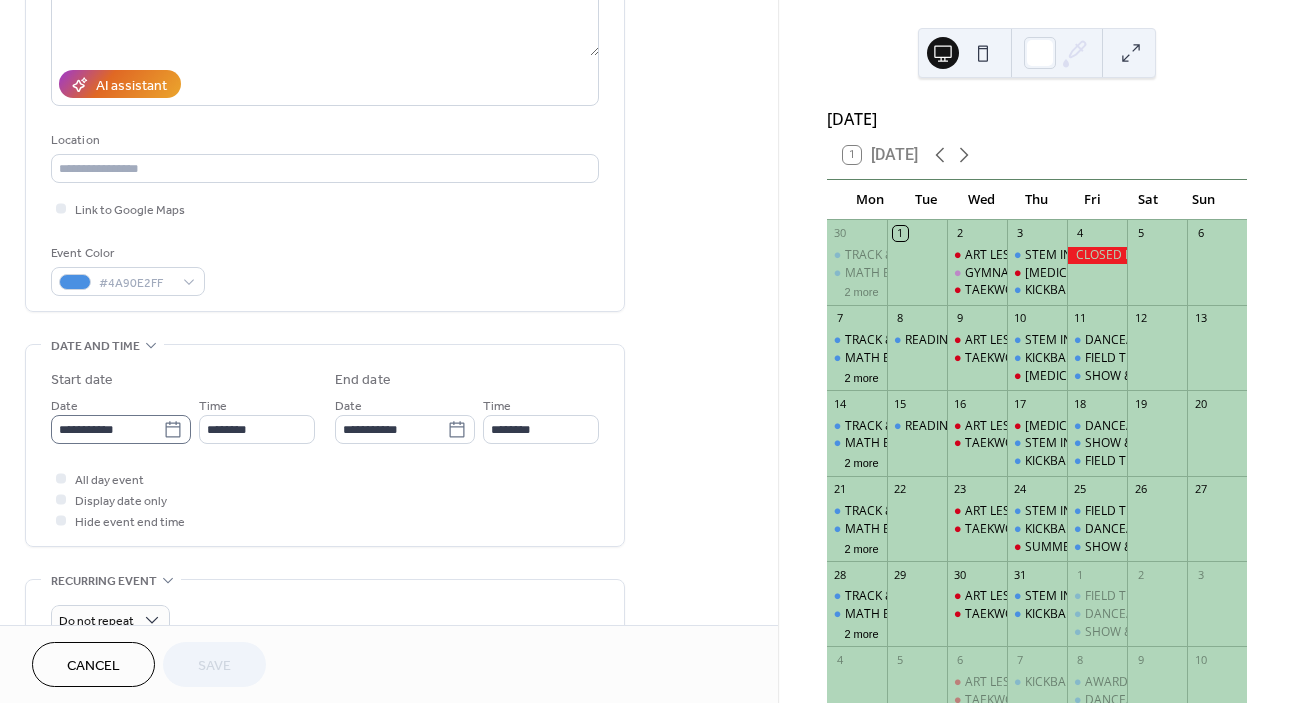 click 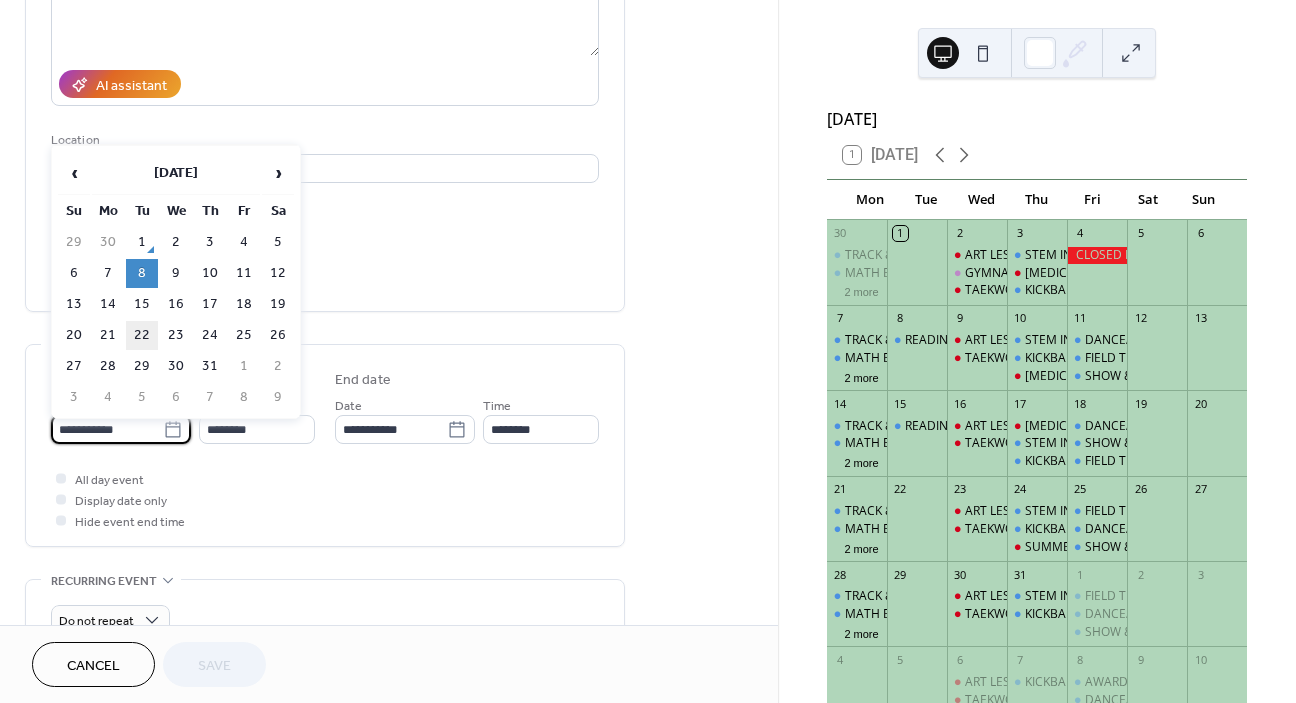 click on "22" at bounding box center (142, 335) 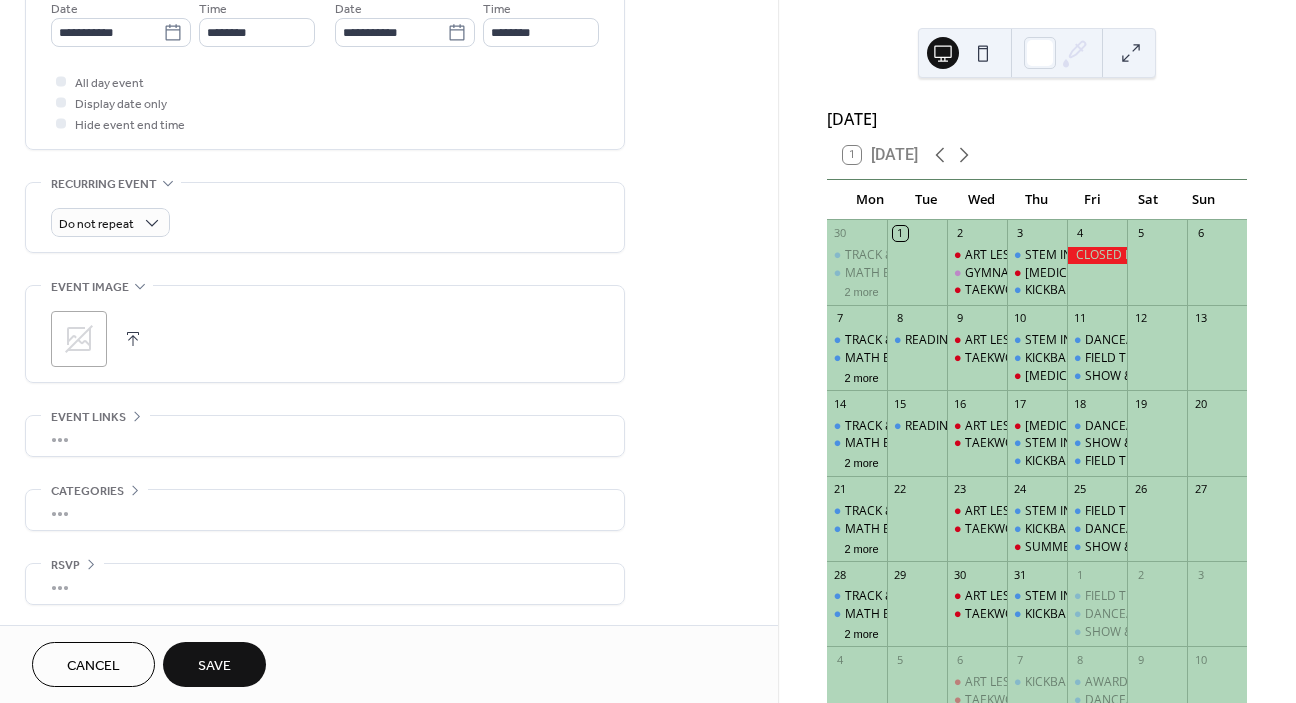 scroll, scrollTop: 709, scrollLeft: 0, axis: vertical 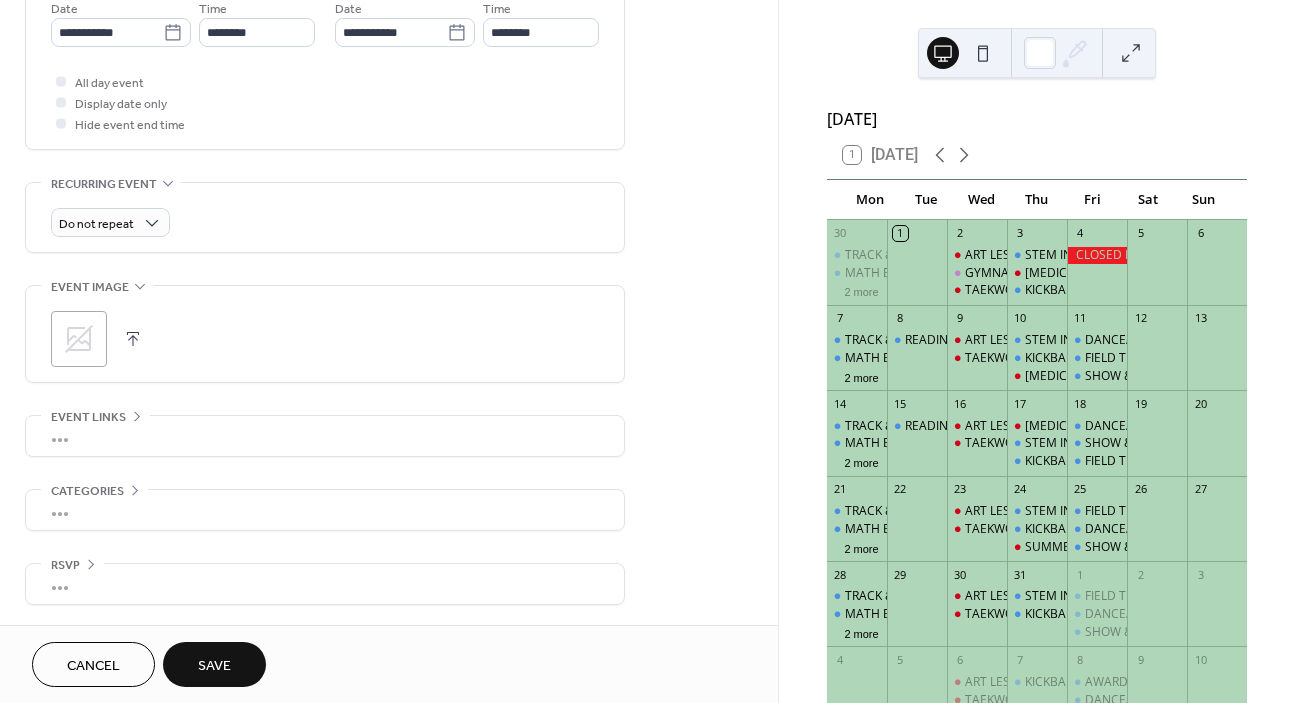 click on "Save" at bounding box center (214, 666) 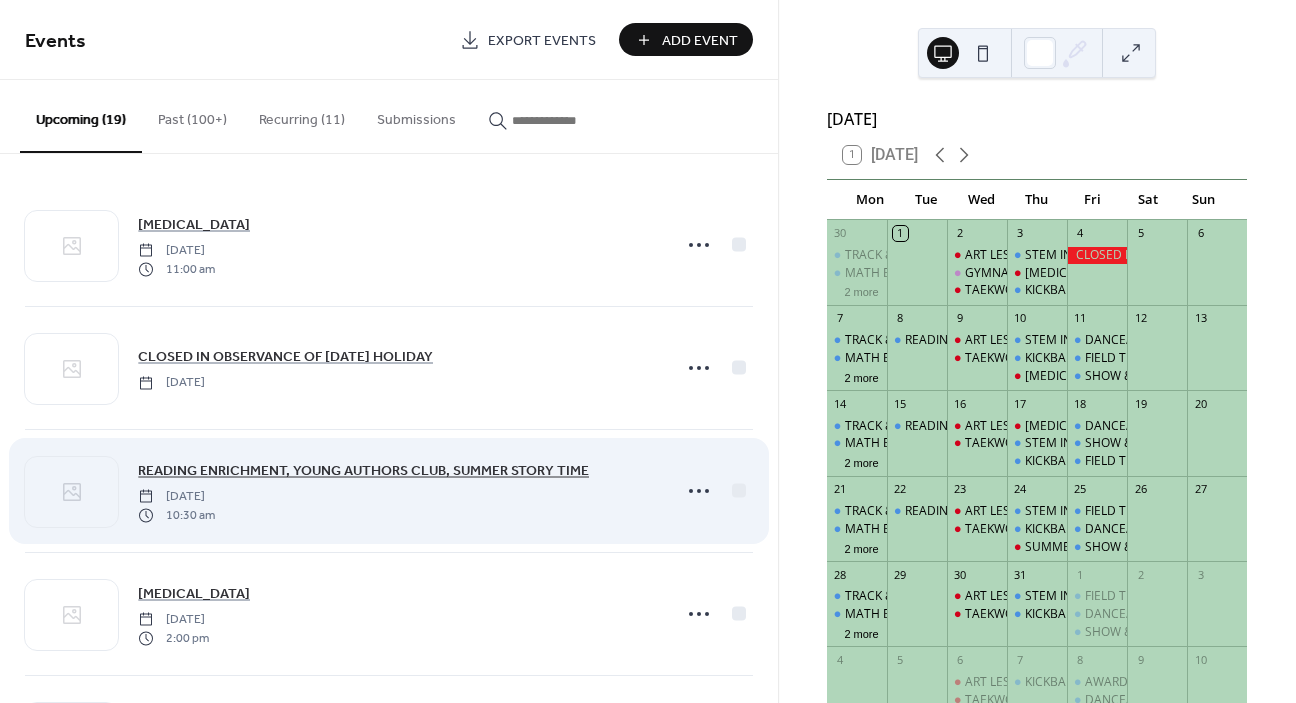 click on "READING ENRICHMENT, YOUNG AUTHORS CLUB, SUMMER STORY TIME" at bounding box center (363, 471) 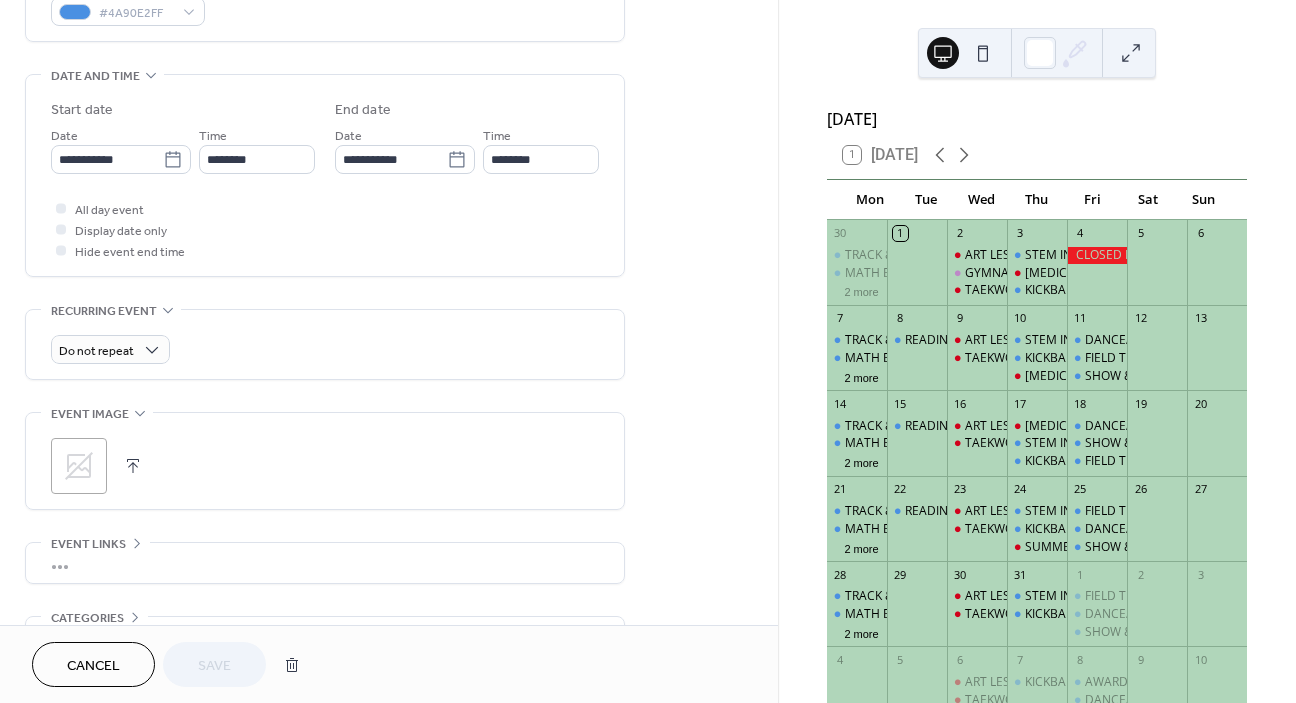 scroll, scrollTop: 671, scrollLeft: 0, axis: vertical 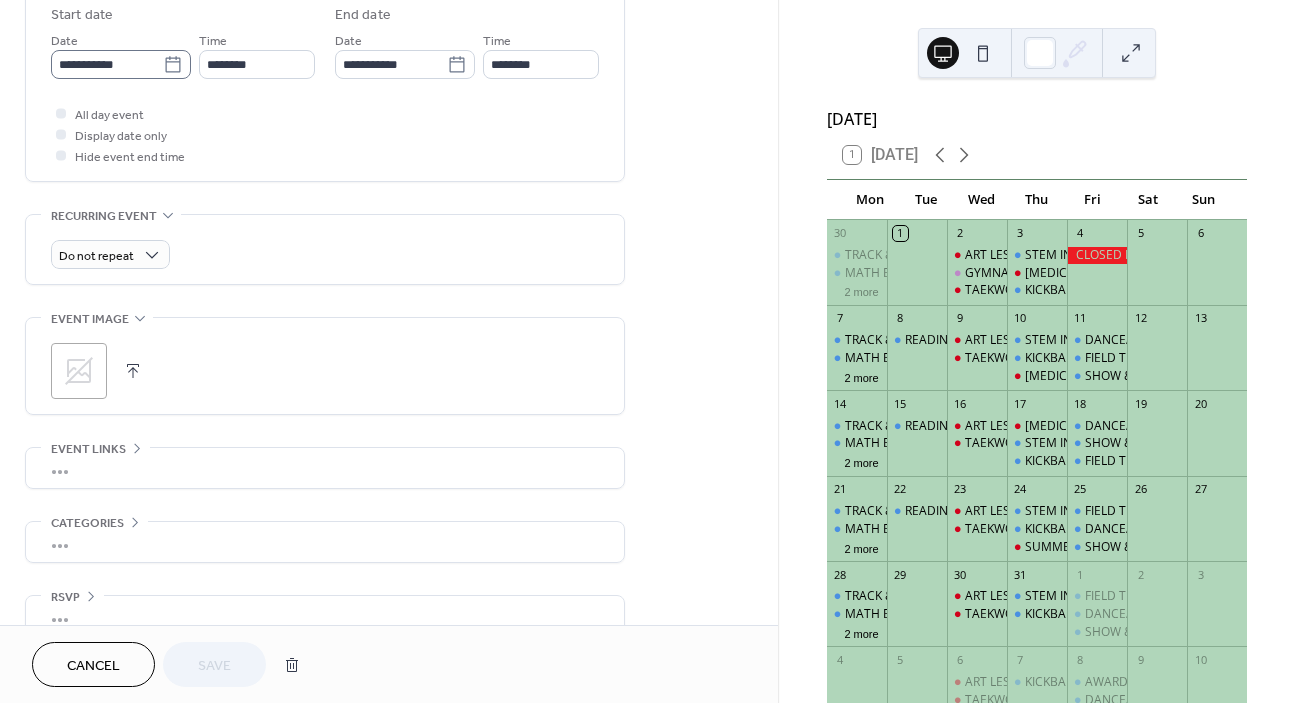click 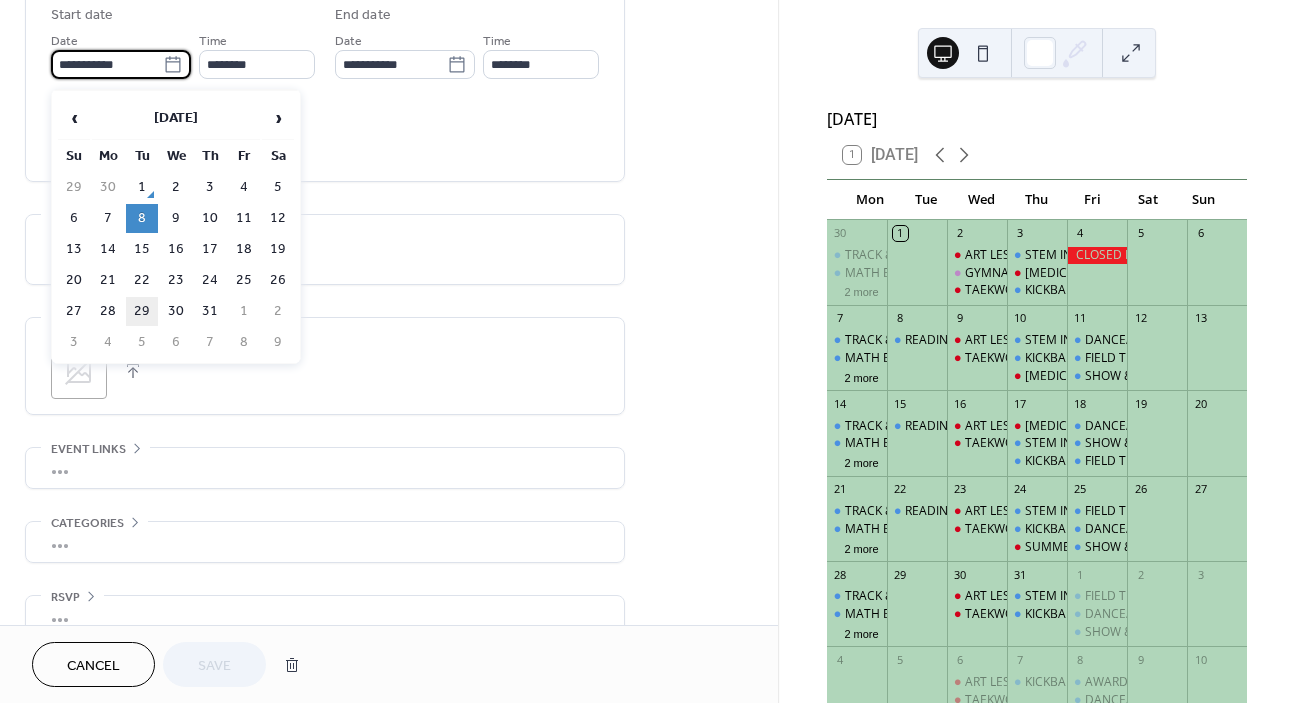 click on "29" at bounding box center (142, 311) 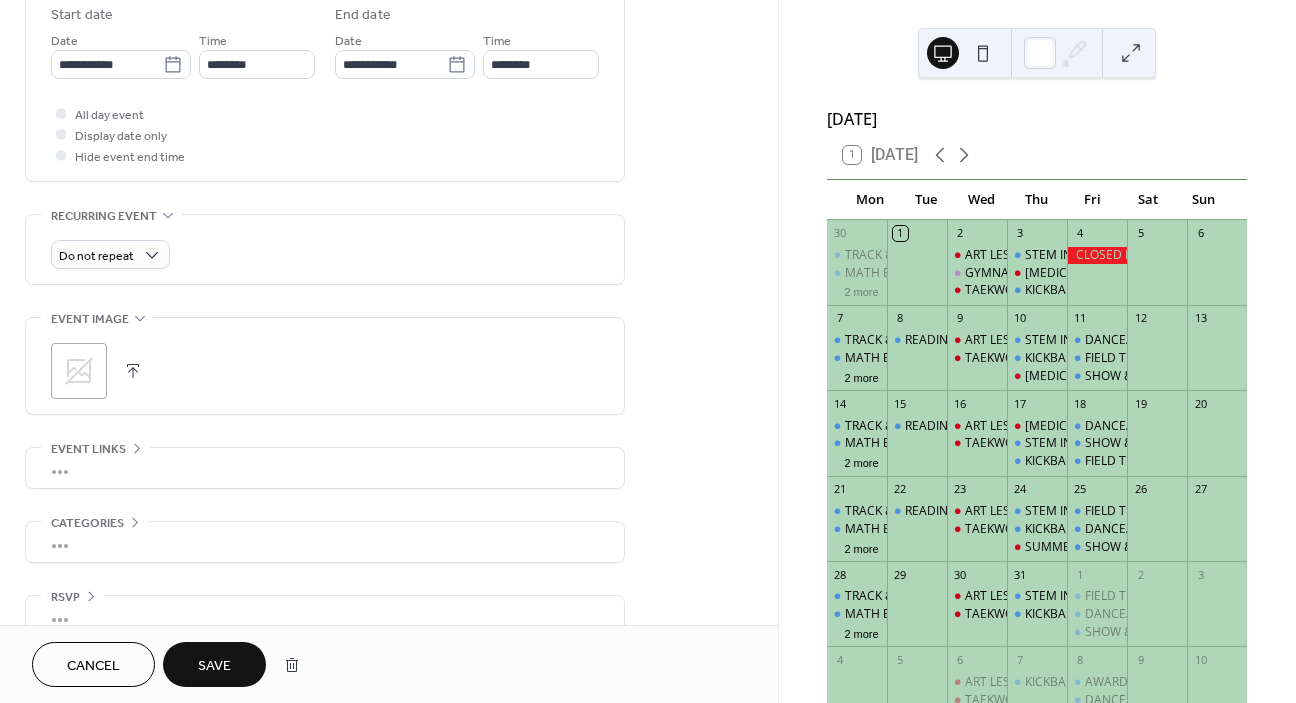 type on "**********" 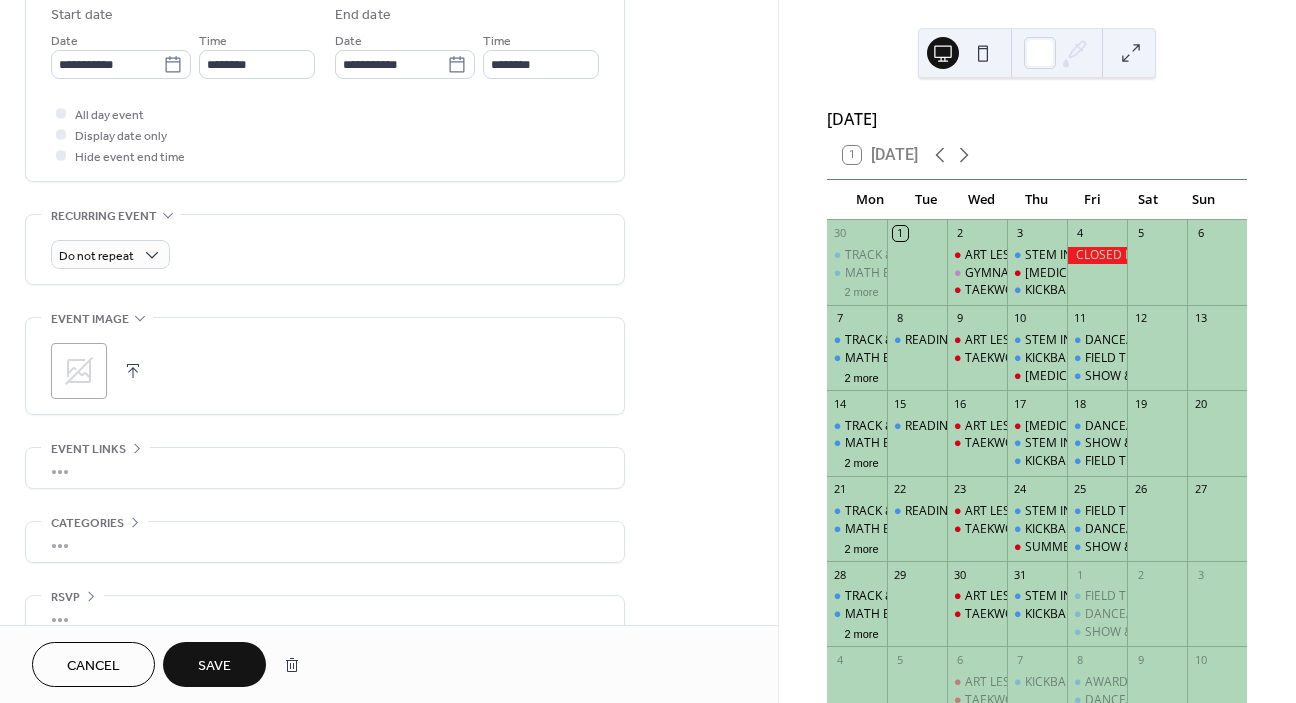 type on "**********" 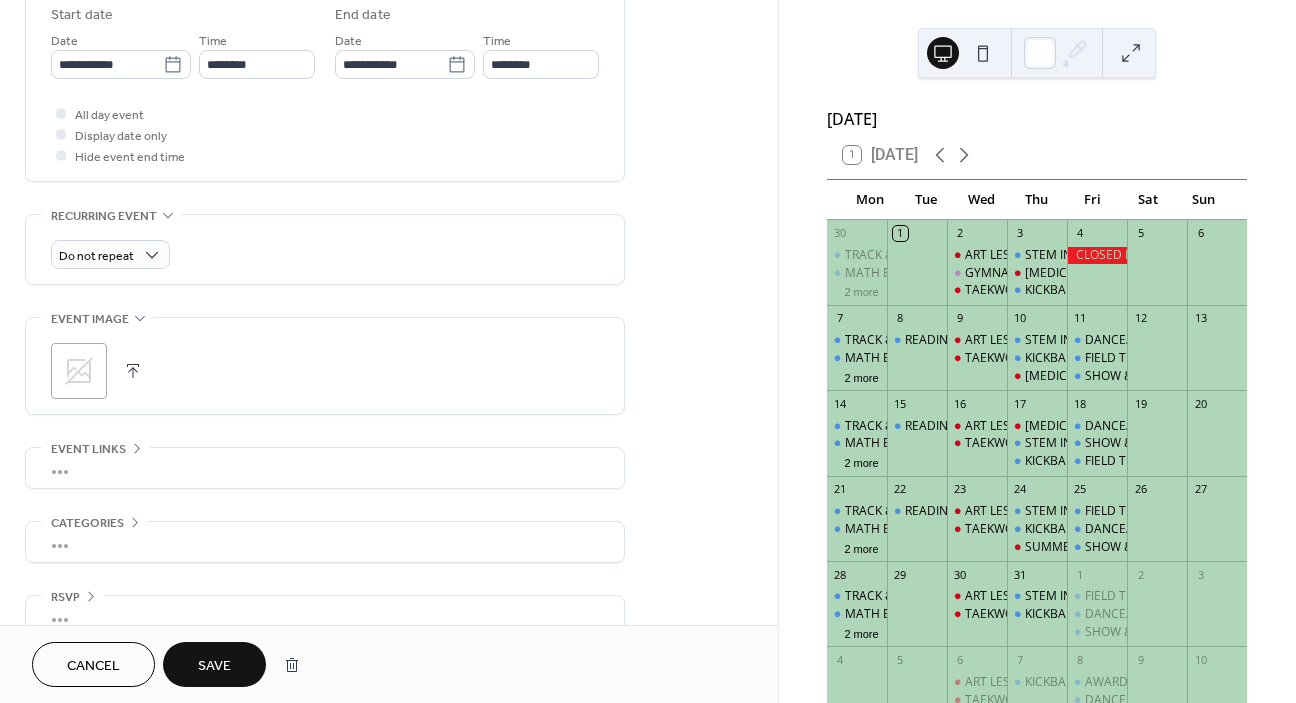 scroll, scrollTop: 674, scrollLeft: 0, axis: vertical 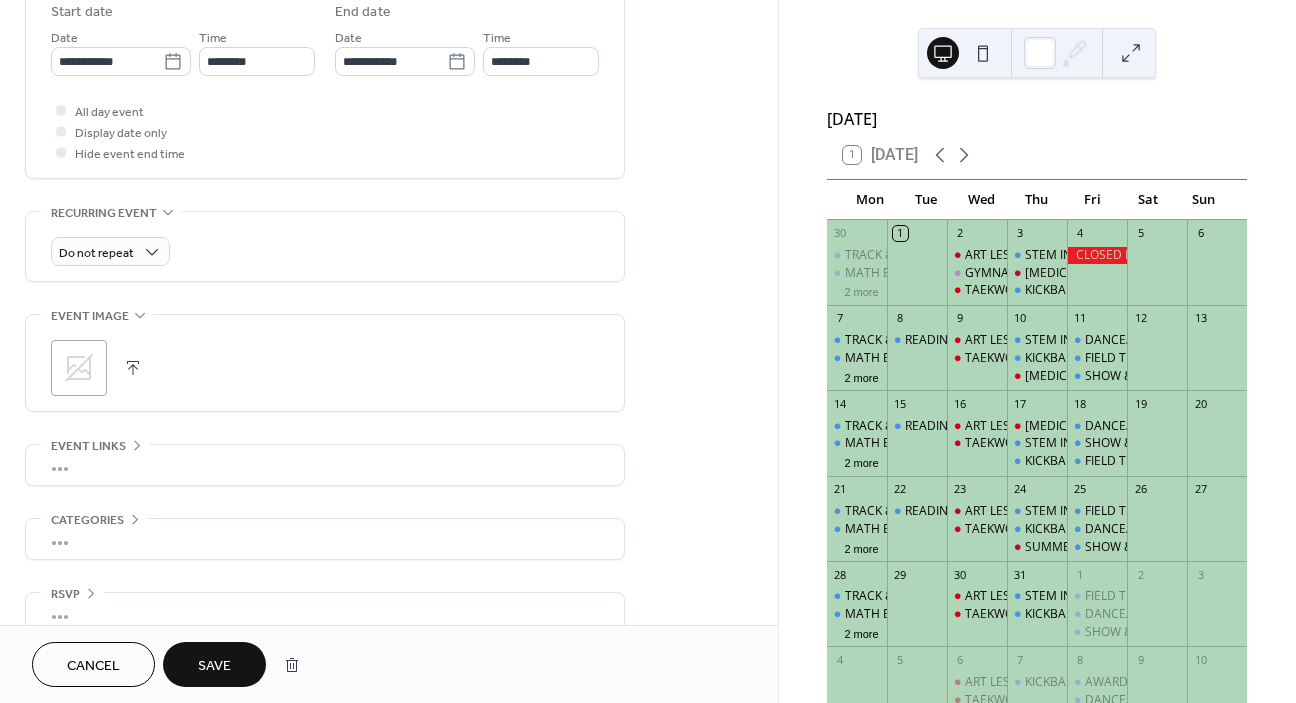 click on "Save" at bounding box center (214, 666) 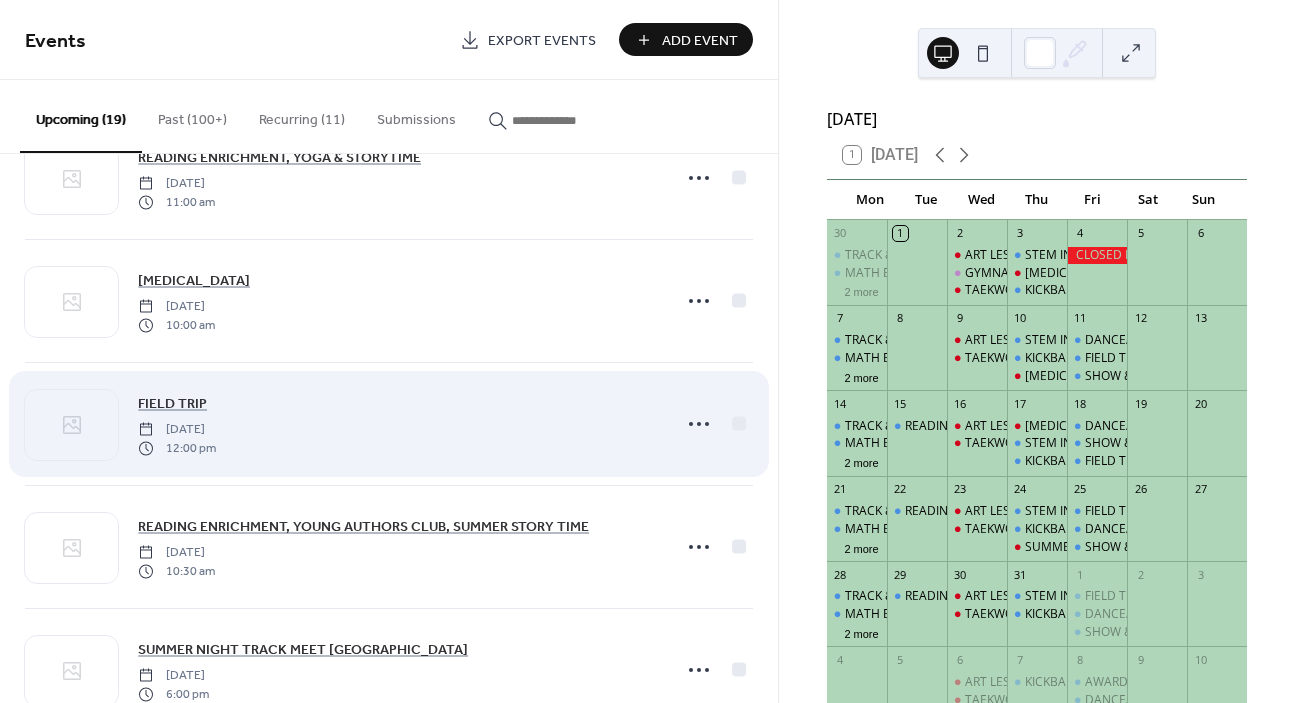 scroll, scrollTop: 566, scrollLeft: 0, axis: vertical 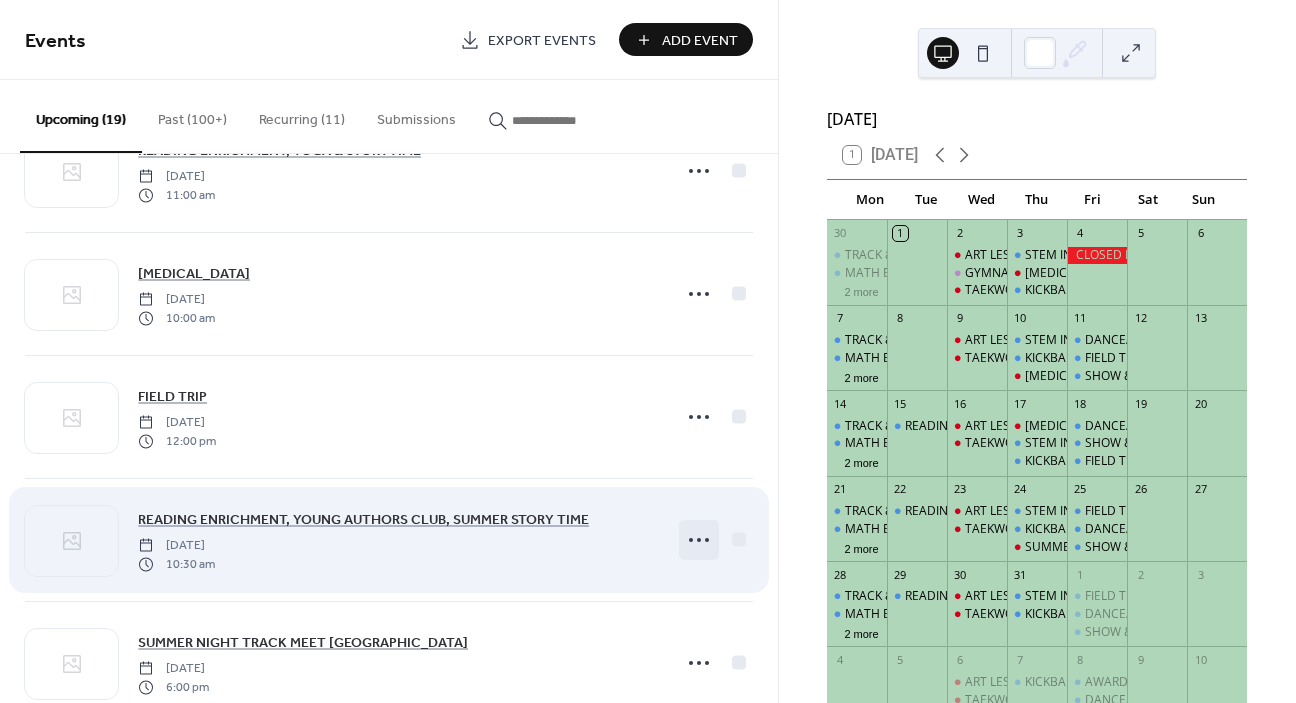click 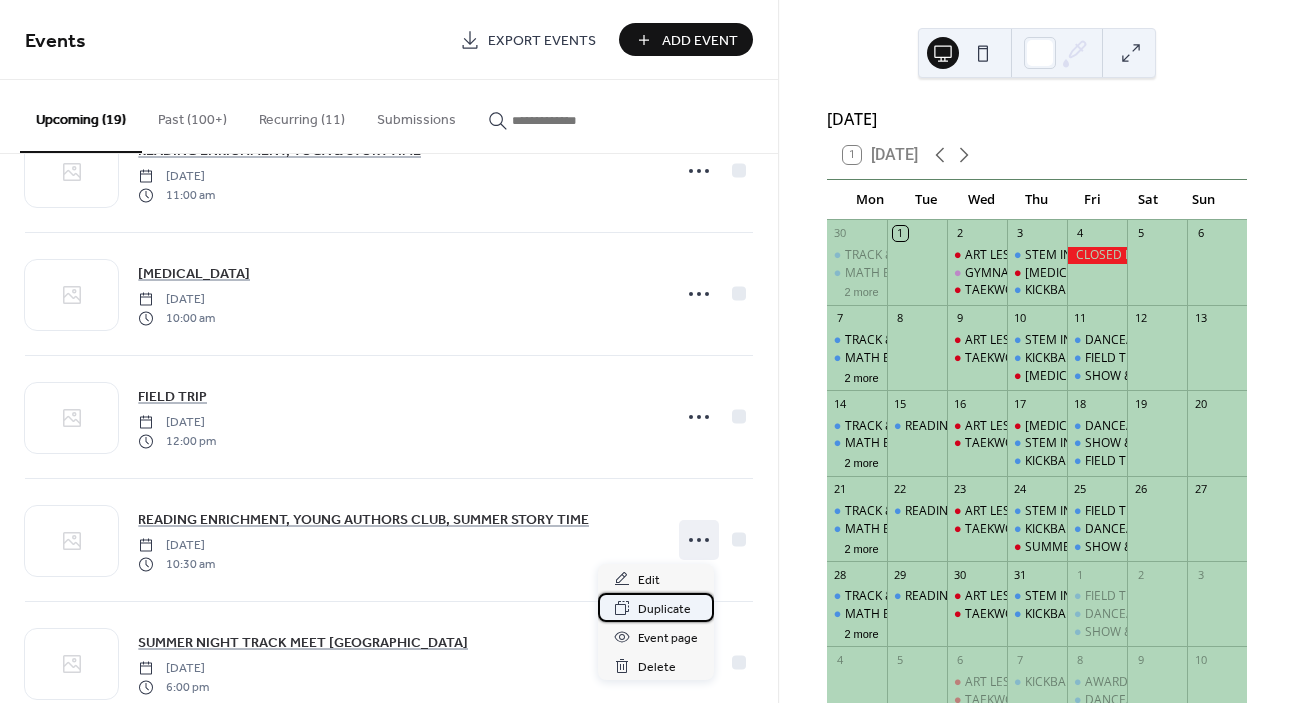 click on "Duplicate" at bounding box center [664, 609] 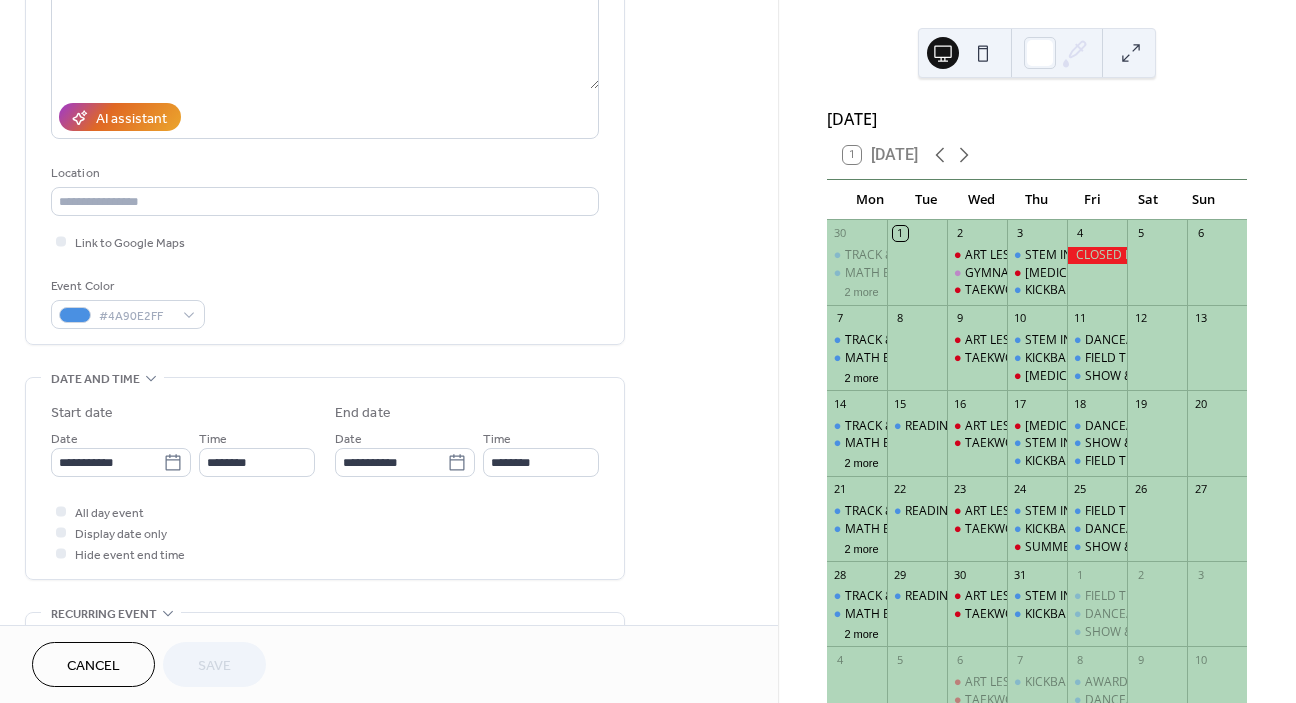 scroll, scrollTop: 392, scrollLeft: 0, axis: vertical 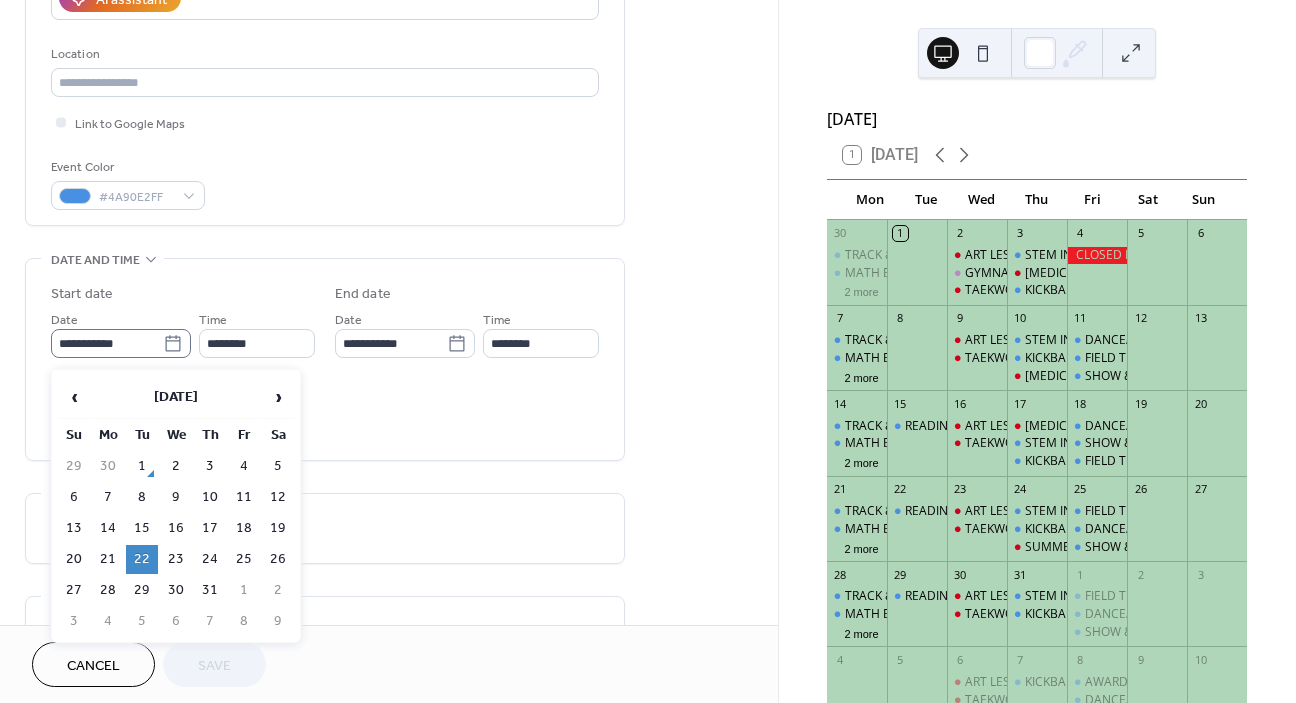 click 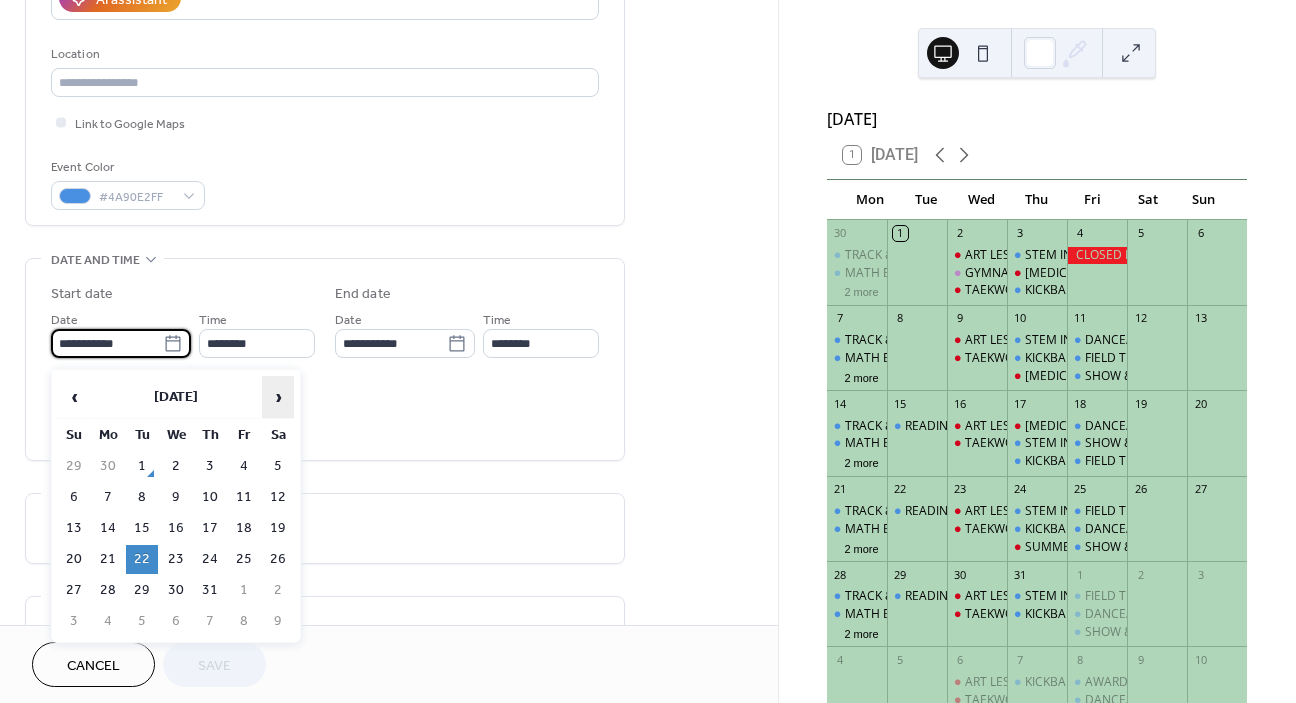 click on "›" at bounding box center (278, 397) 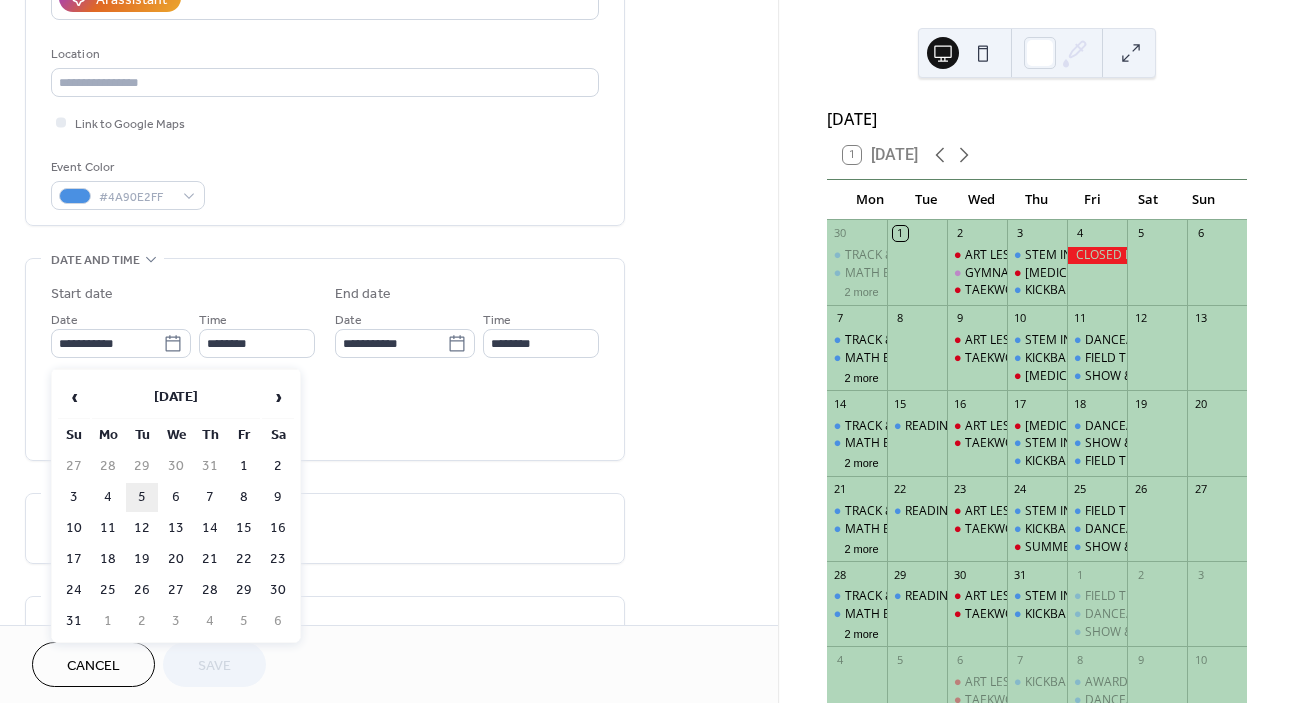 click on "5" at bounding box center [142, 497] 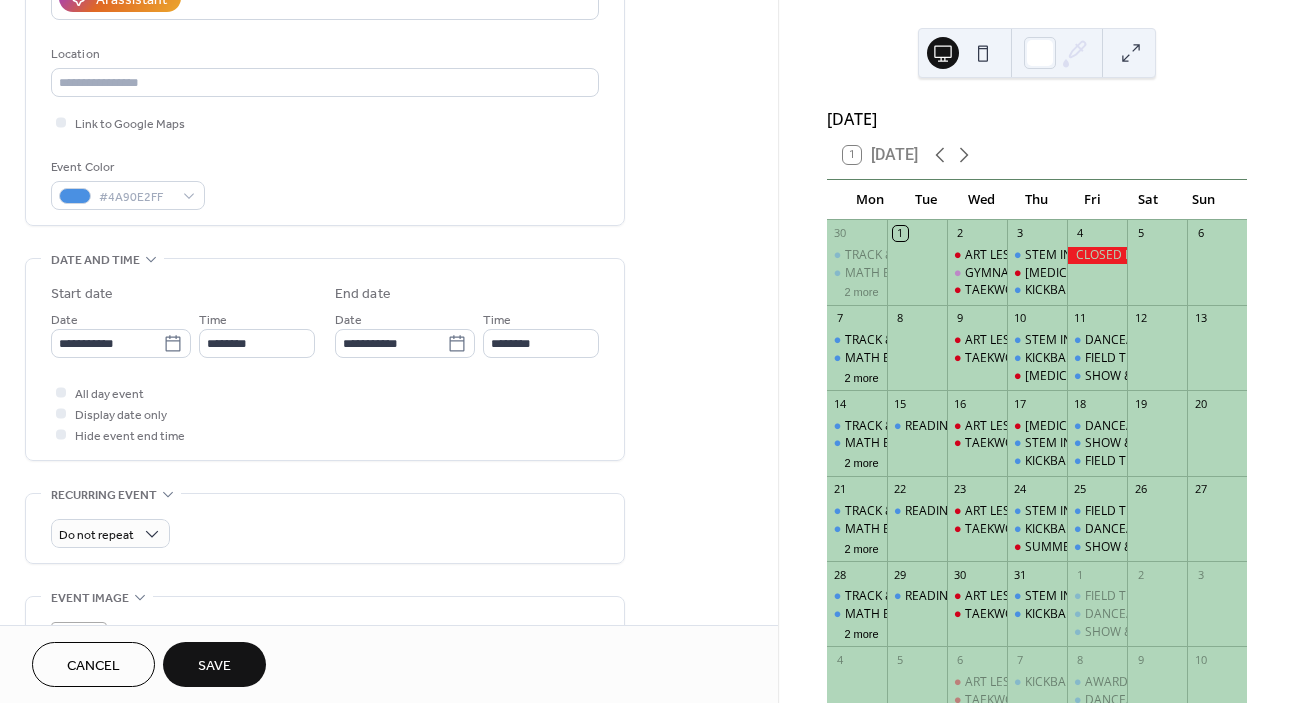 type on "**********" 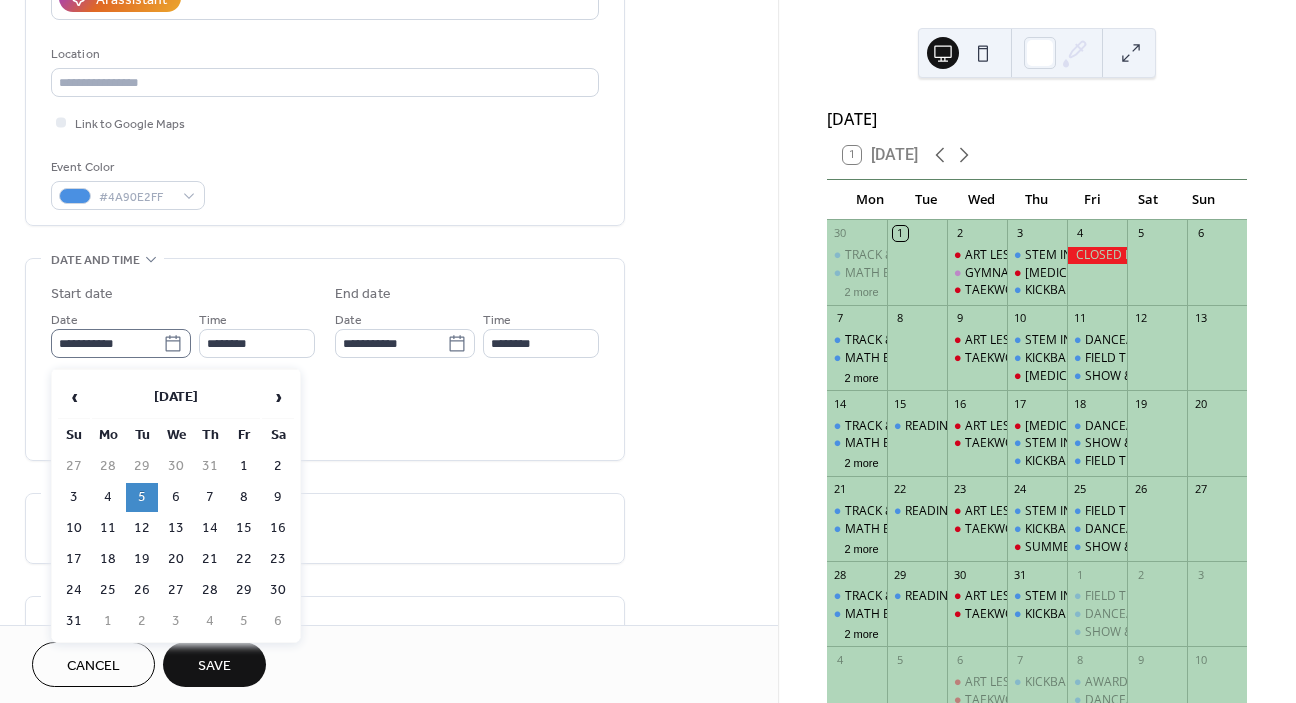 click 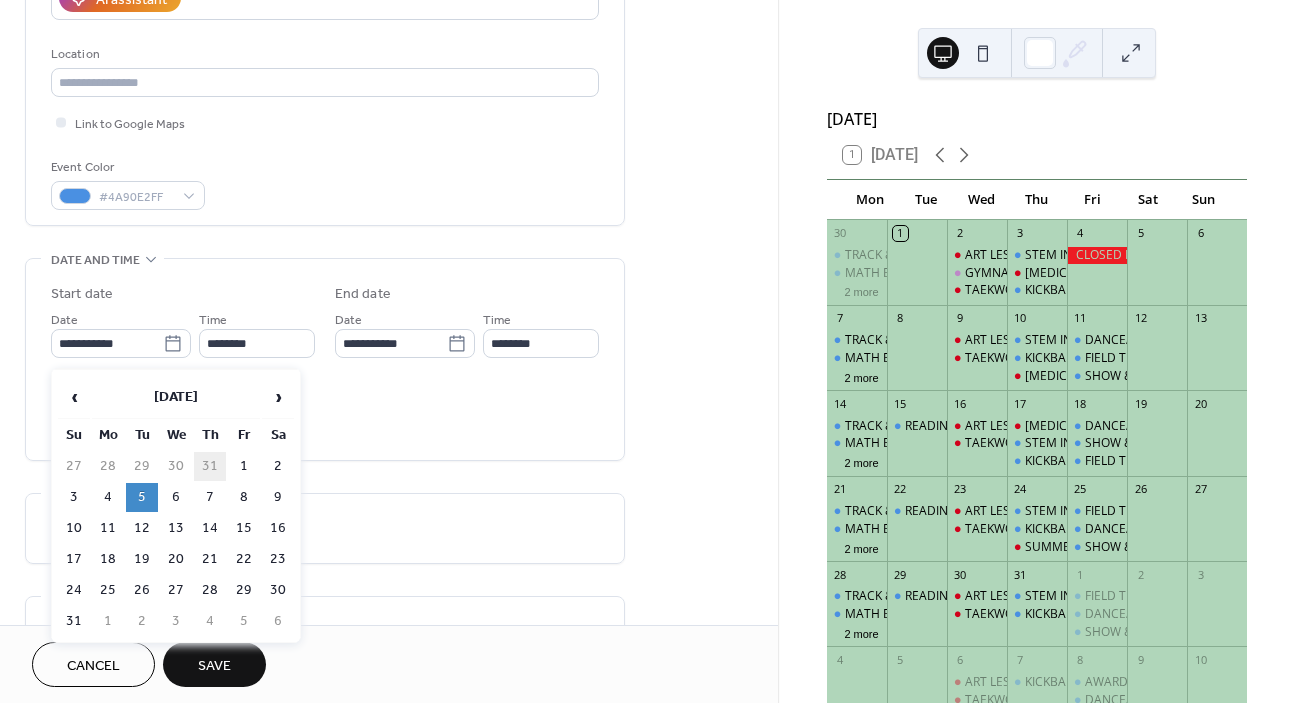 click on "31" at bounding box center (210, 466) 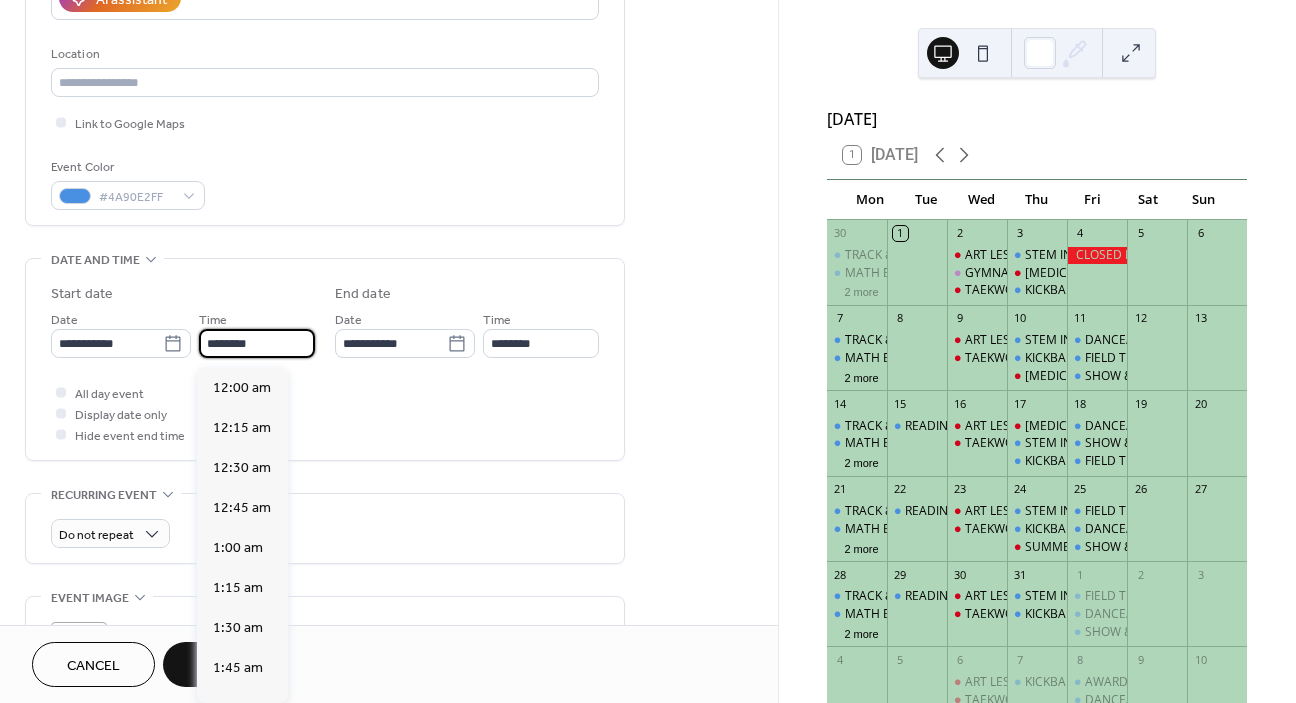 click on "********" at bounding box center (257, 343) 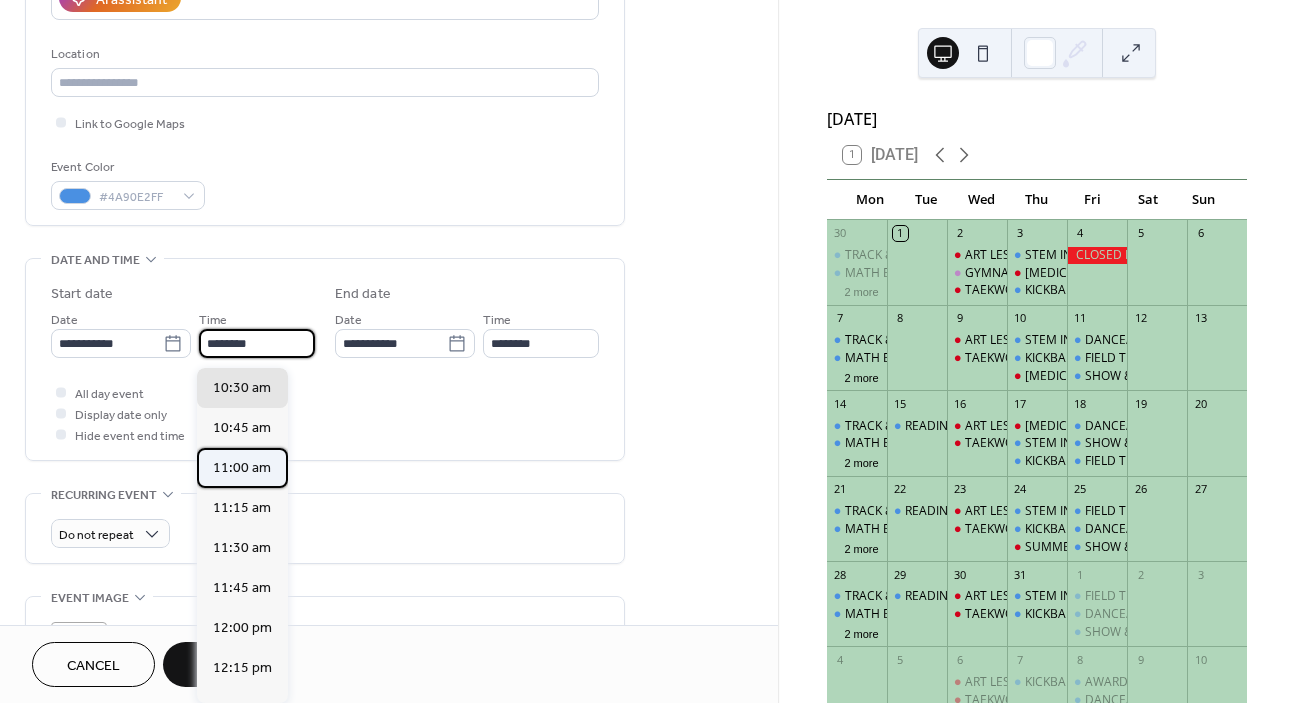 click on "11:00 am" at bounding box center (242, 468) 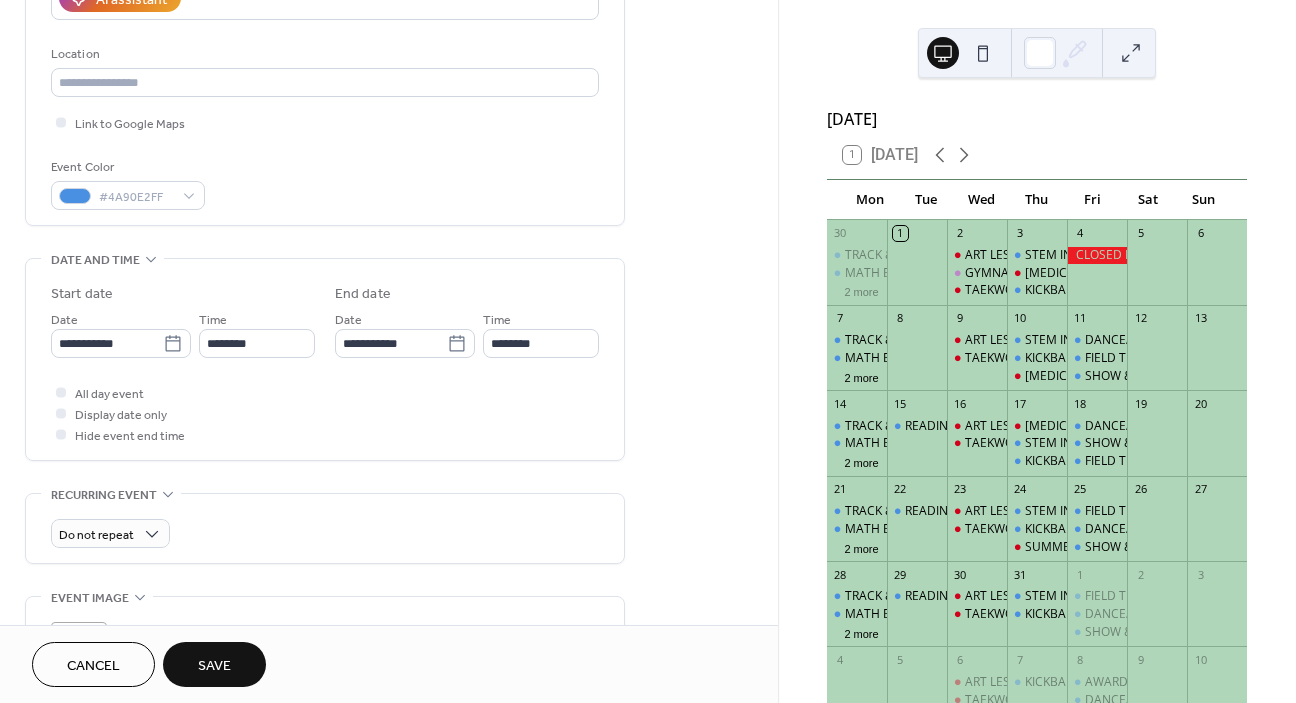 type on "********" 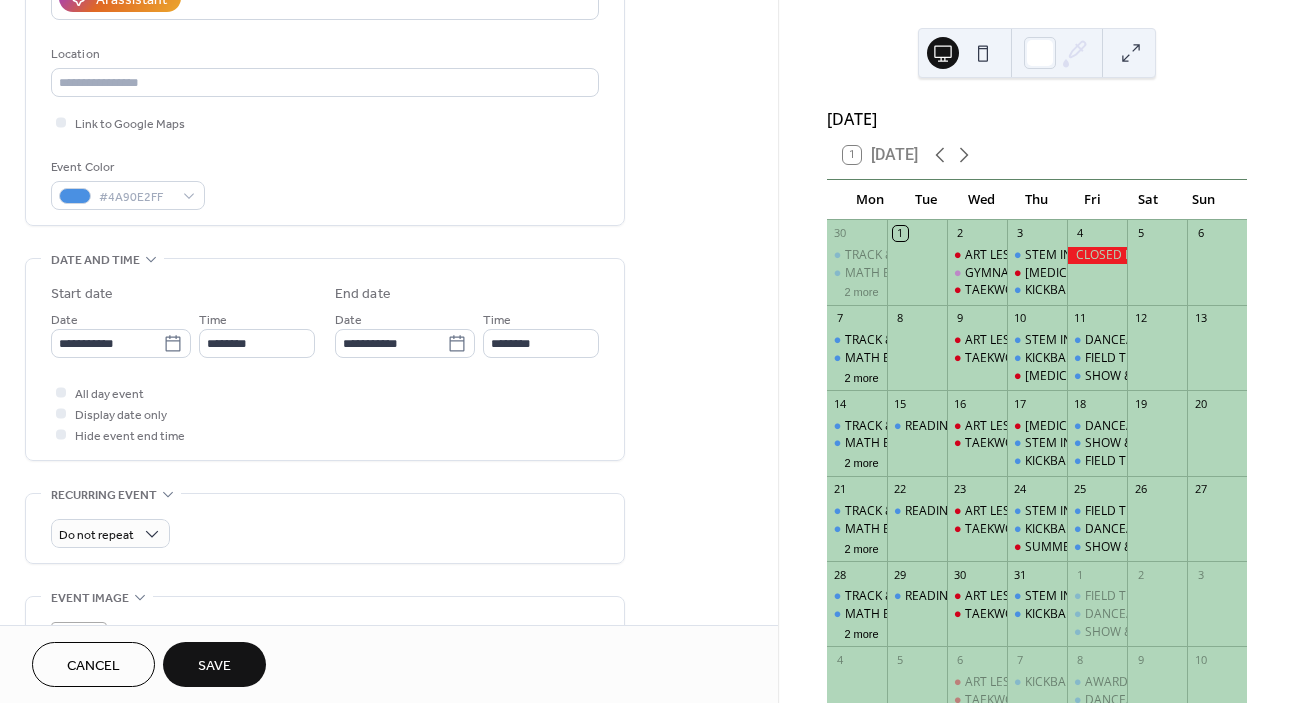 type on "********" 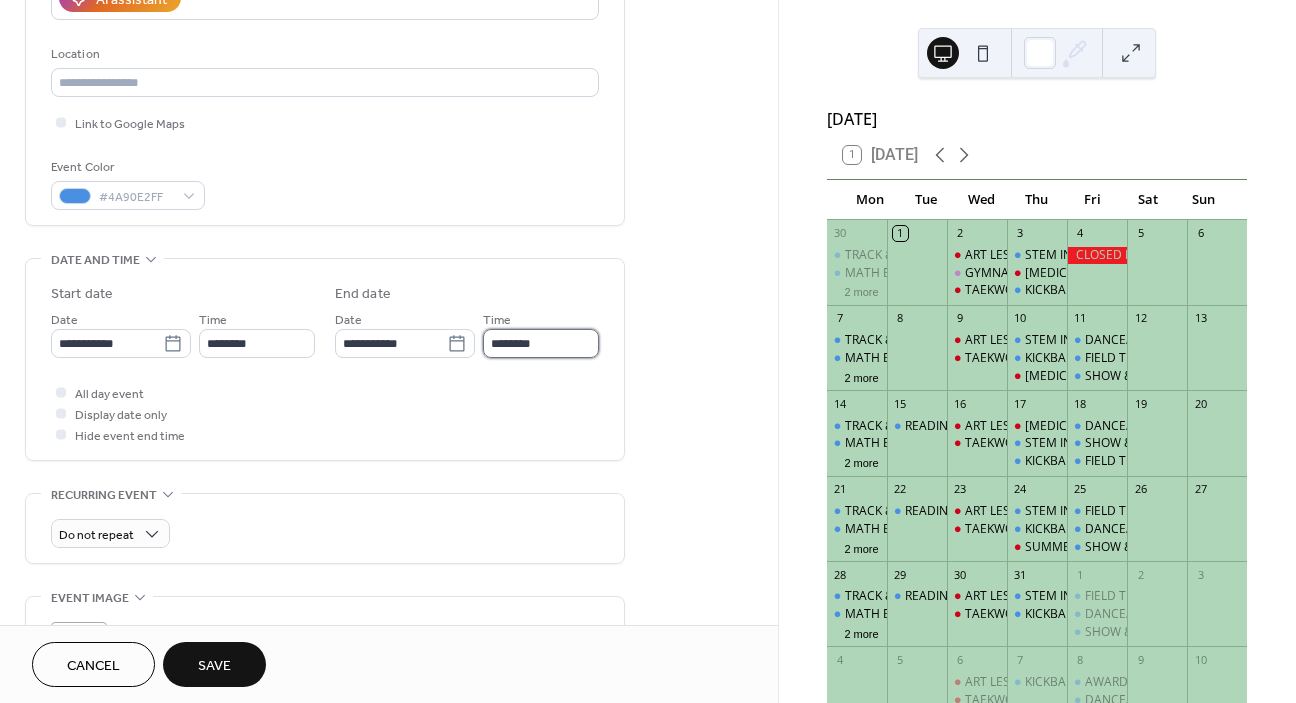 click on "********" at bounding box center (541, 343) 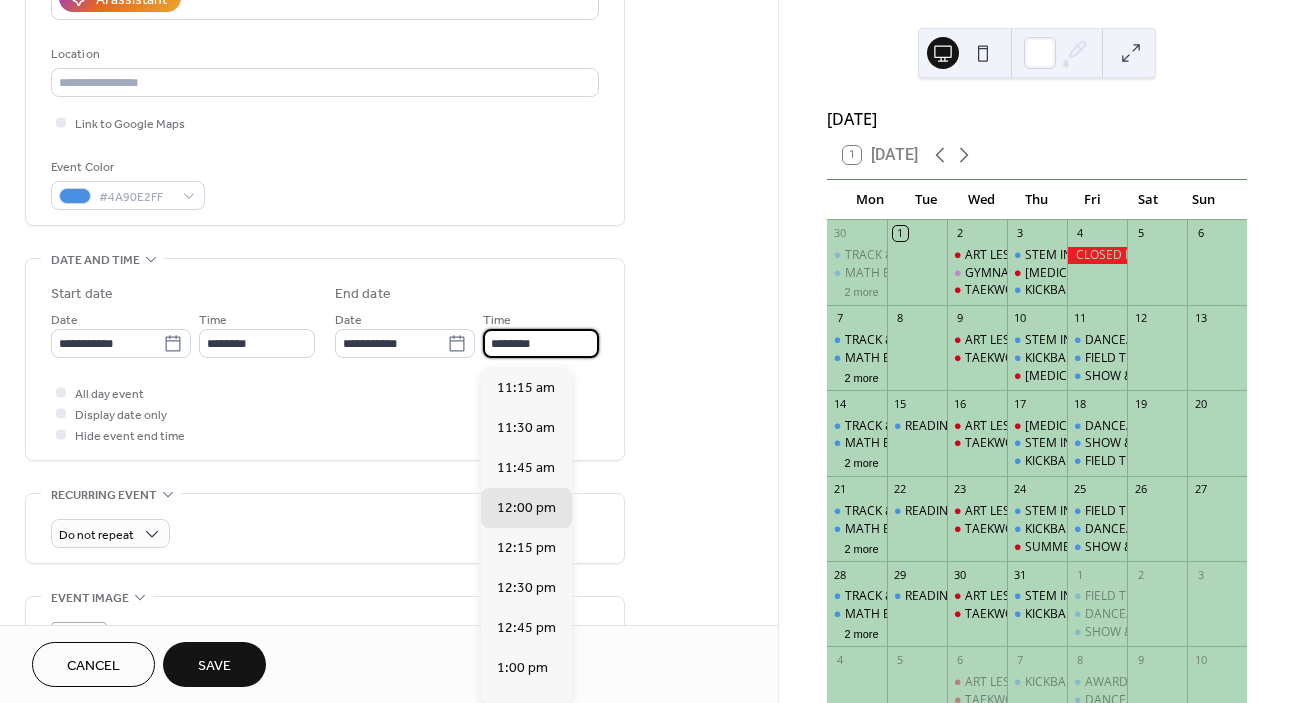 click on "**********" at bounding box center [325, 359] 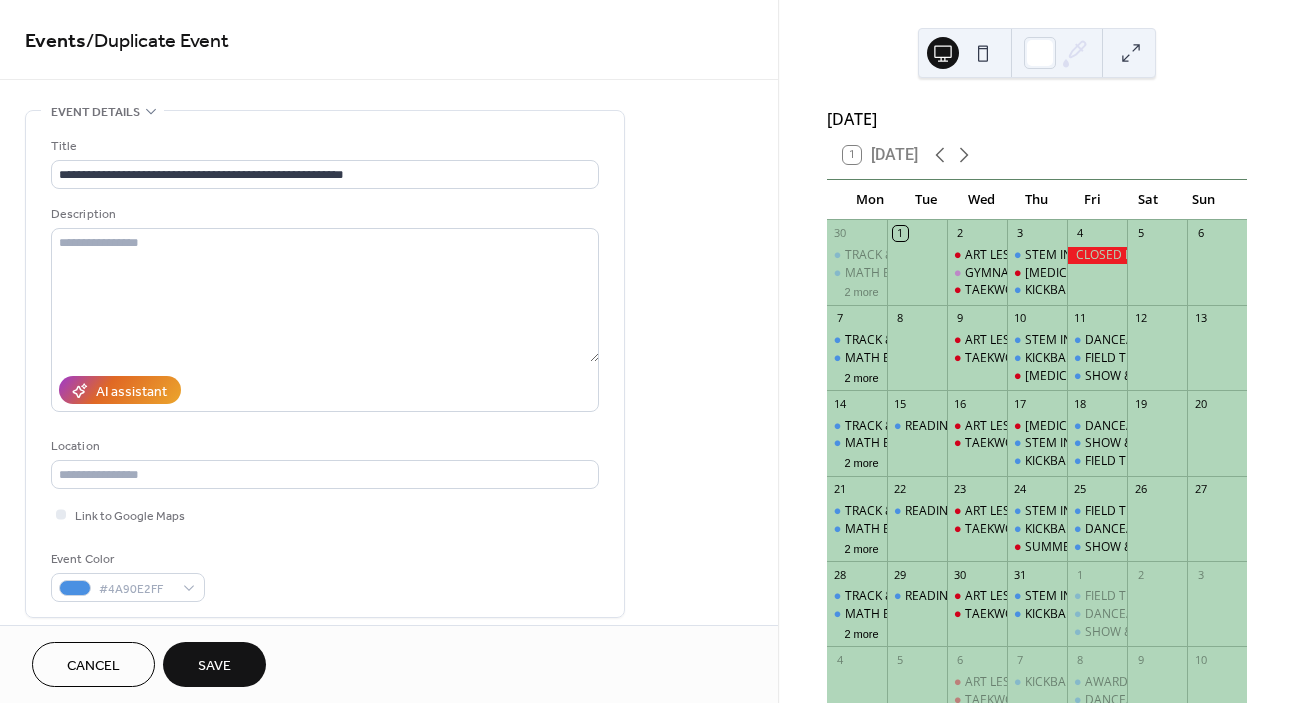 scroll, scrollTop: 0, scrollLeft: 0, axis: both 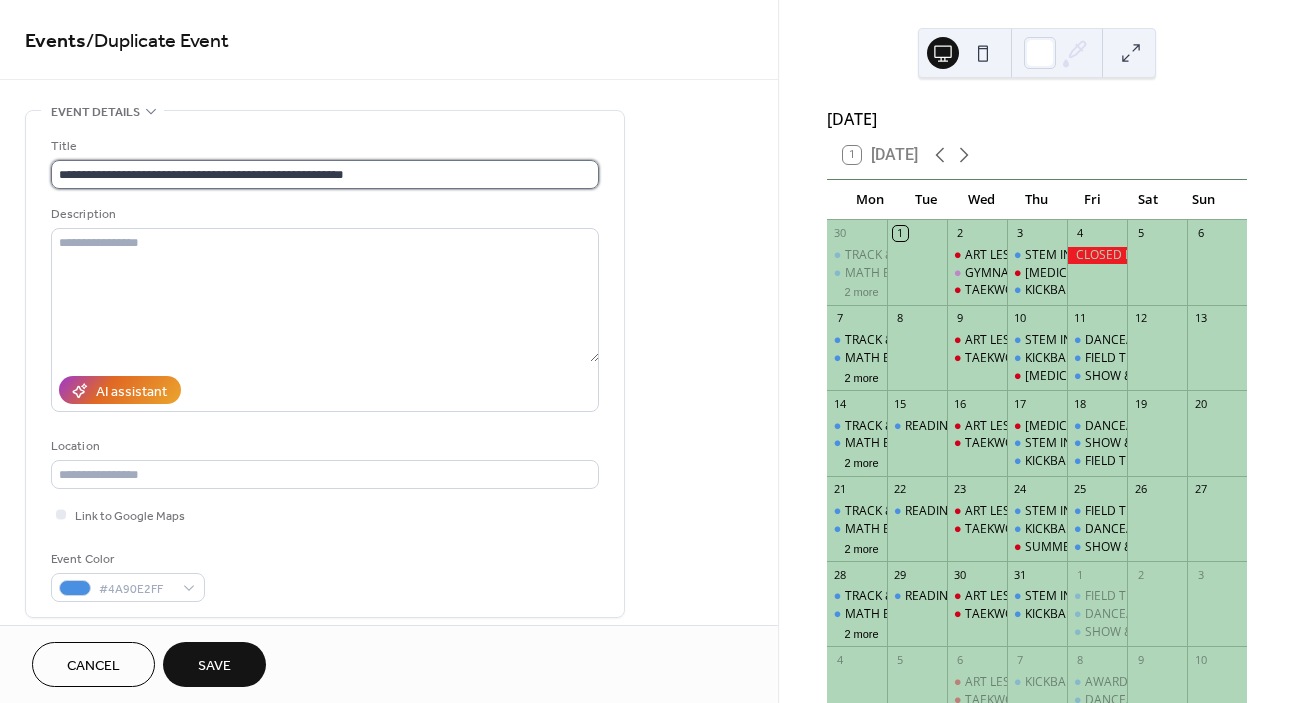 click on "**********" at bounding box center [325, 174] 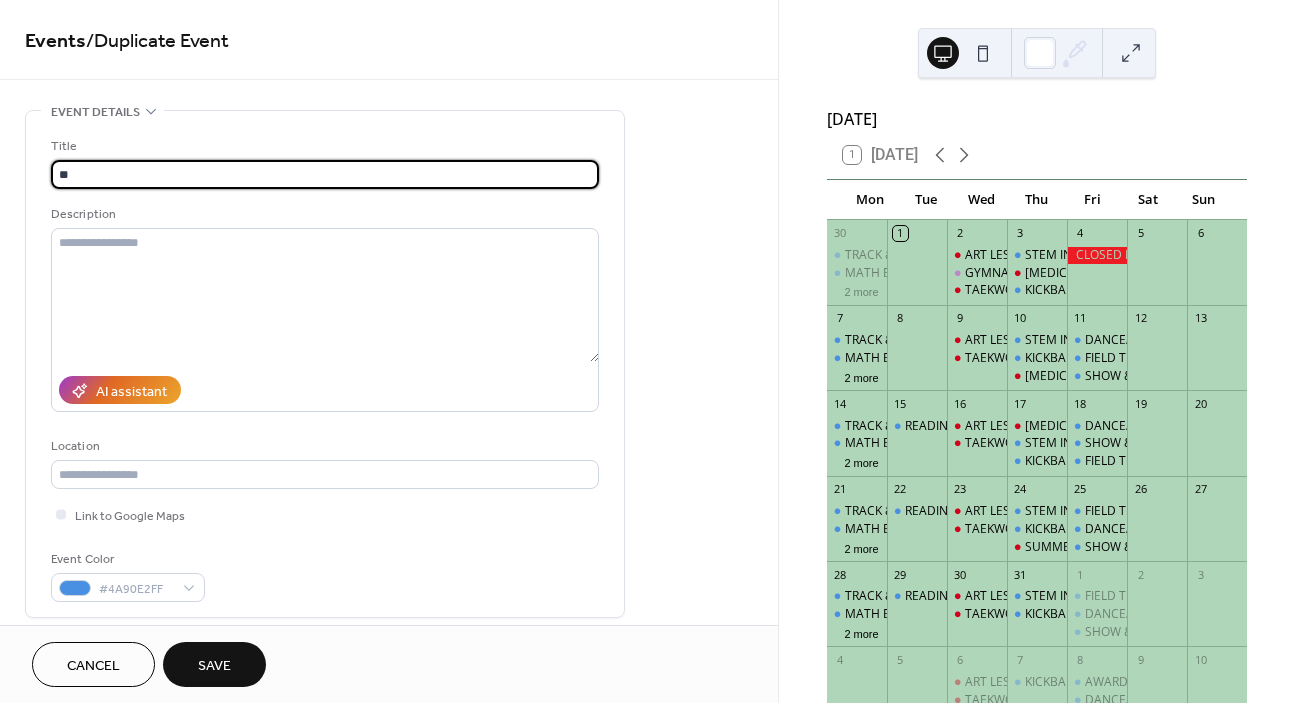 type on "*" 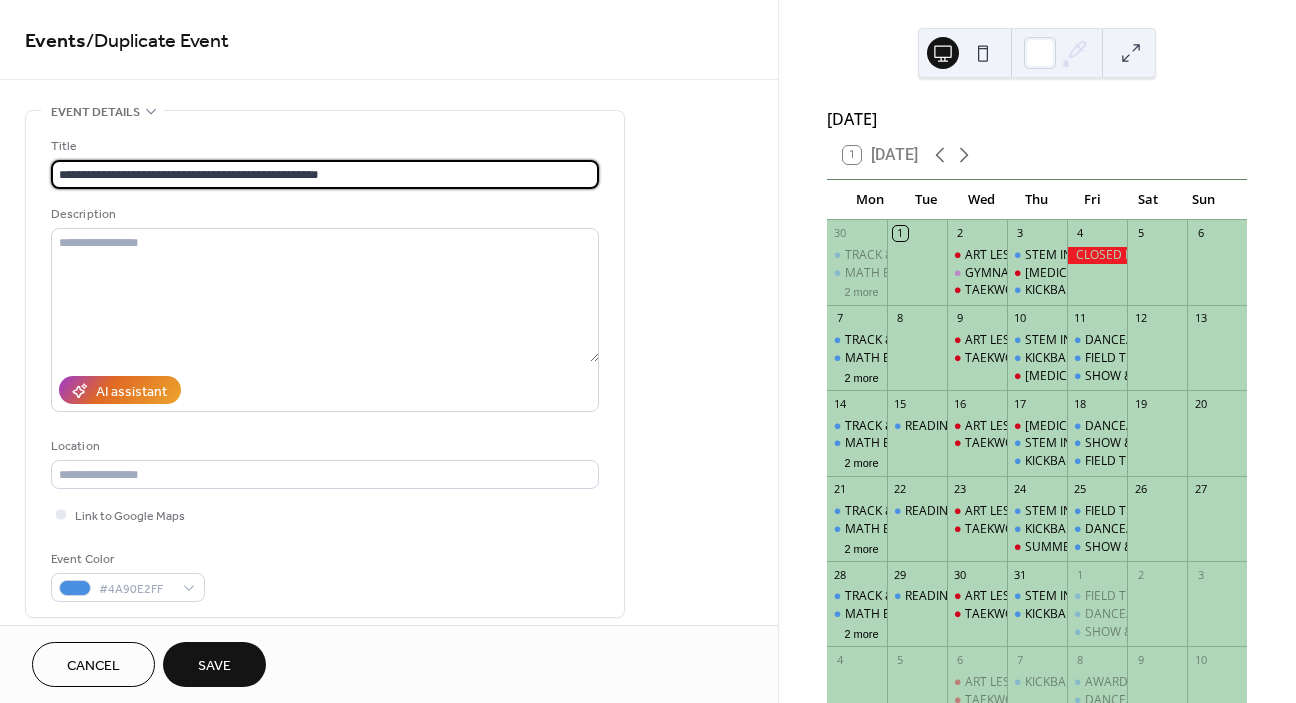 type on "**********" 